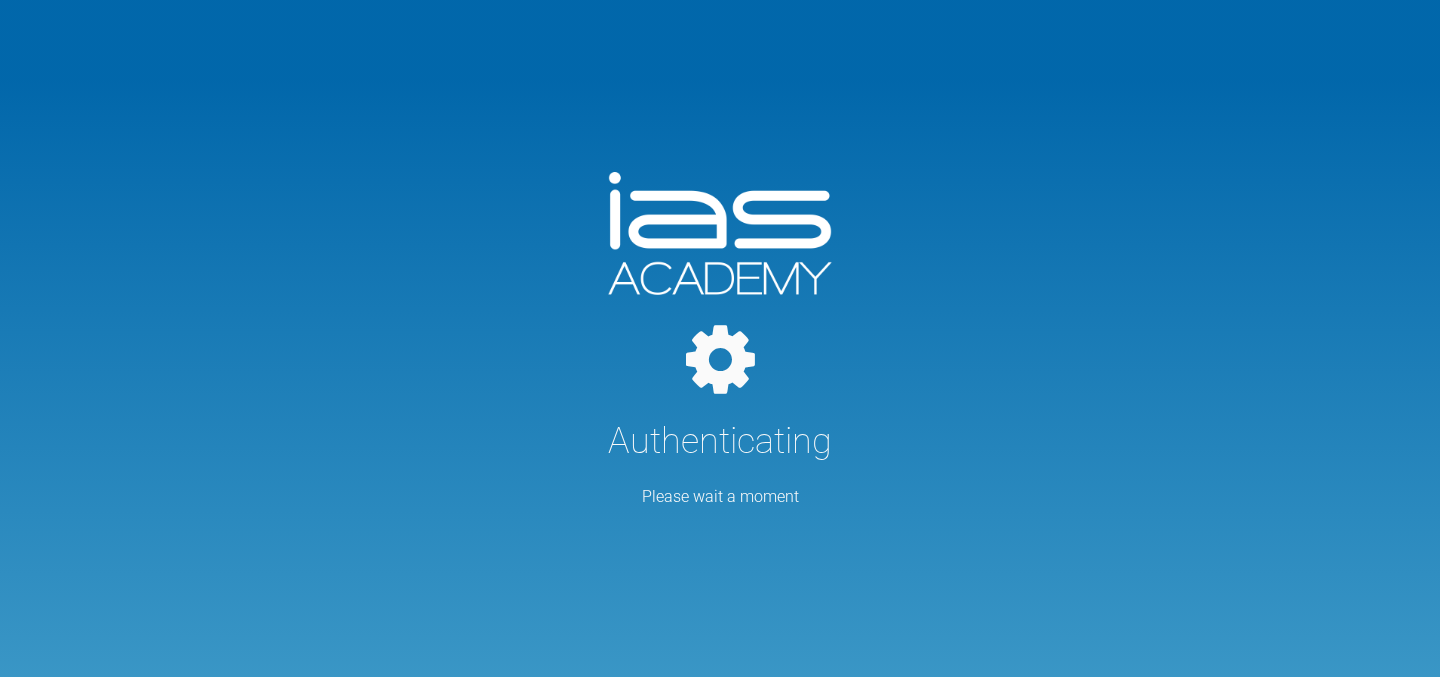 select on "English" 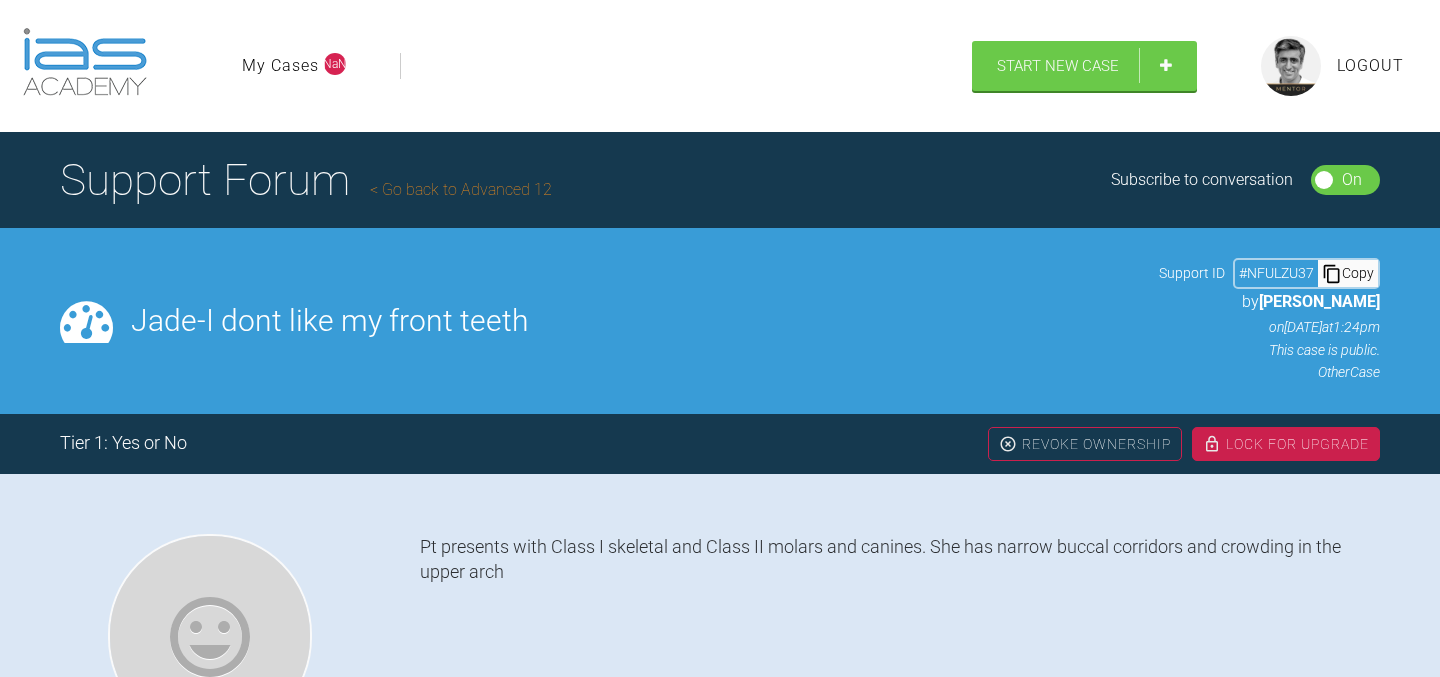 select on "English" 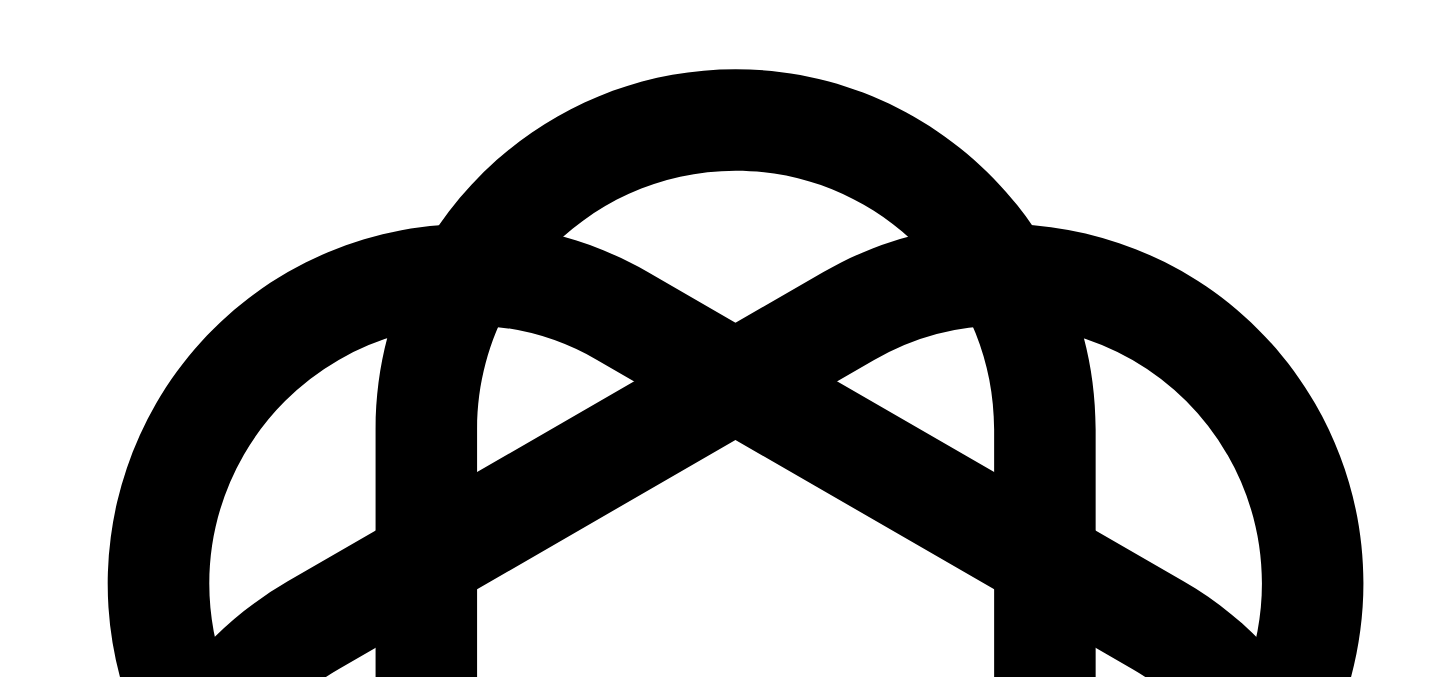 scroll, scrollTop: 3316, scrollLeft: 0, axis: vertical 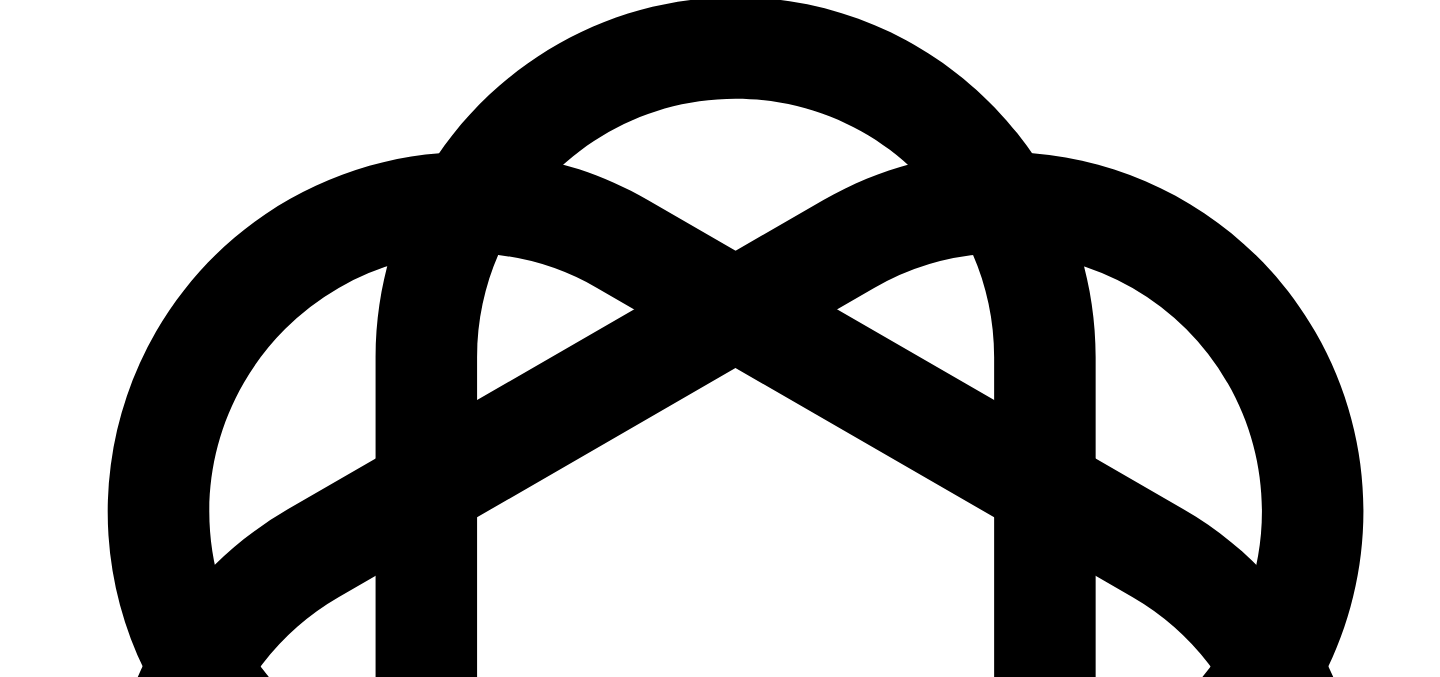 click at bounding box center (850, -500) 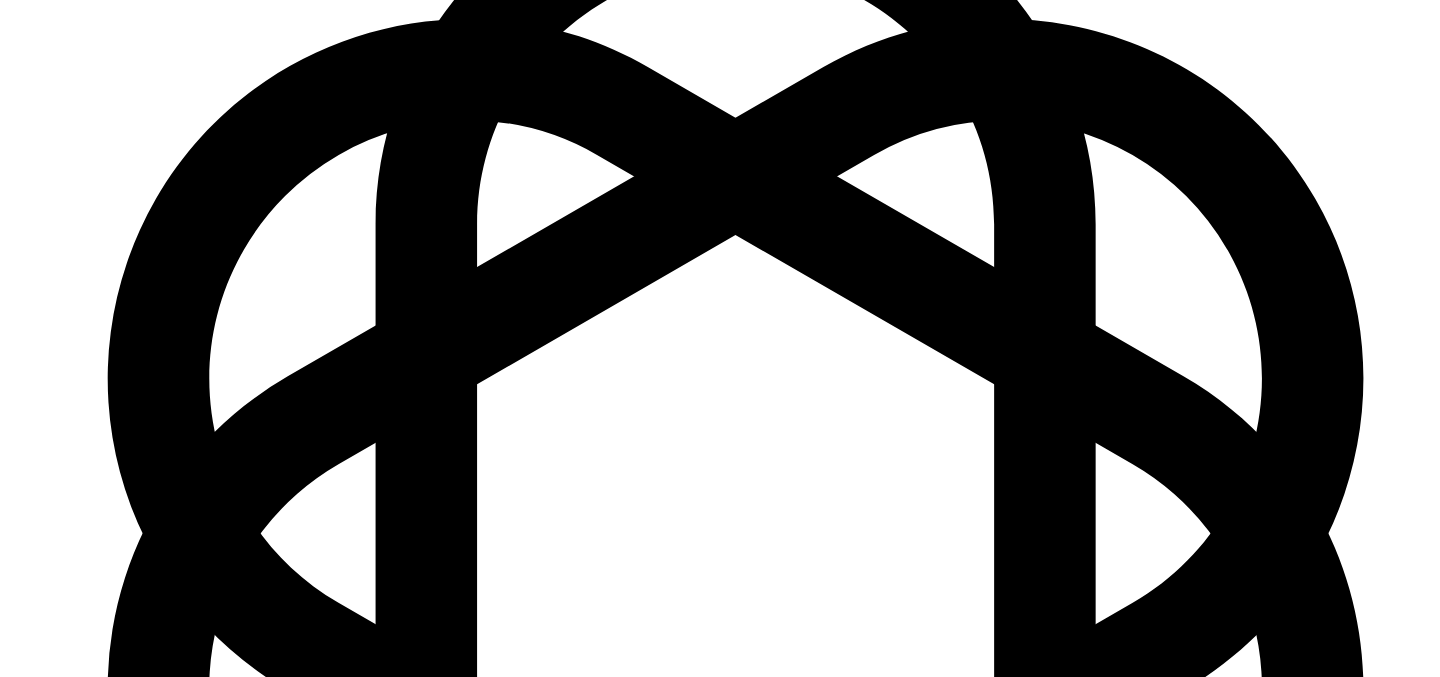 scroll, scrollTop: 3462, scrollLeft: 0, axis: vertical 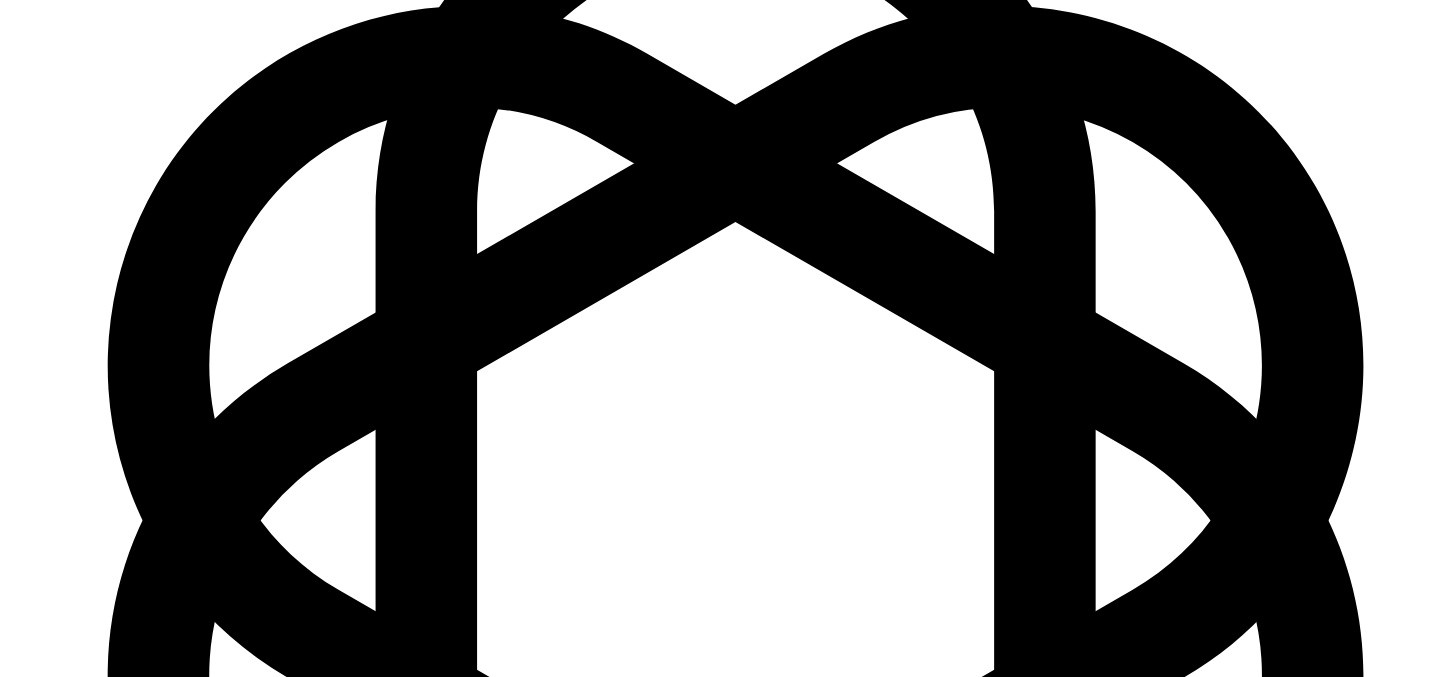 type on "start with IPR and elastics
I agree with your hesitancy to extract
wait till you are in 19x25 niti before making a decision about cross elastics LR4/Ur4" 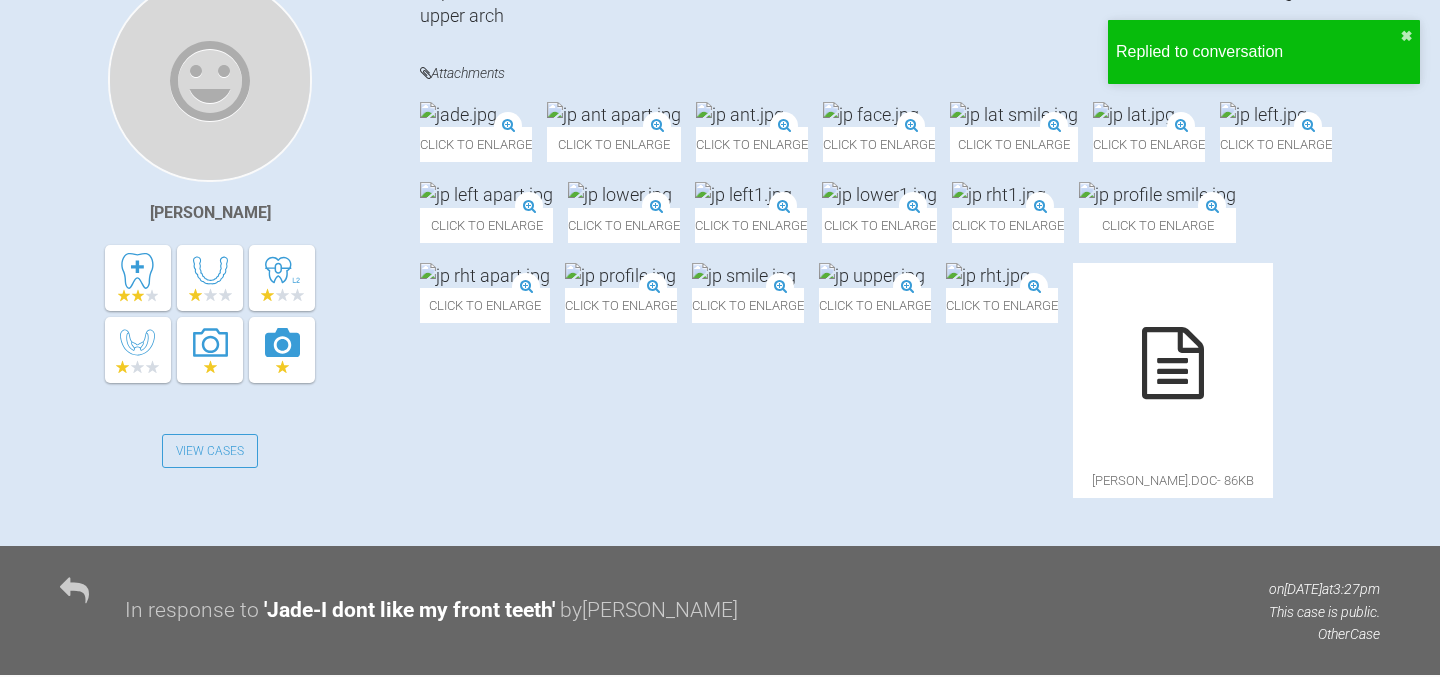 scroll, scrollTop: 0, scrollLeft: 0, axis: both 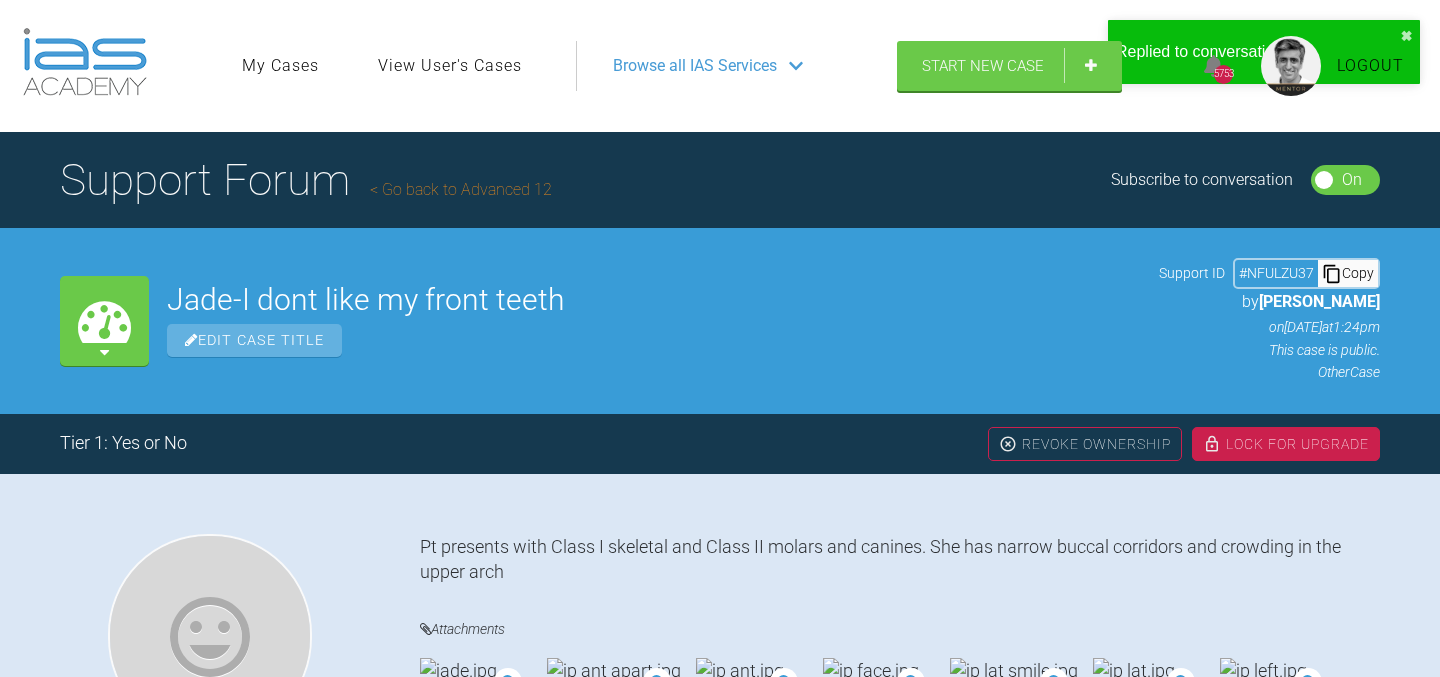 click on "Go back to Advanced 12" at bounding box center [461, 189] 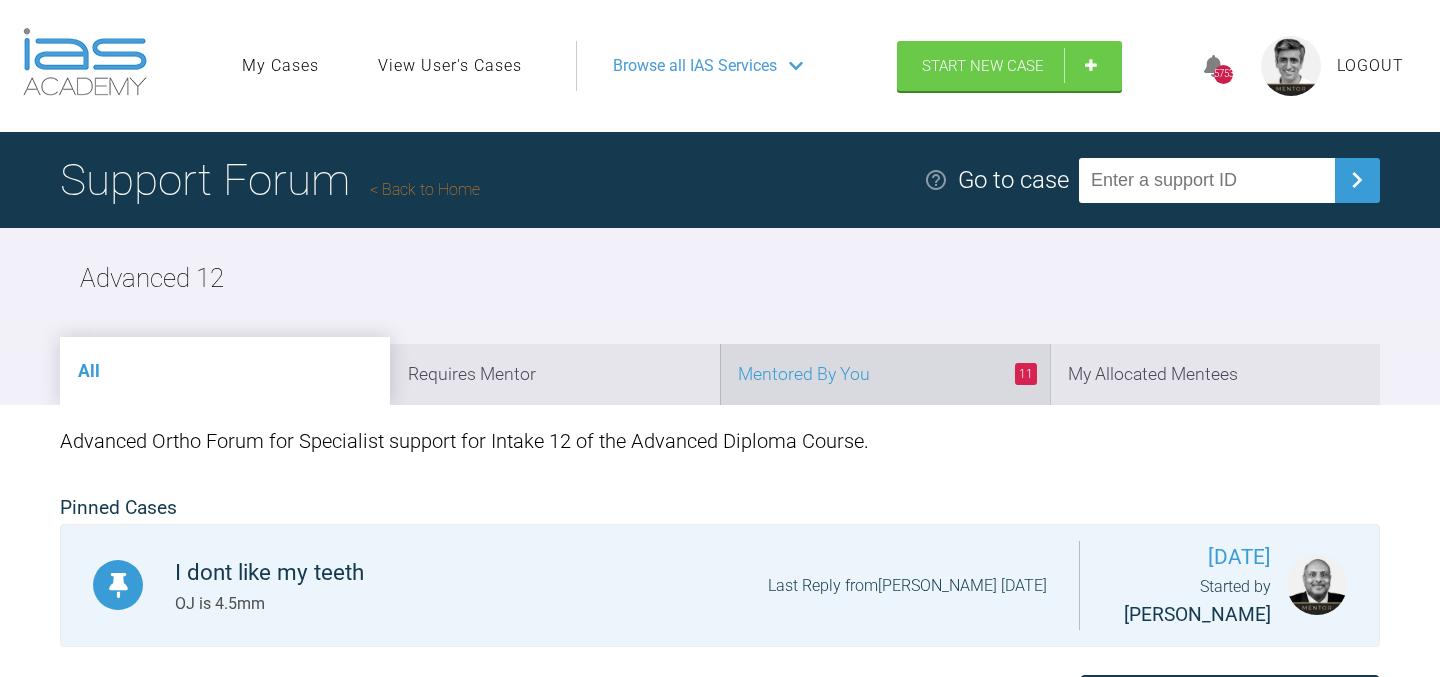 click on "11 Mentored By You" at bounding box center [885, 374] 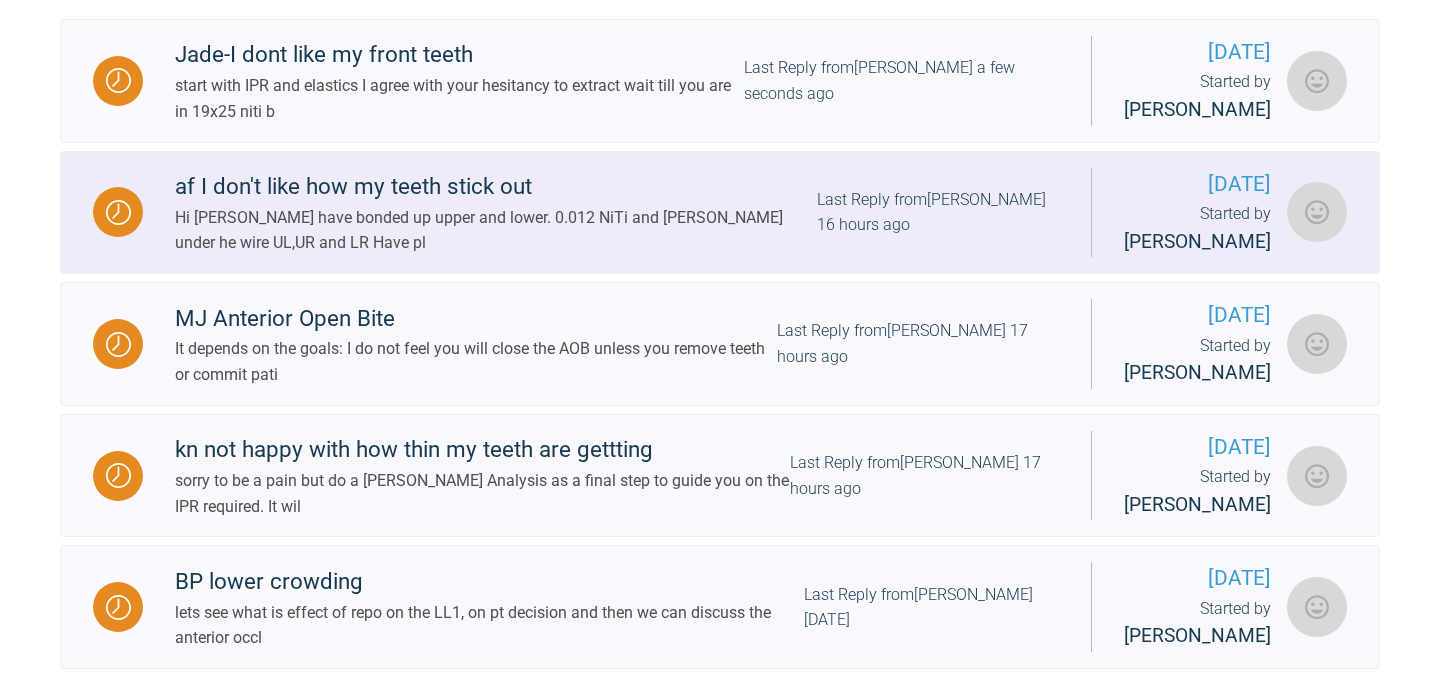 click on "Hi [PERSON_NAME] have bonded up upper and lower. 0.012 NiTi and [PERSON_NAME] under he wire UL,UR and LR
Have pl" at bounding box center (496, 230) 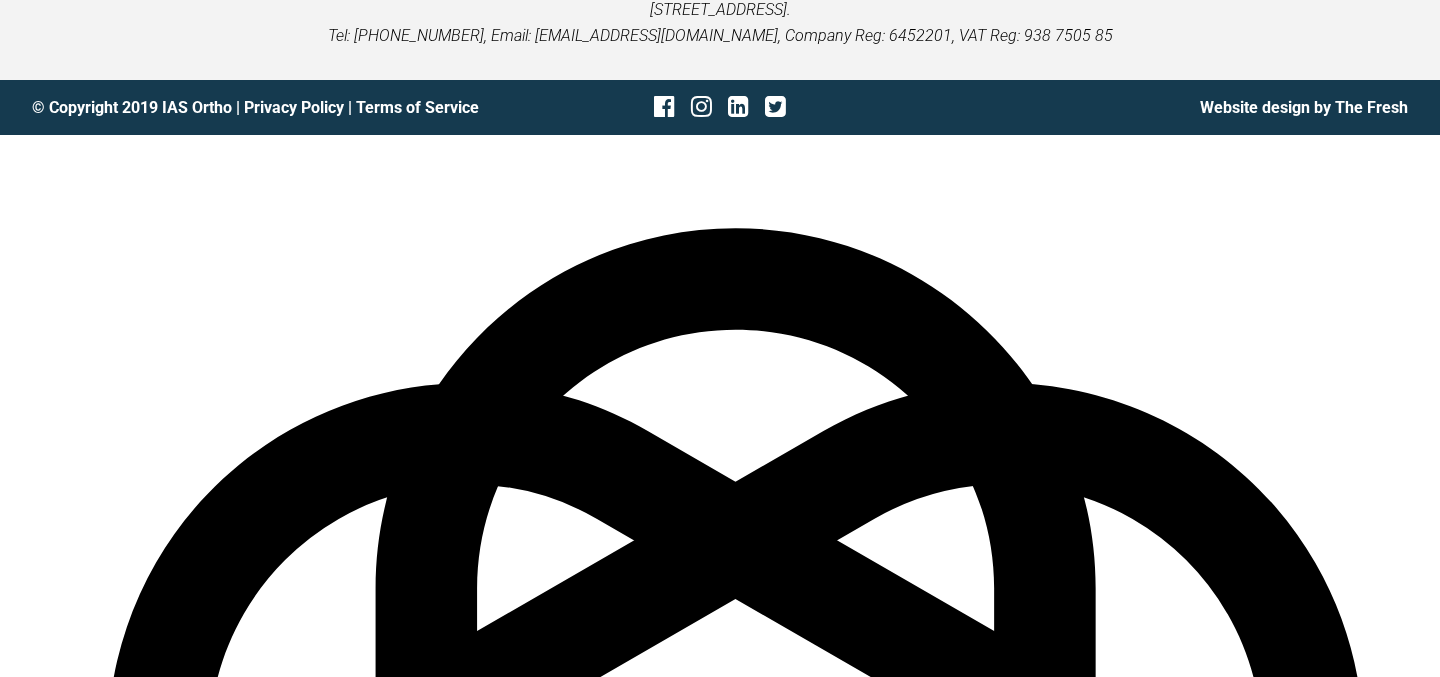 scroll, scrollTop: 4791, scrollLeft: 0, axis: vertical 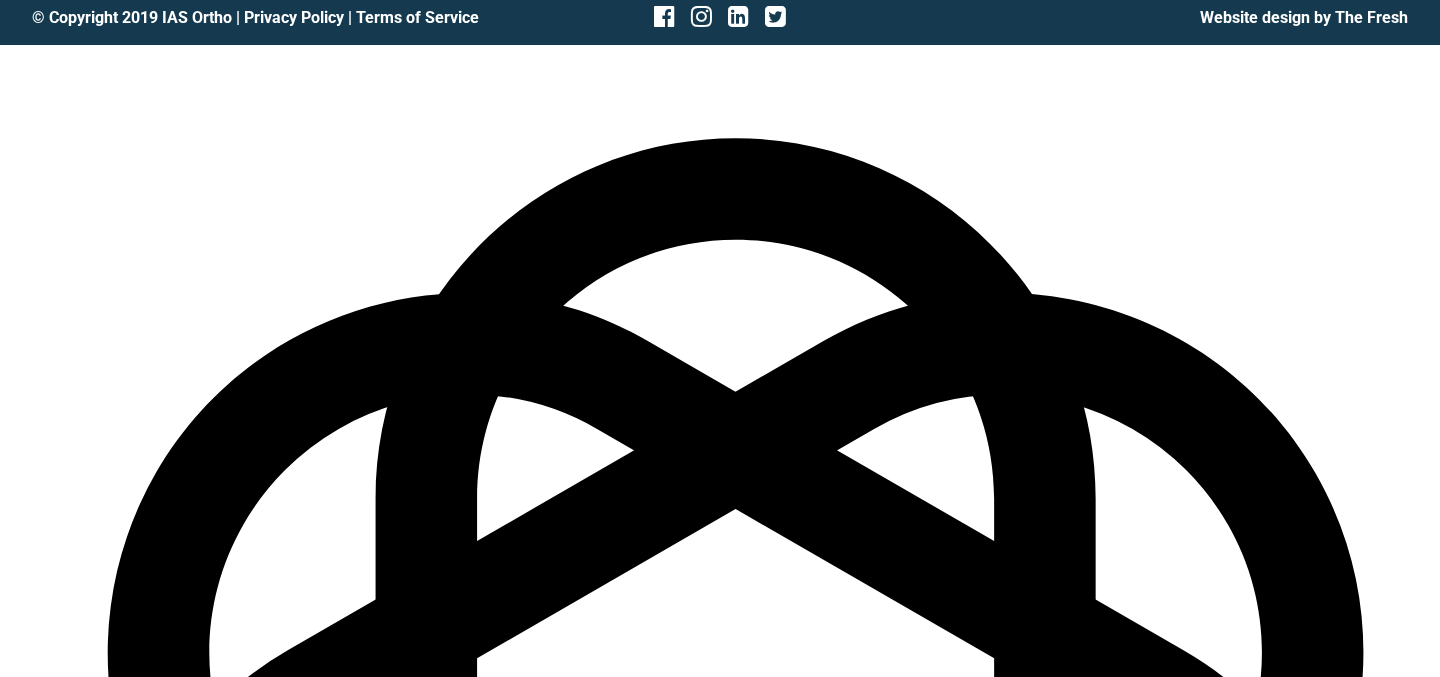 click at bounding box center (1141, -772) 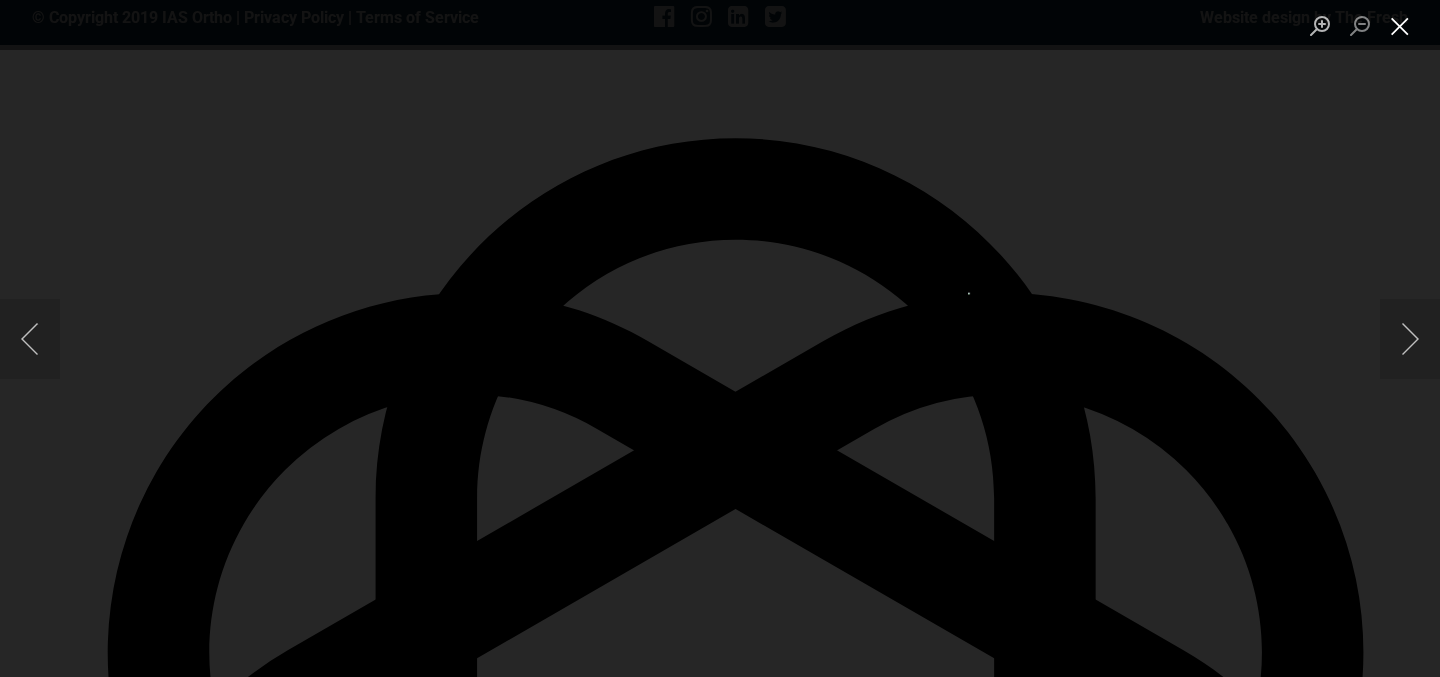 click at bounding box center (1400, 25) 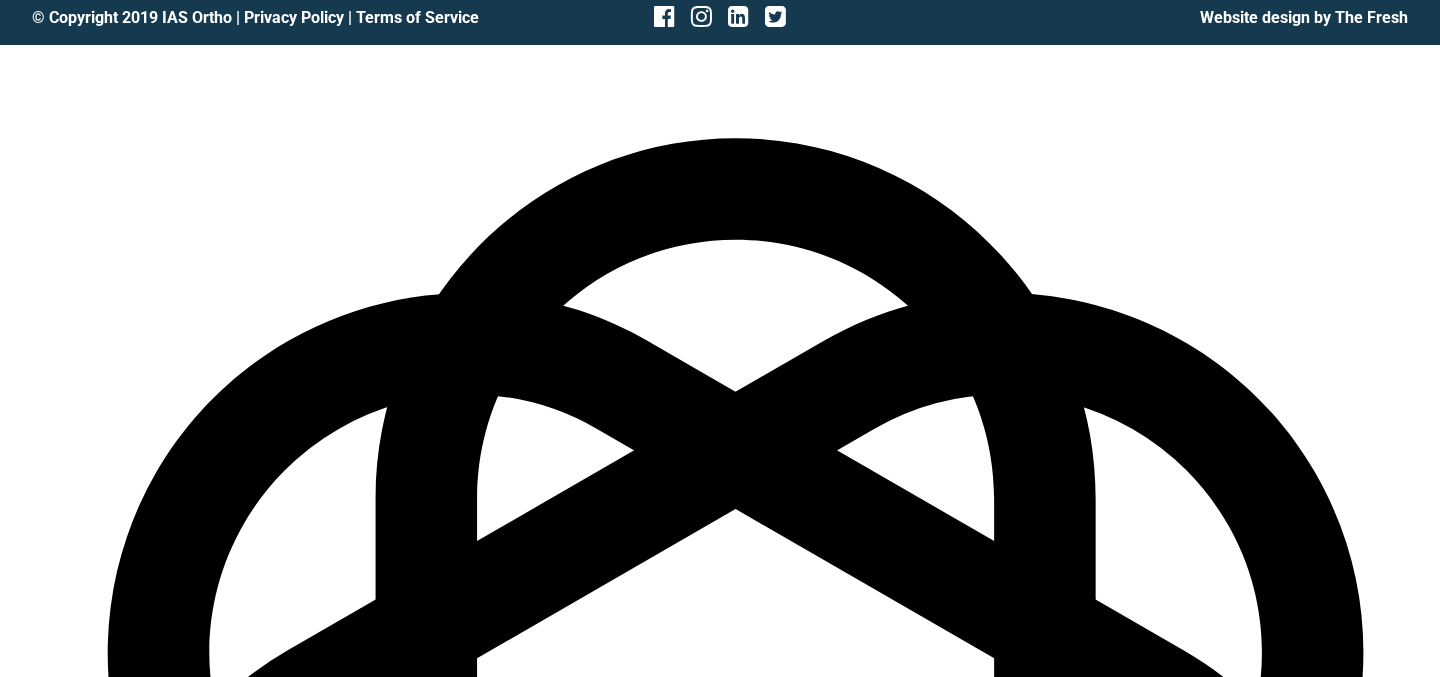 click at bounding box center [778, -853] 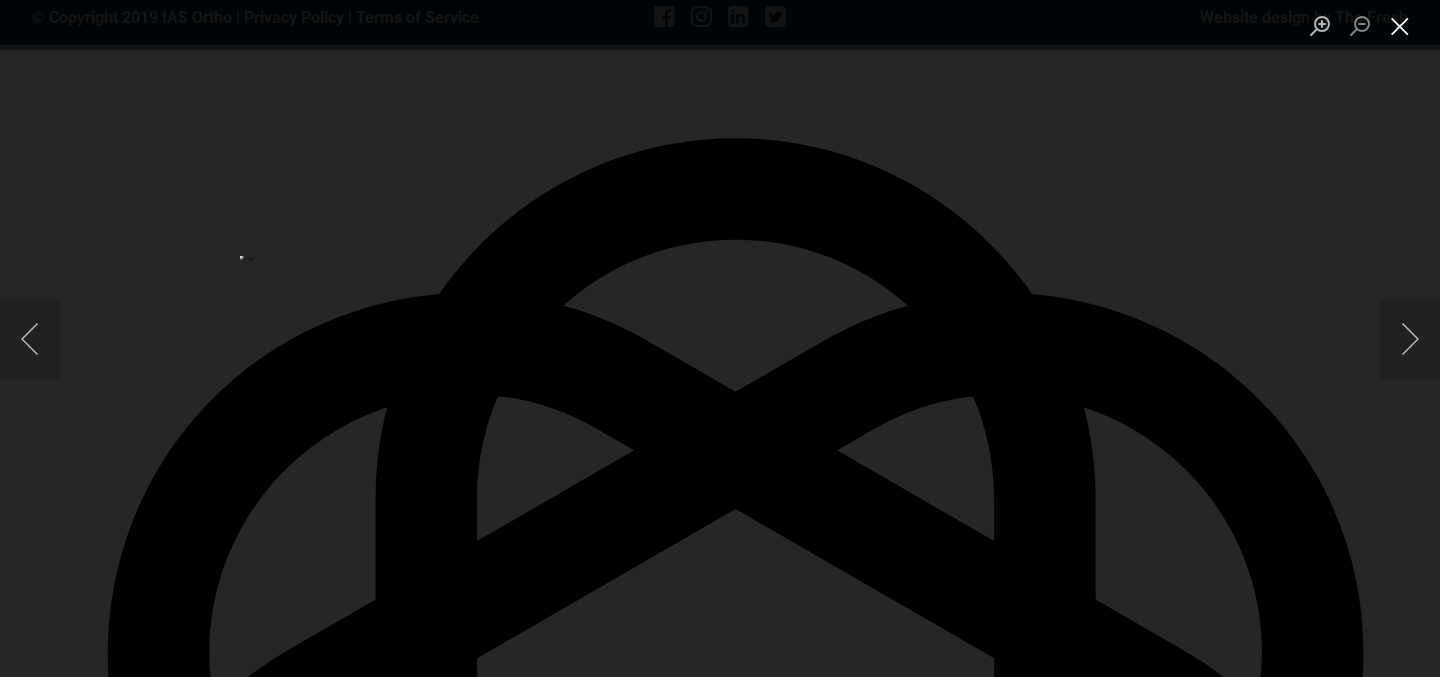 click at bounding box center [1400, 25] 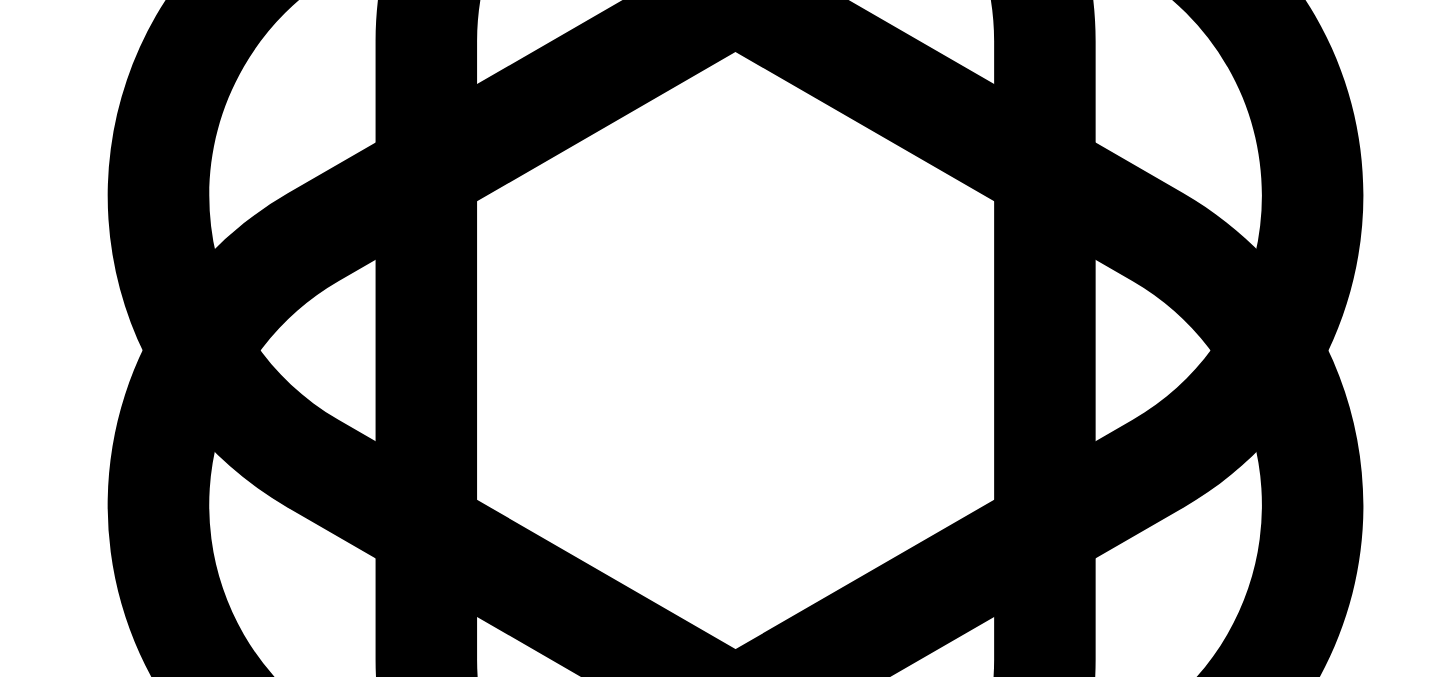 scroll, scrollTop: 5292, scrollLeft: 0, axis: vertical 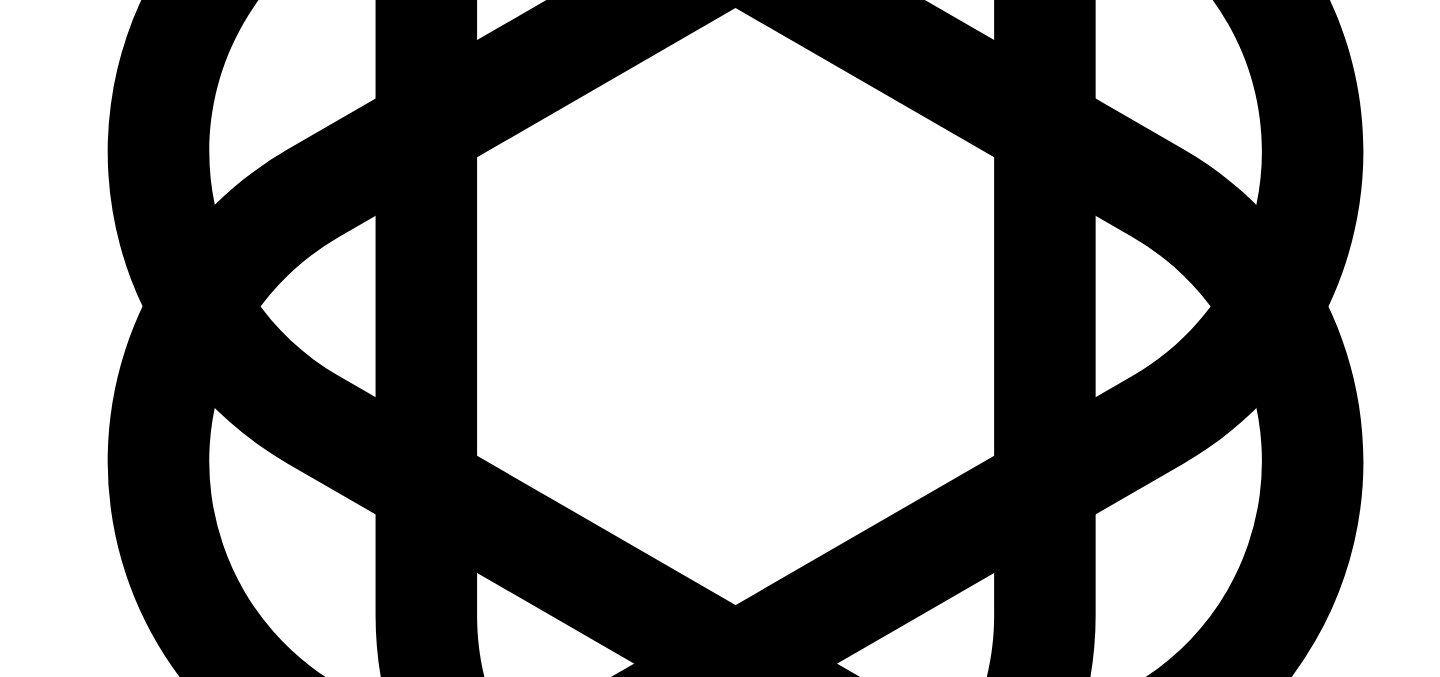 click at bounding box center [850, -860] 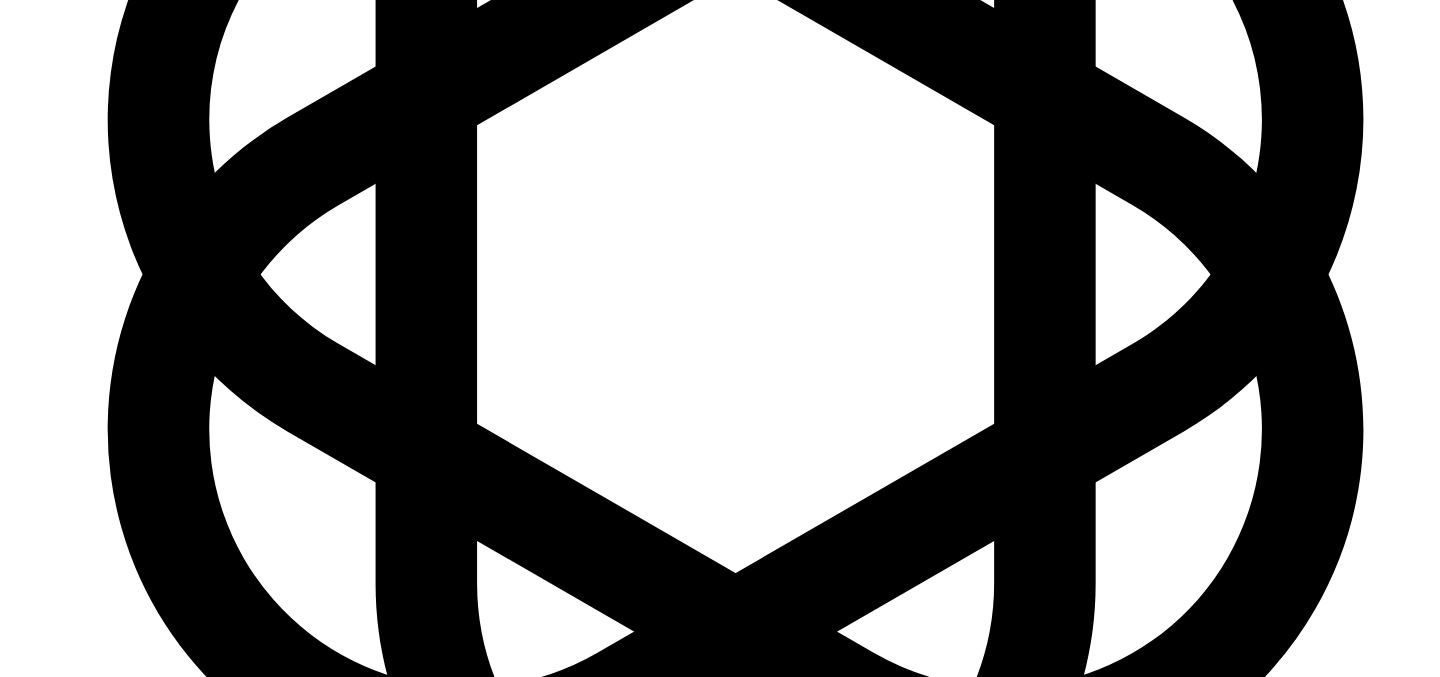 scroll, scrollTop: 5350, scrollLeft: 0, axis: vertical 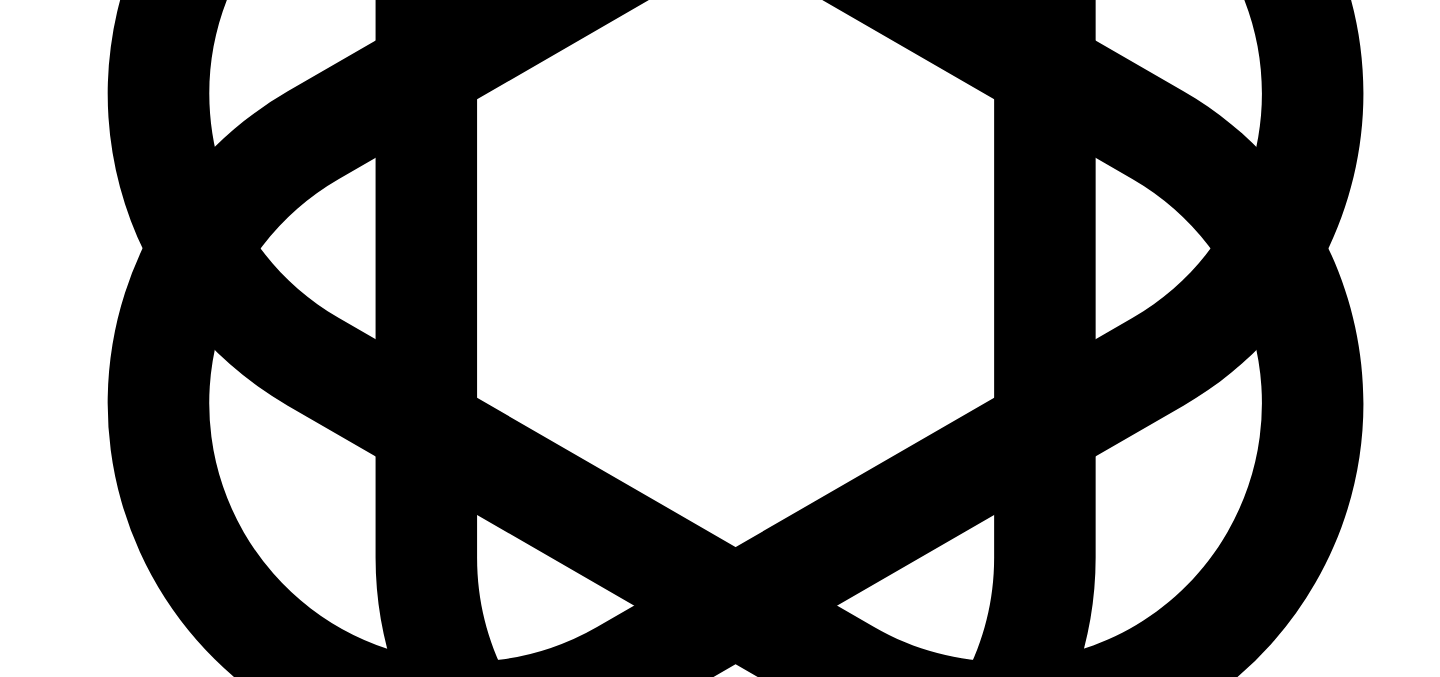 click on "changed" 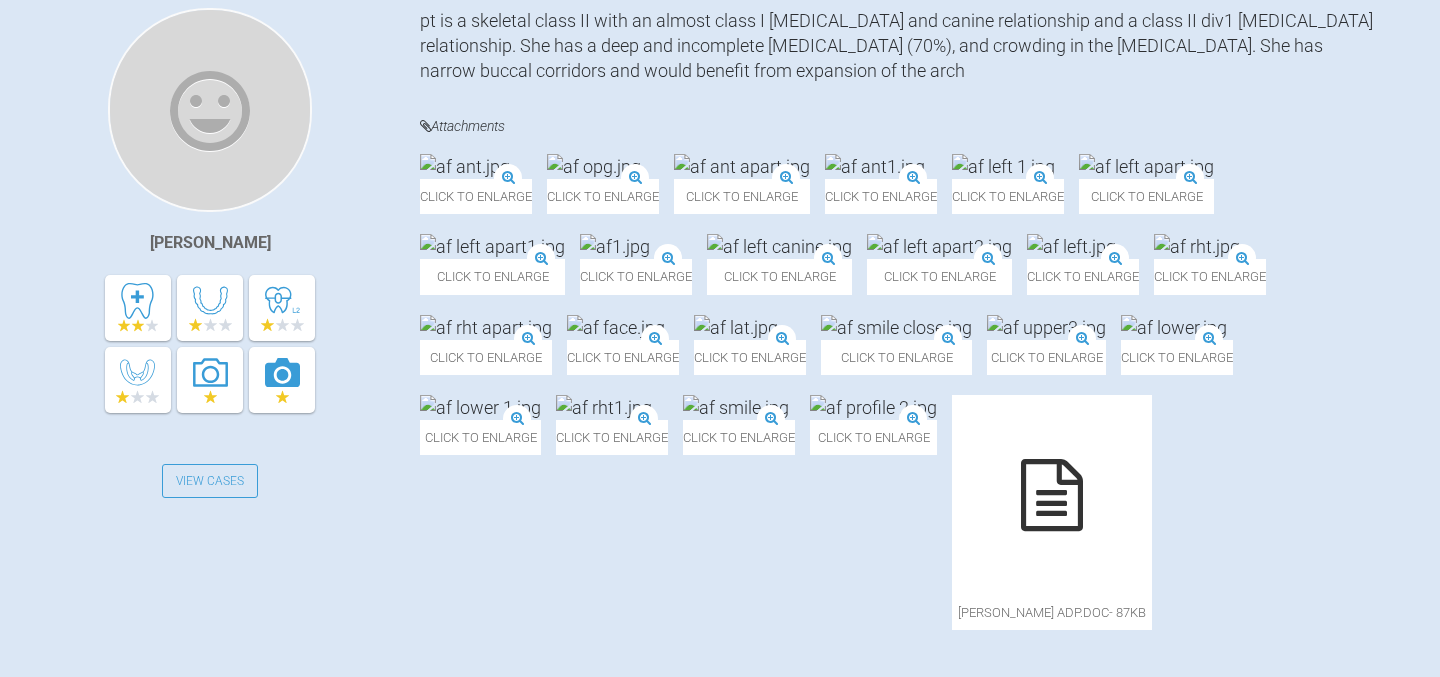 scroll, scrollTop: 0, scrollLeft: 0, axis: both 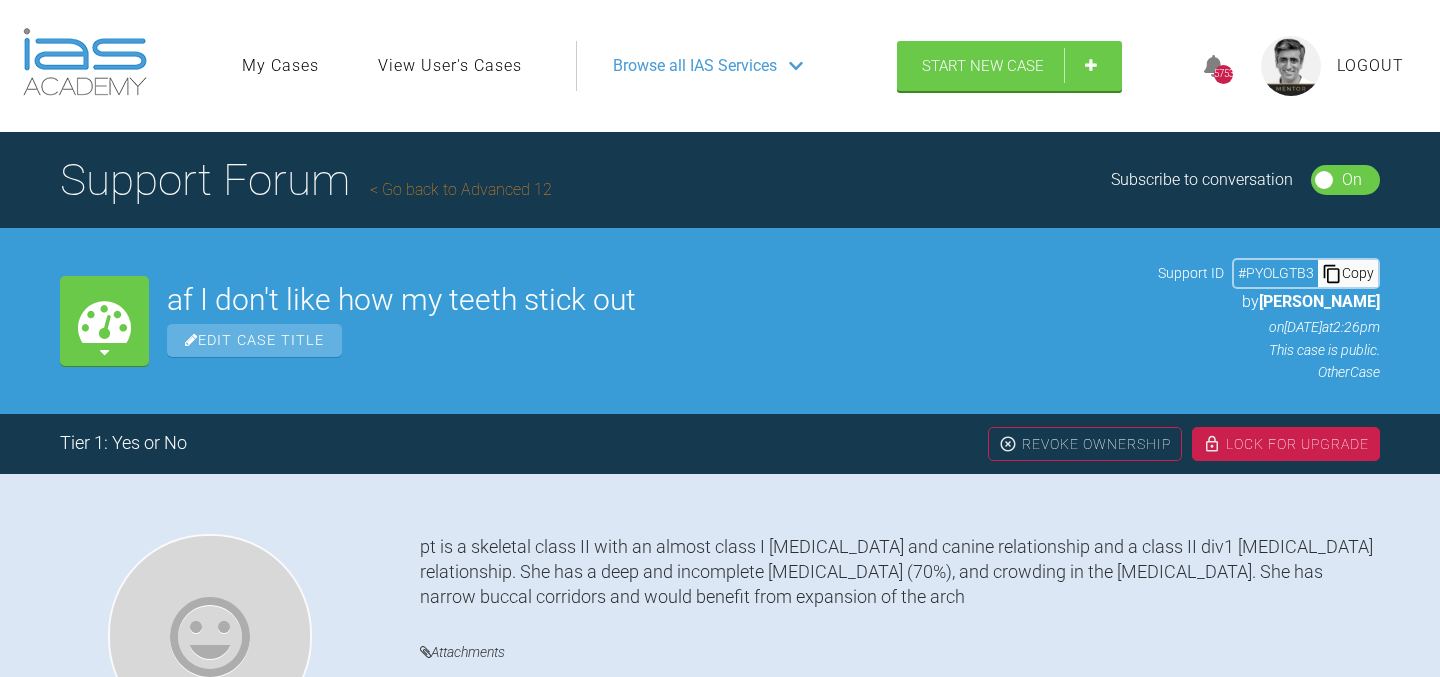 click on "Go back to Advanced 12" at bounding box center [461, 189] 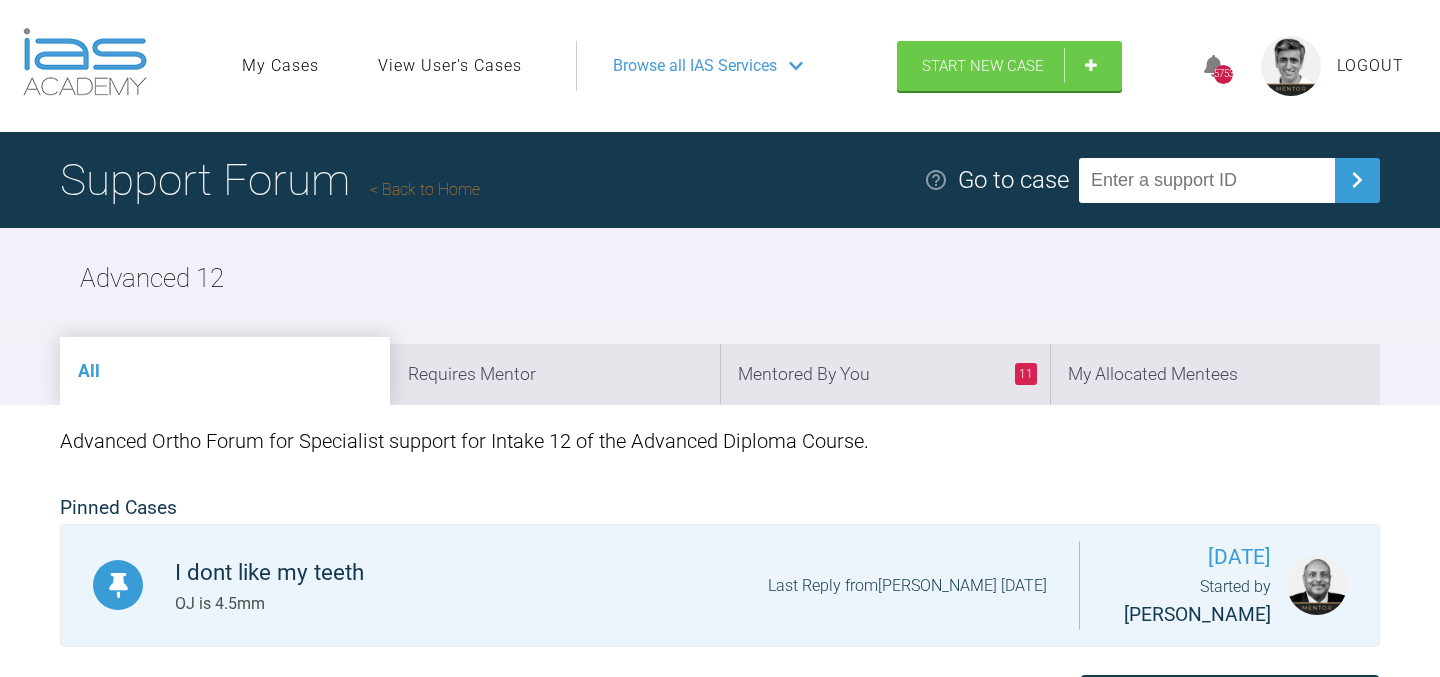 click on "Back to Home" at bounding box center [425, 189] 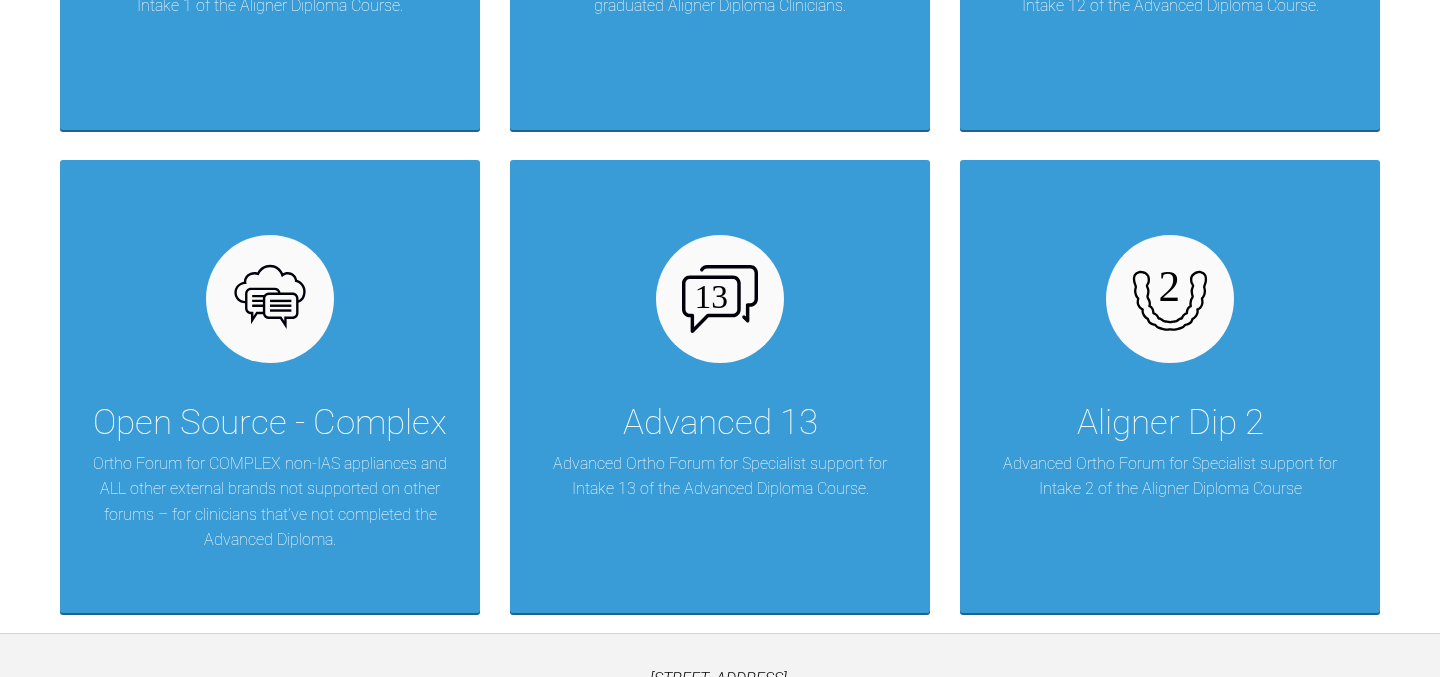 scroll, scrollTop: 2840, scrollLeft: 0, axis: vertical 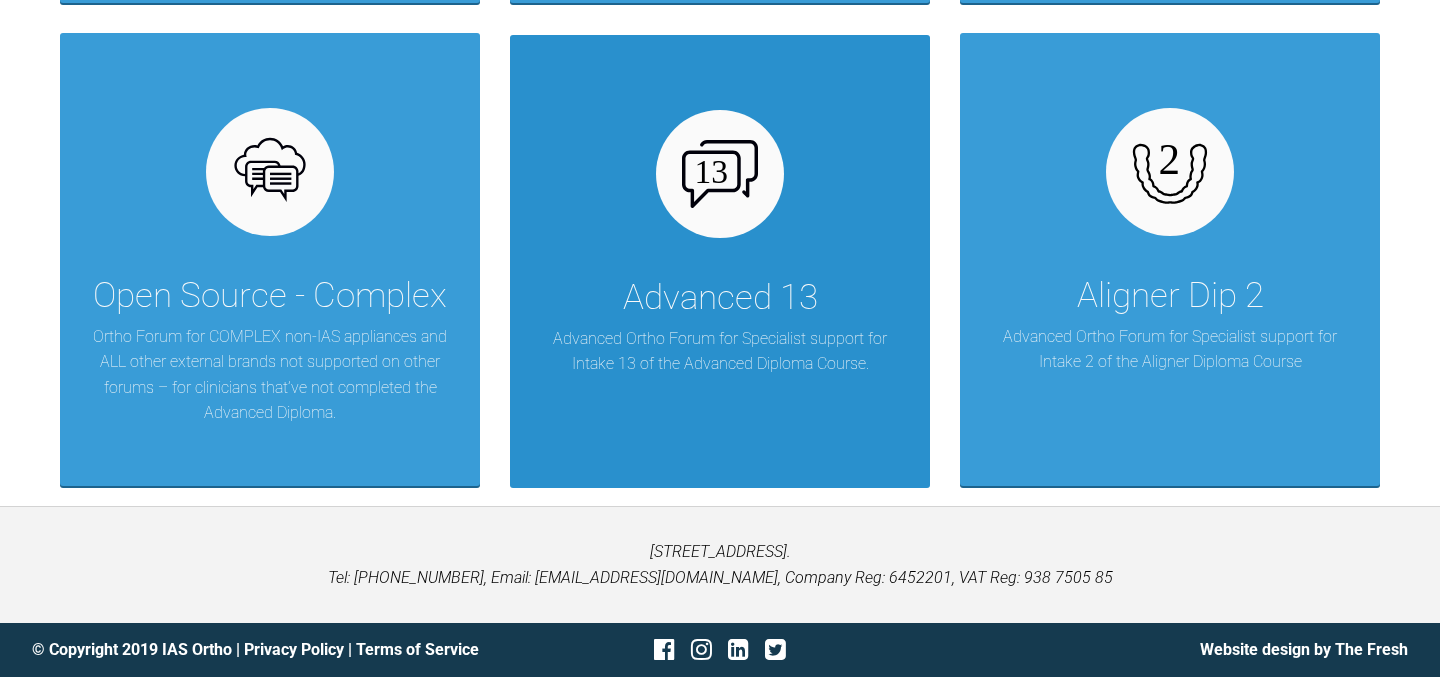 click on "Advanced 13" at bounding box center [720, 298] 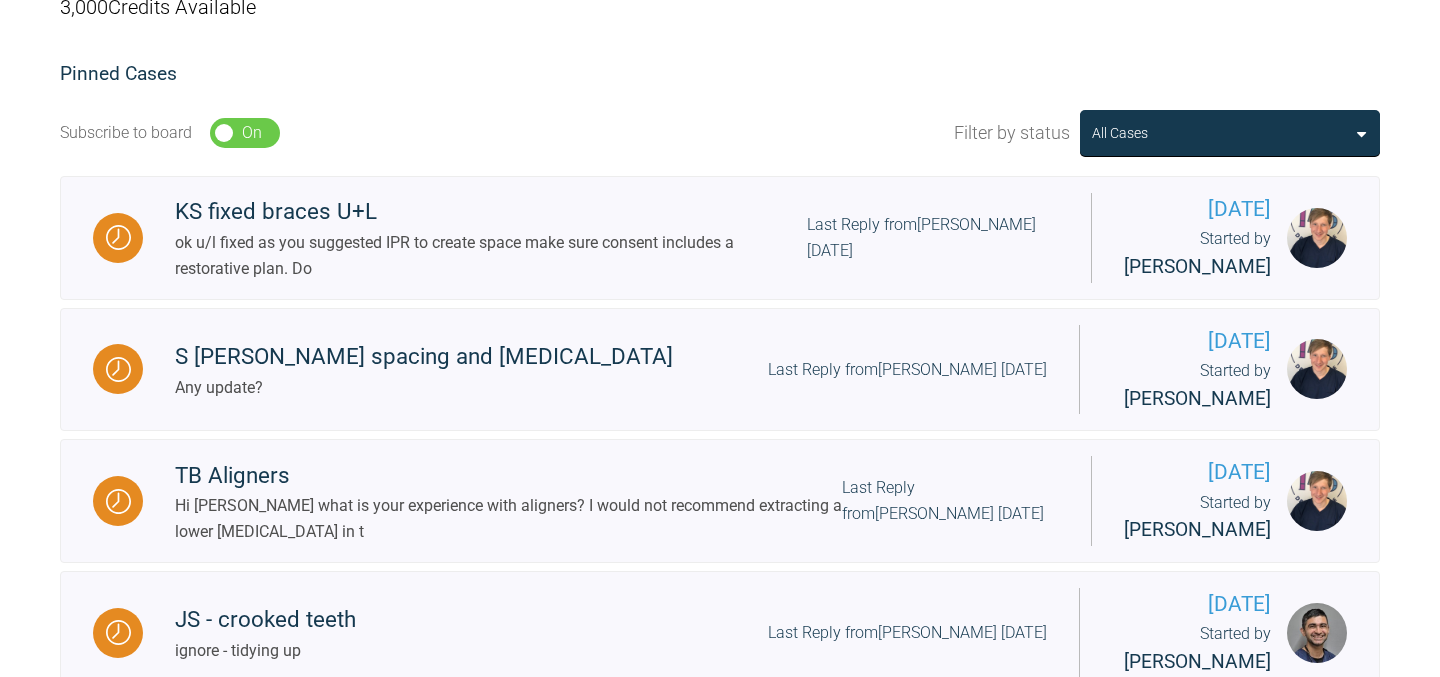 scroll, scrollTop: 0, scrollLeft: 0, axis: both 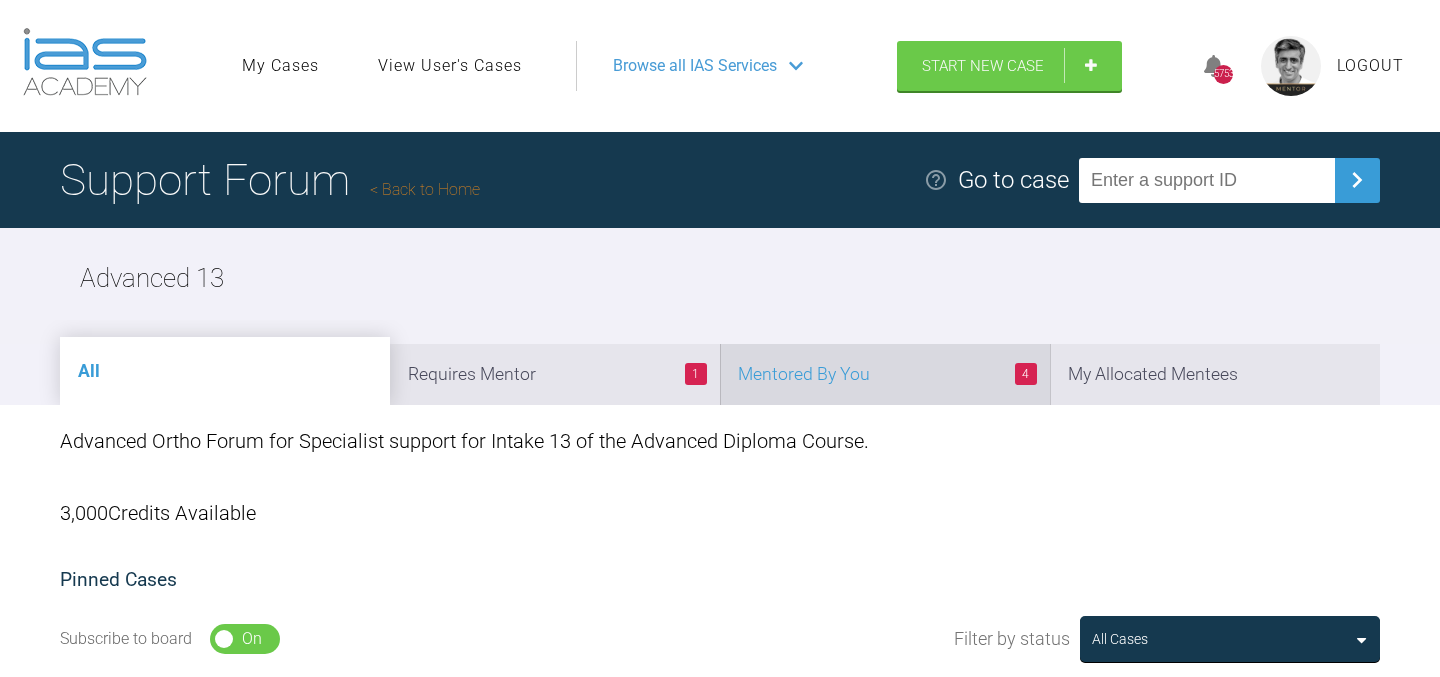 click on "4 Mentored By You" at bounding box center (885, 374) 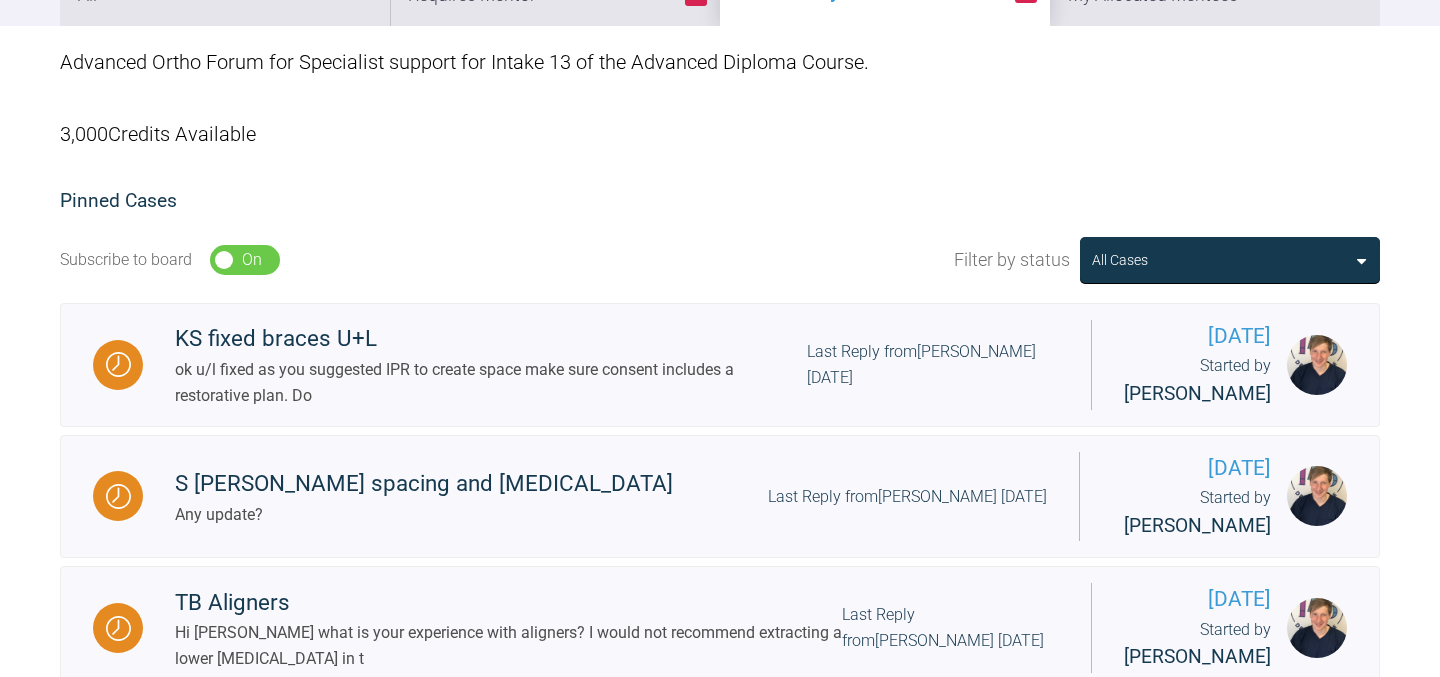 scroll, scrollTop: 0, scrollLeft: 0, axis: both 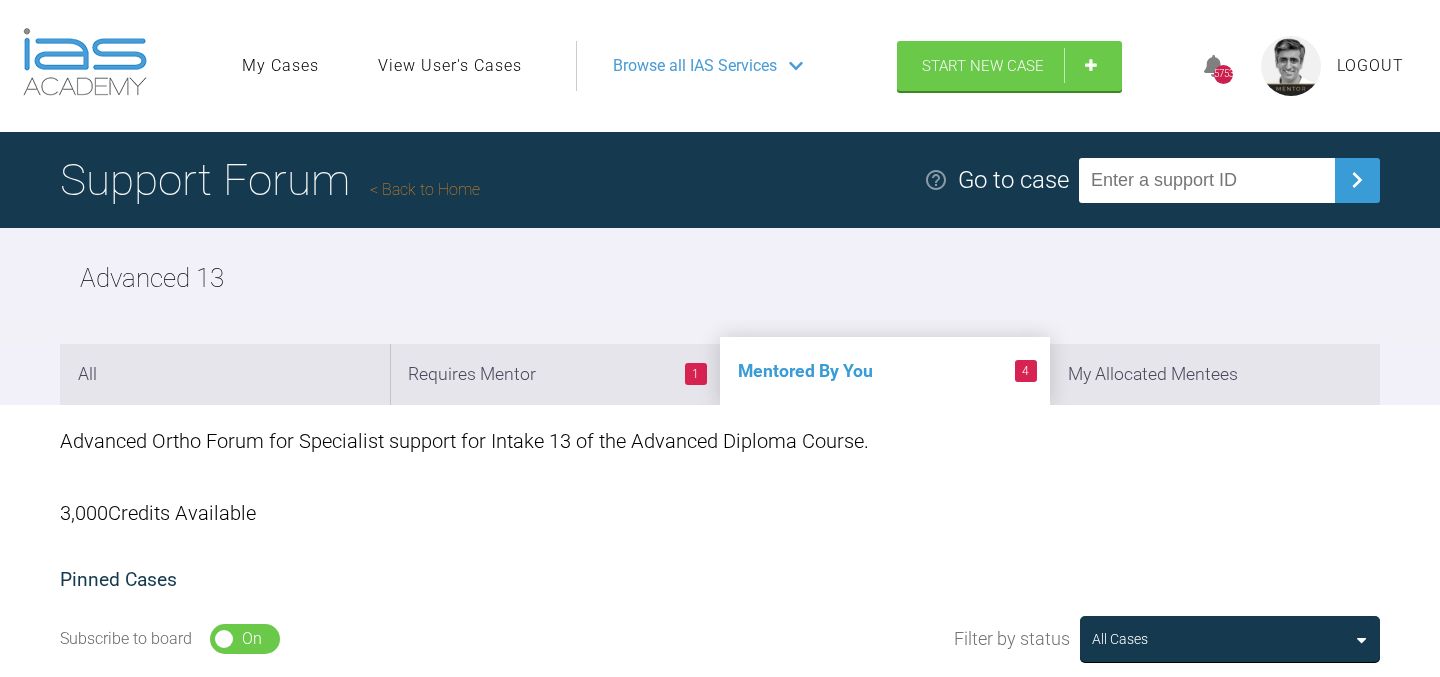 click on "Back to Home" at bounding box center (425, 189) 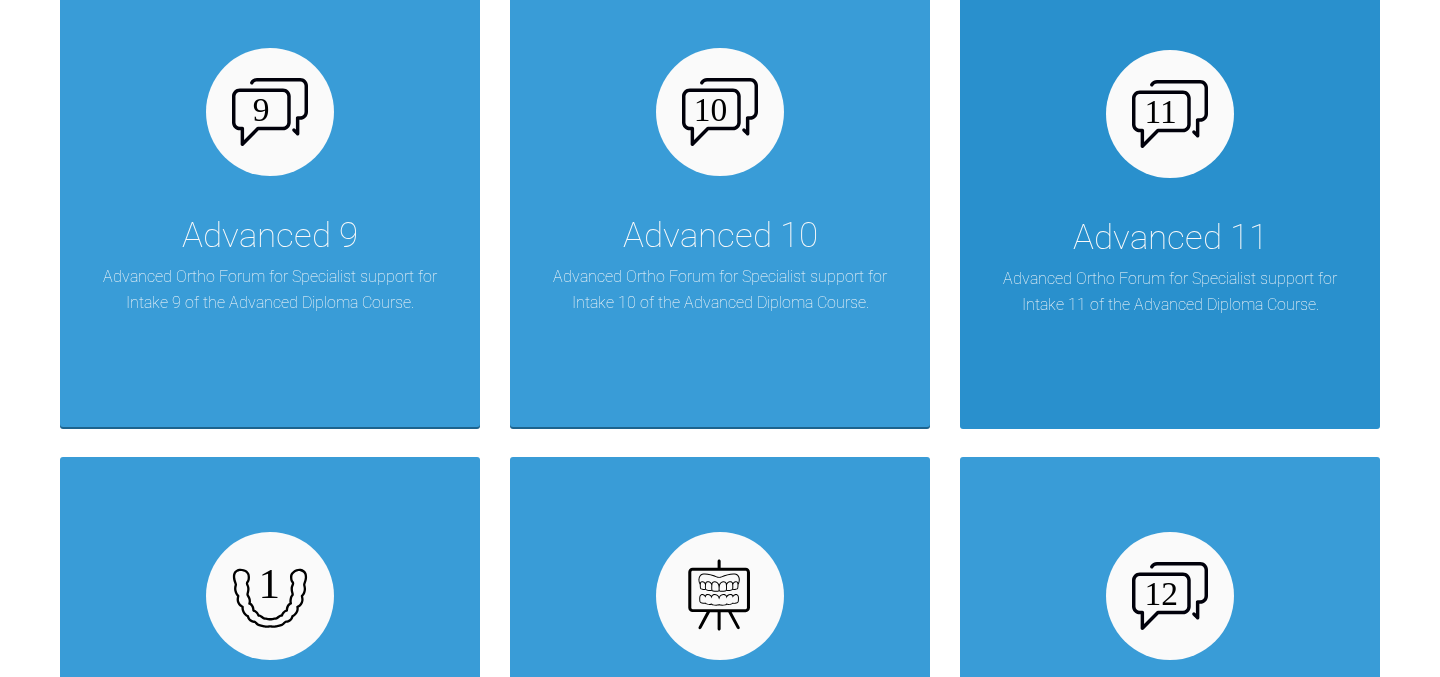 click on "Advanced 11" at bounding box center (1170, 238) 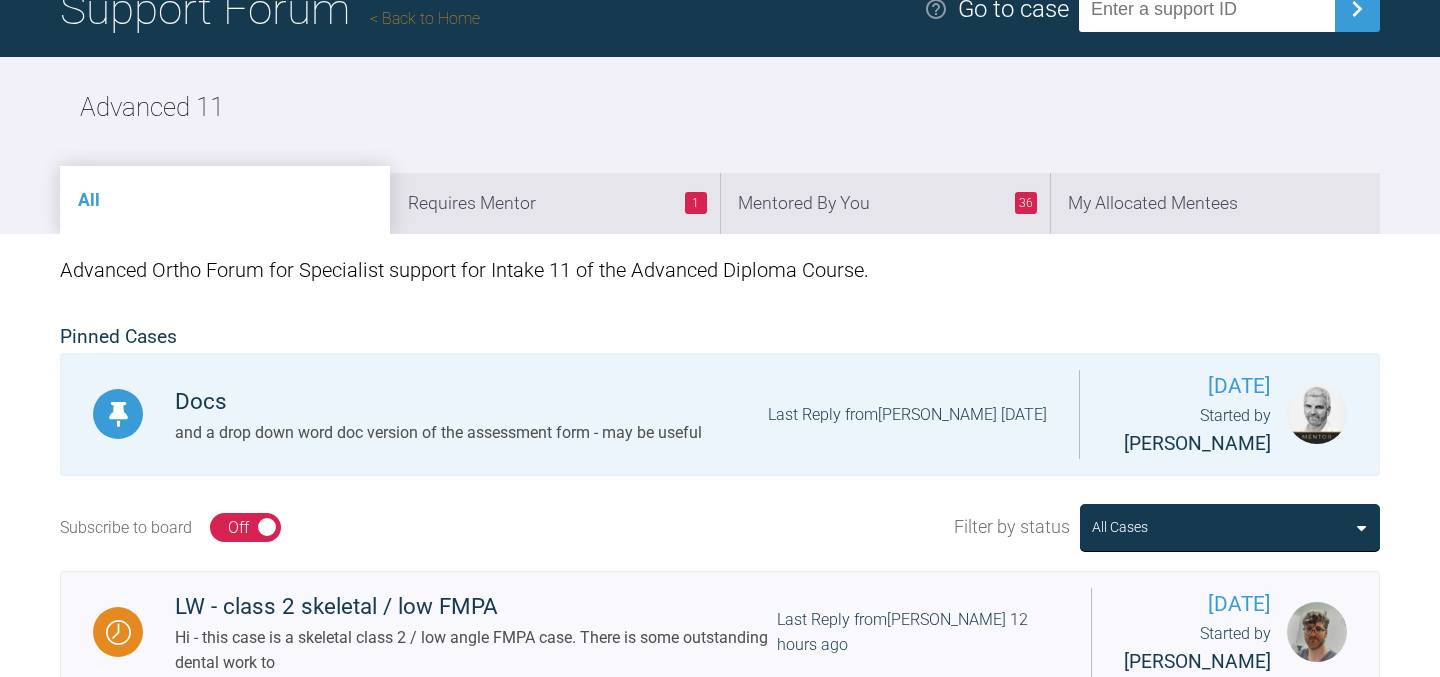 scroll, scrollTop: 242, scrollLeft: 0, axis: vertical 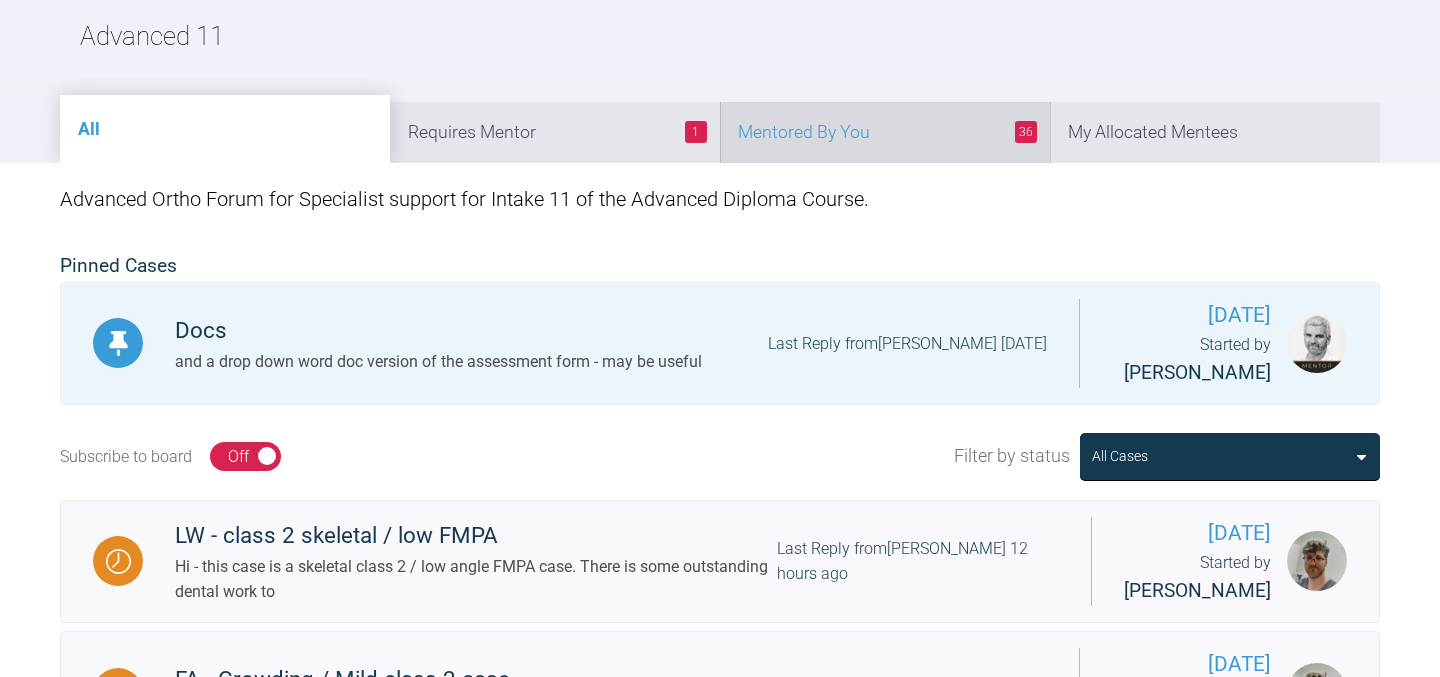 click on "36 Mentored By You" at bounding box center (885, 132) 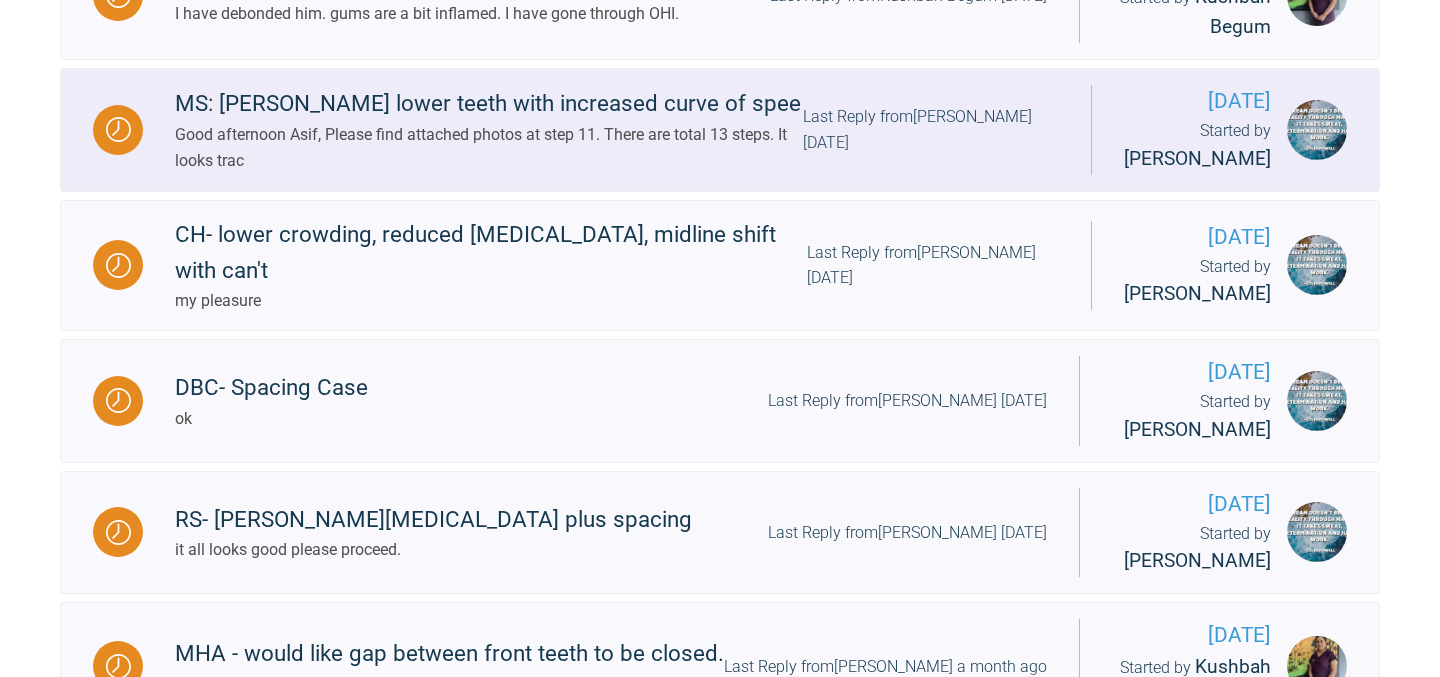 click on "Last Reply from  [PERSON_NAME]   [DATE]" at bounding box center [931, 129] 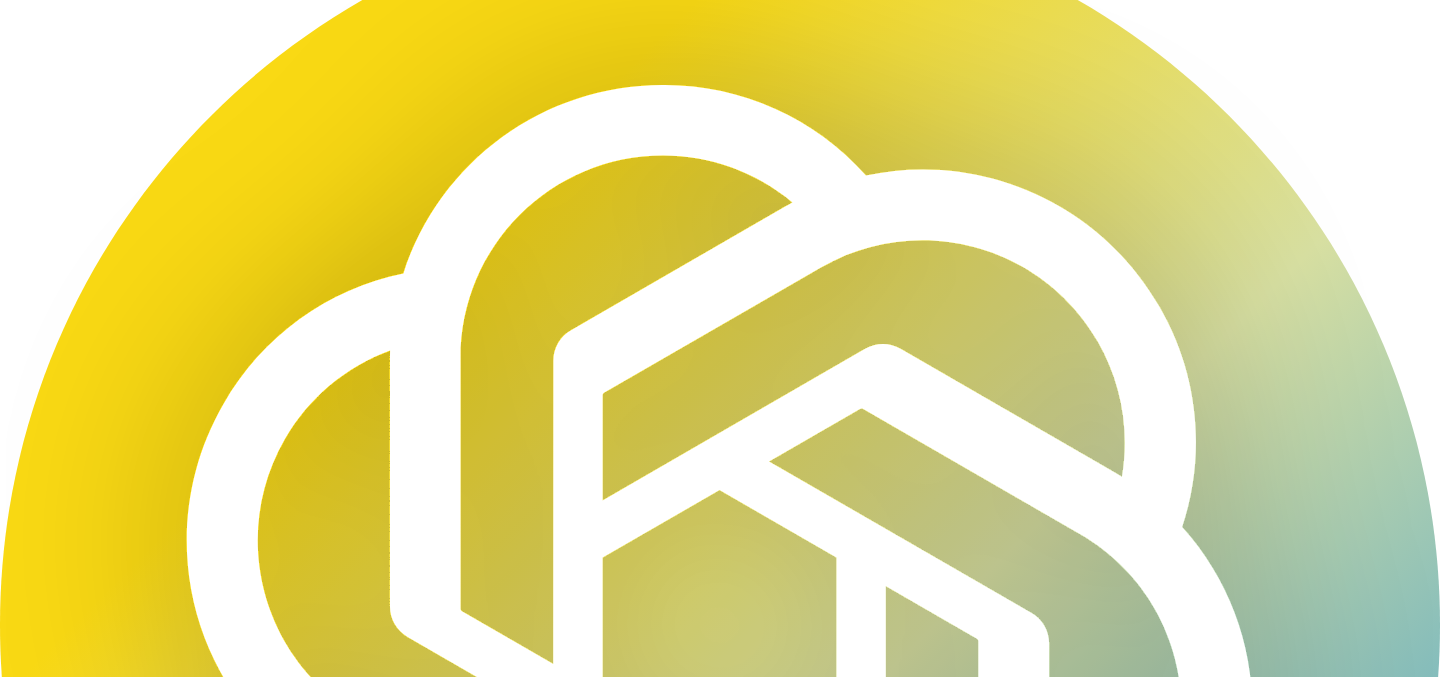 scroll, scrollTop: 39936, scrollLeft: 0, axis: vertical 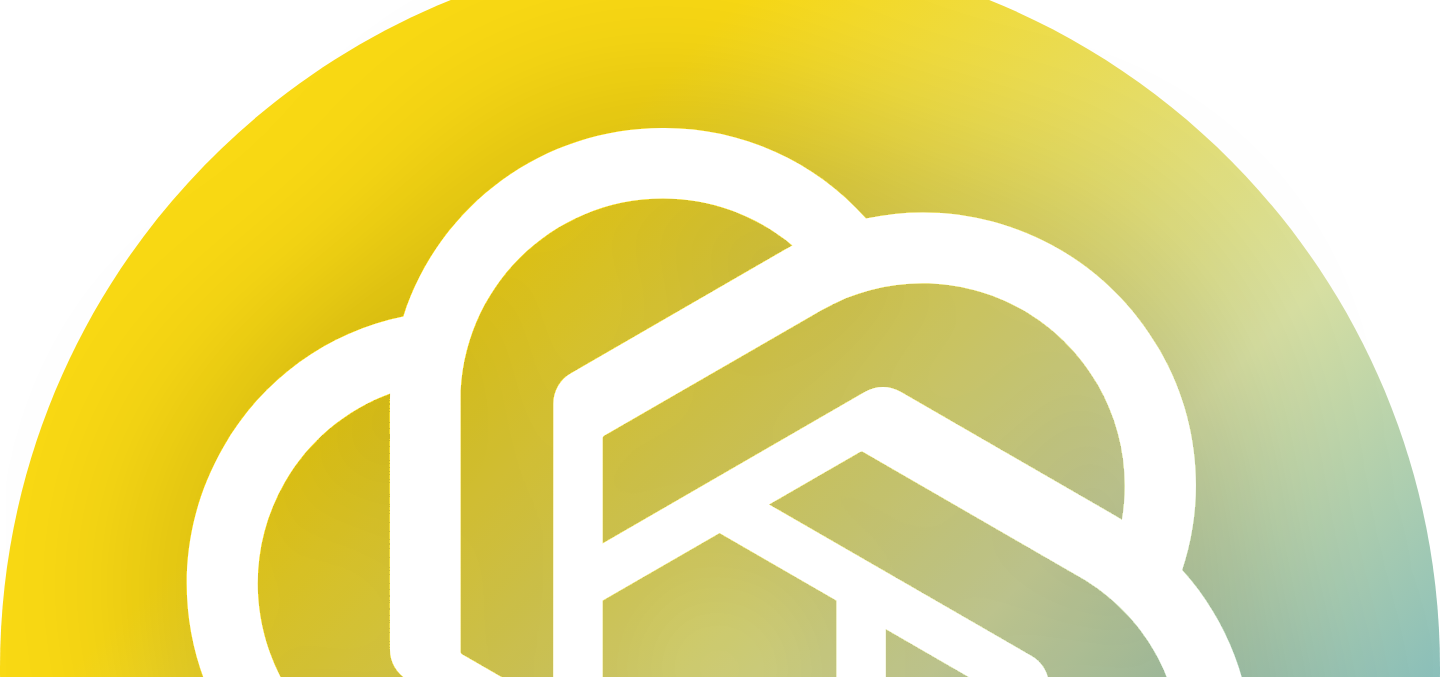 click at bounding box center (850, -7996) 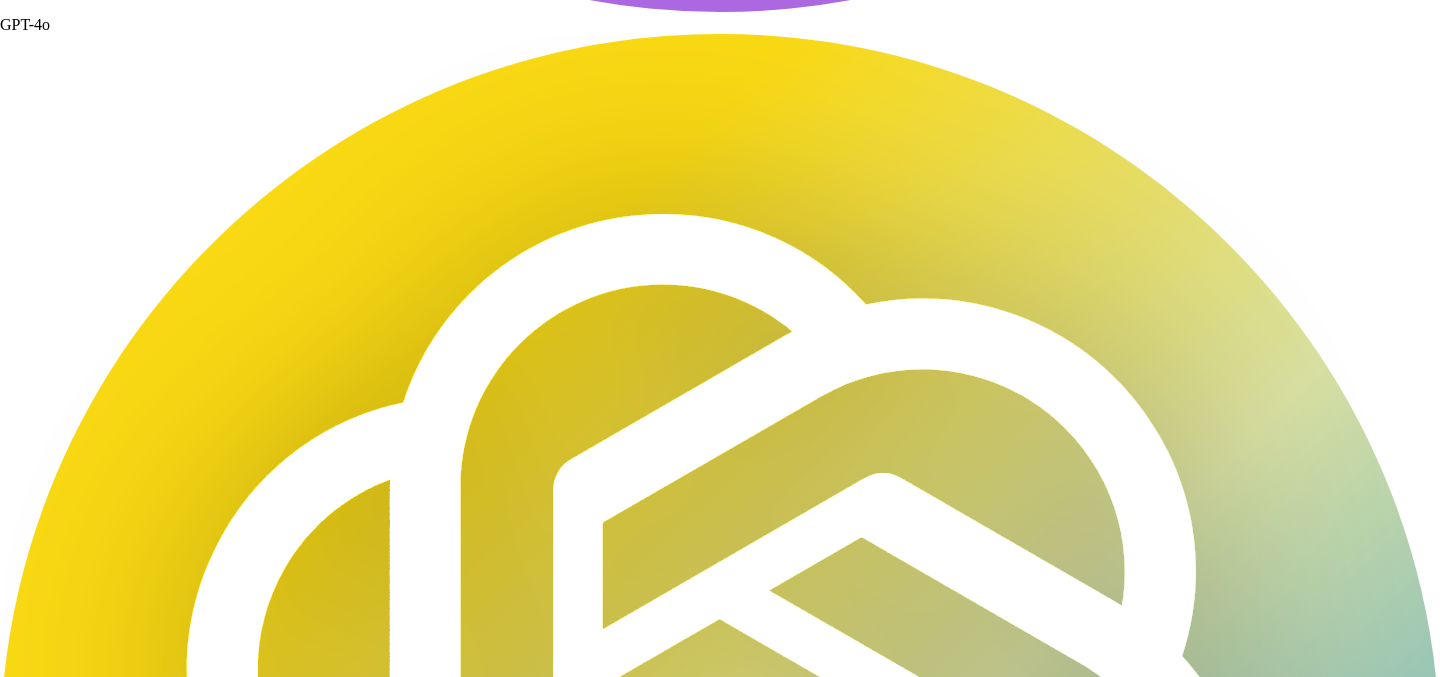 scroll, scrollTop: 39855, scrollLeft: 0, axis: vertical 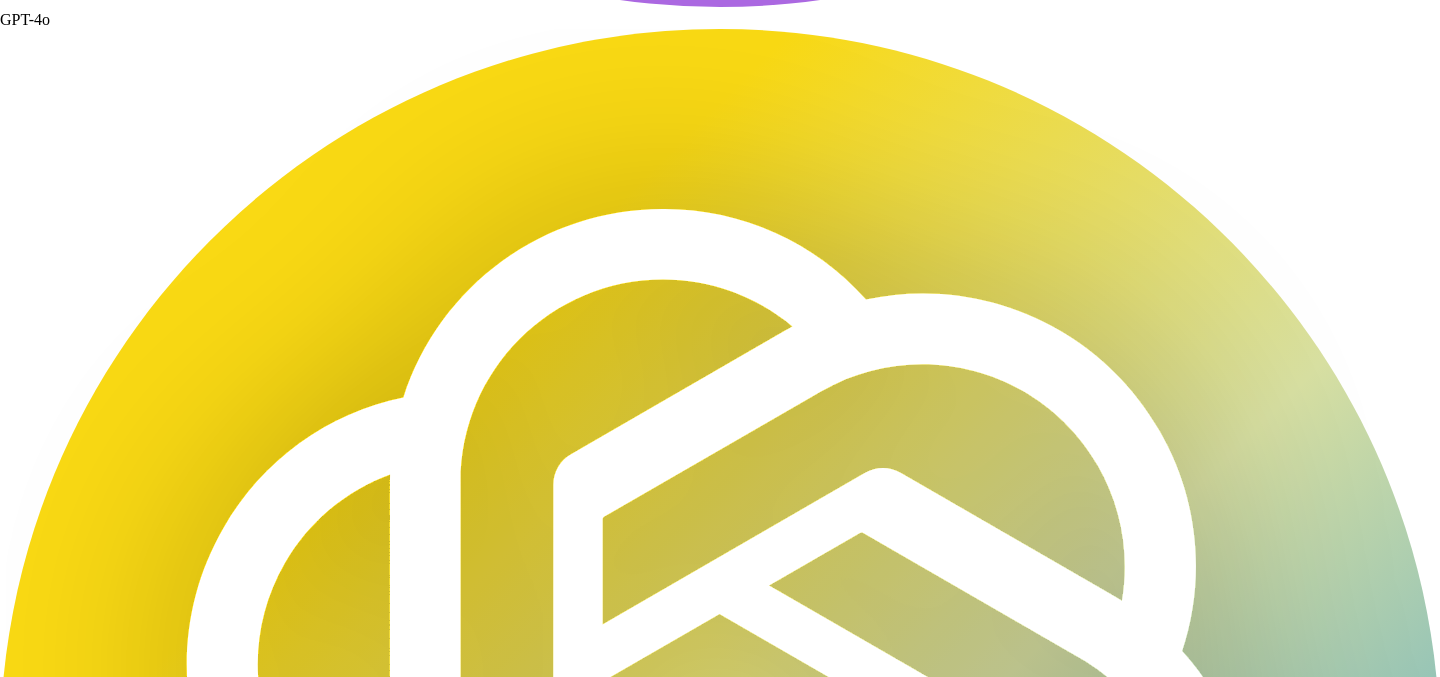 click on "it is looking good - just check before you finish that you have the space to restore the upper incisal edges" at bounding box center (850, -7915) 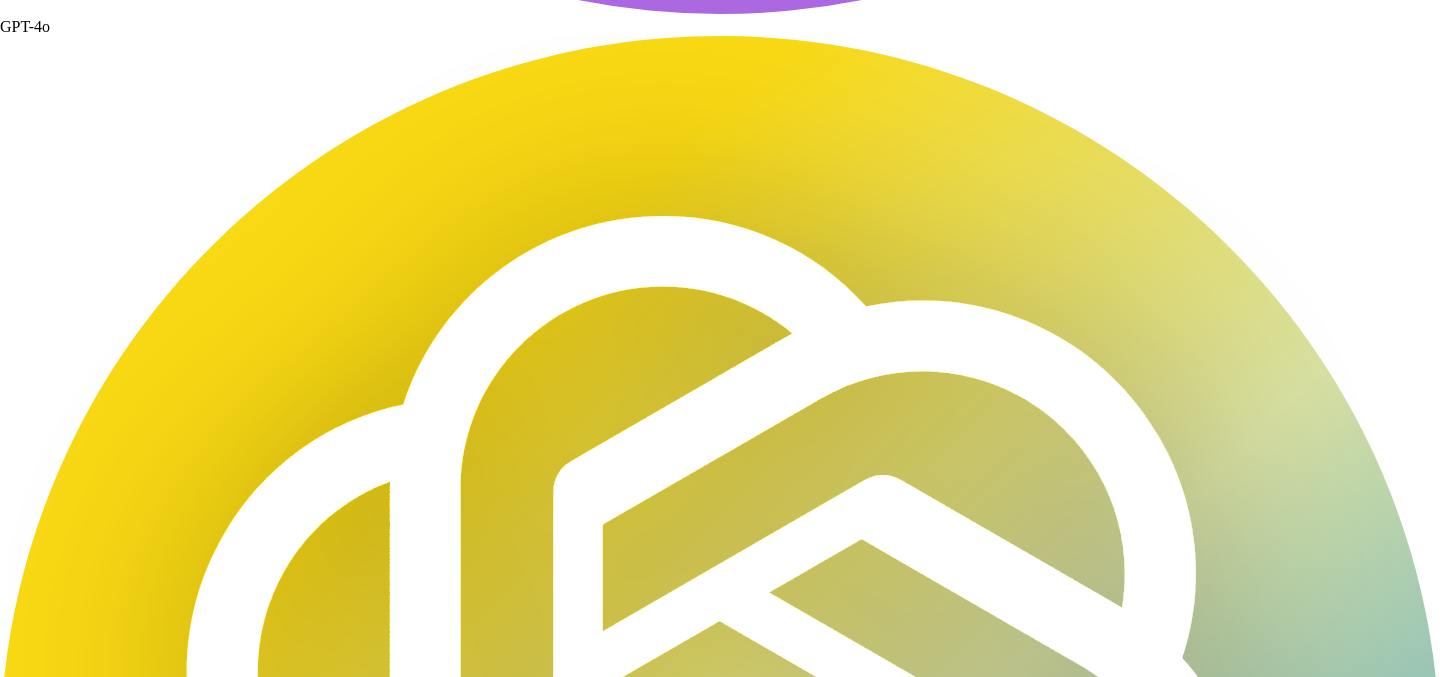 scroll, scrollTop: 39940, scrollLeft: 0, axis: vertical 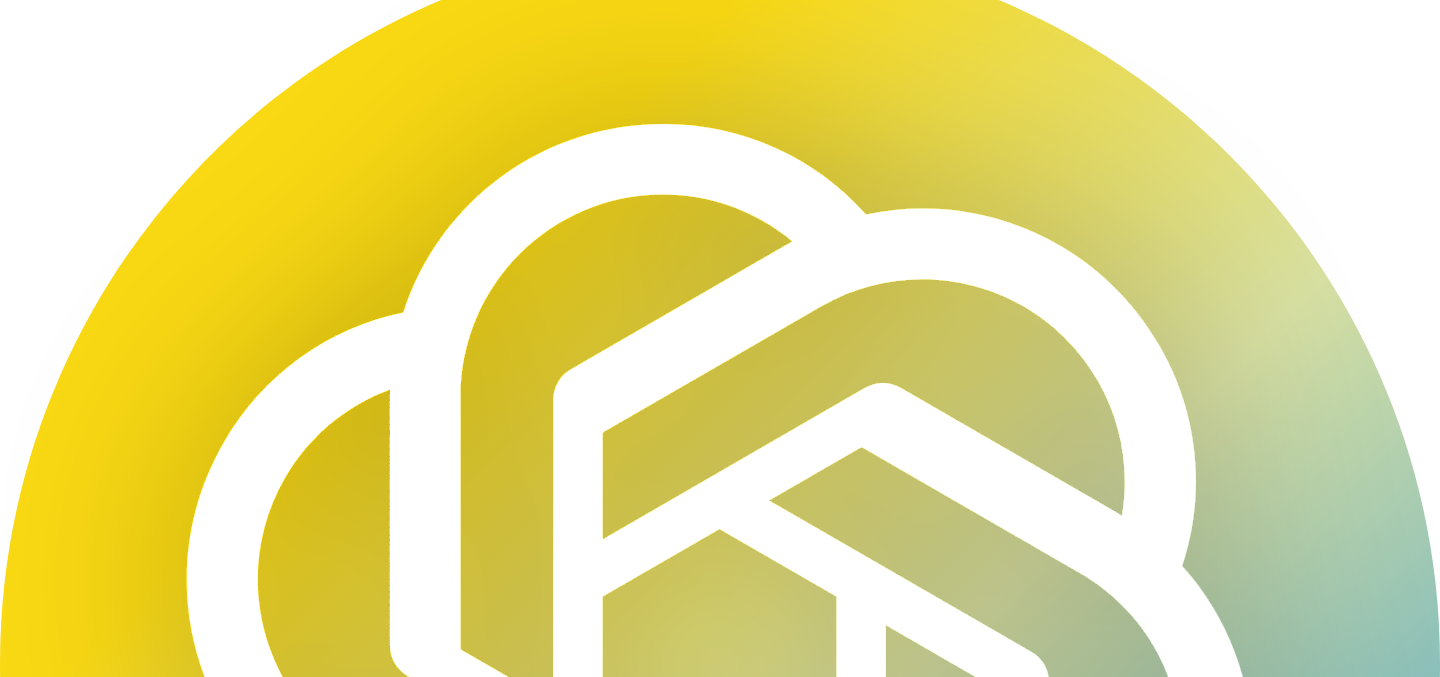 click on "function?" 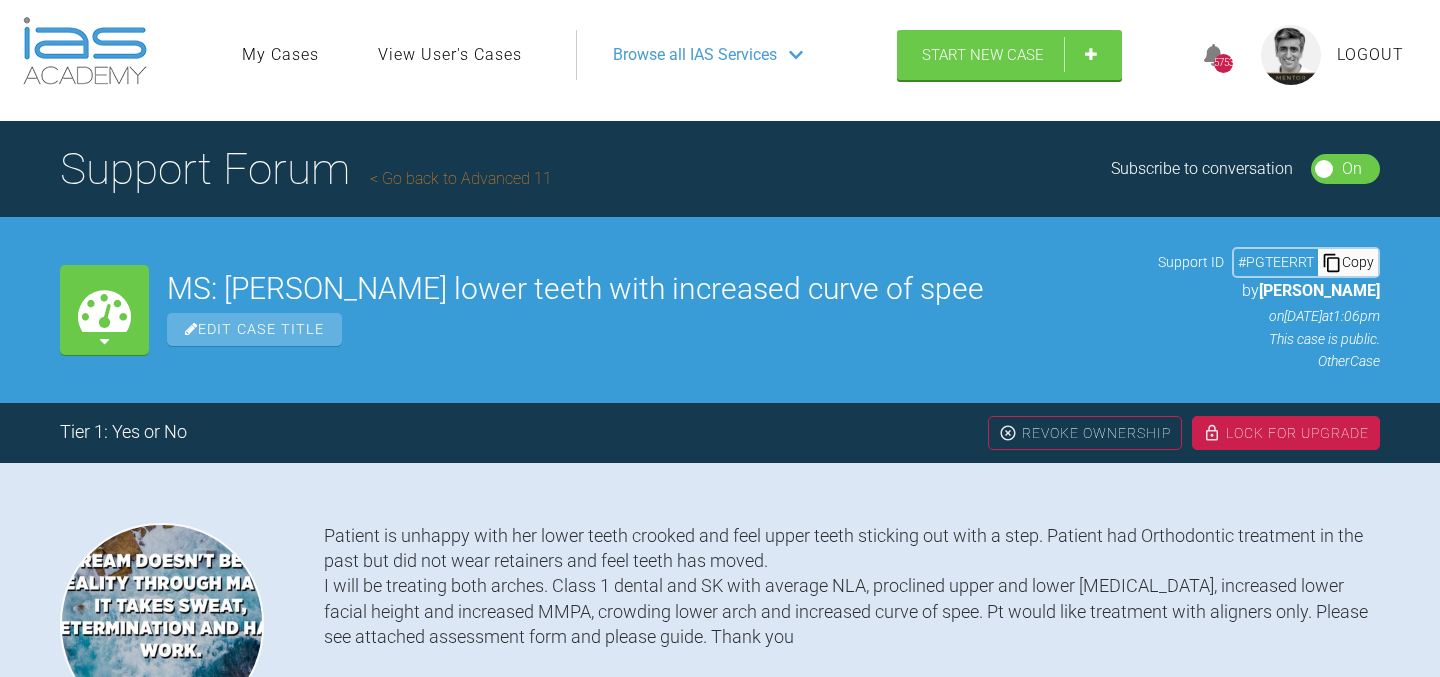 scroll, scrollTop: 0, scrollLeft: 0, axis: both 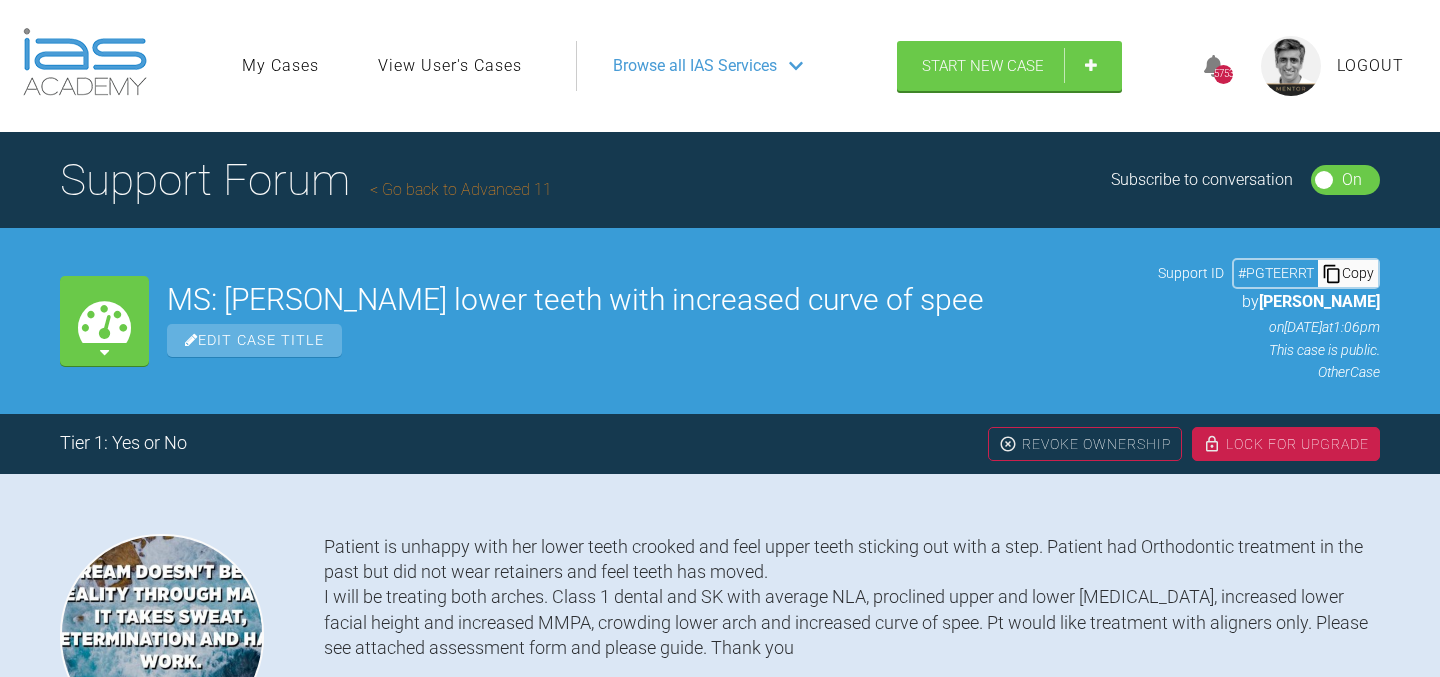 click on "Go back to Advanced 11" at bounding box center (461, 189) 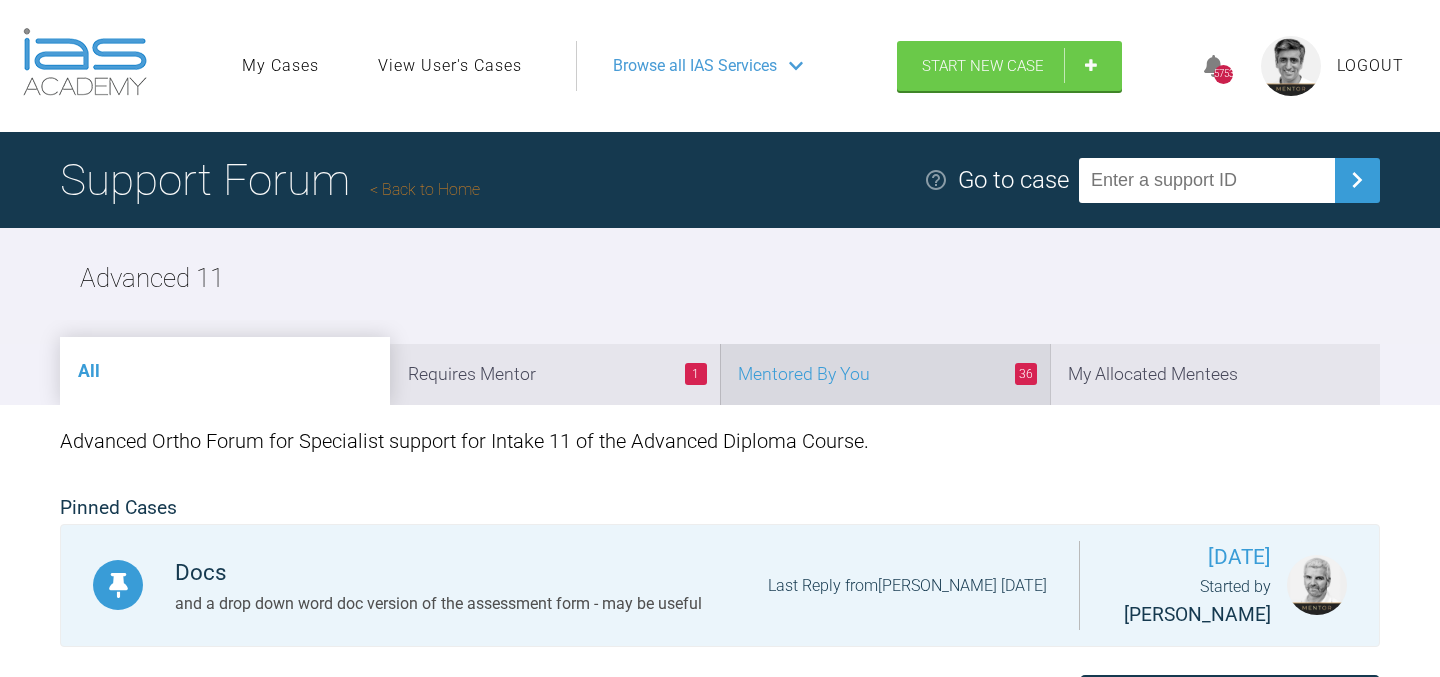 click on "36 Mentored By You" at bounding box center (885, 374) 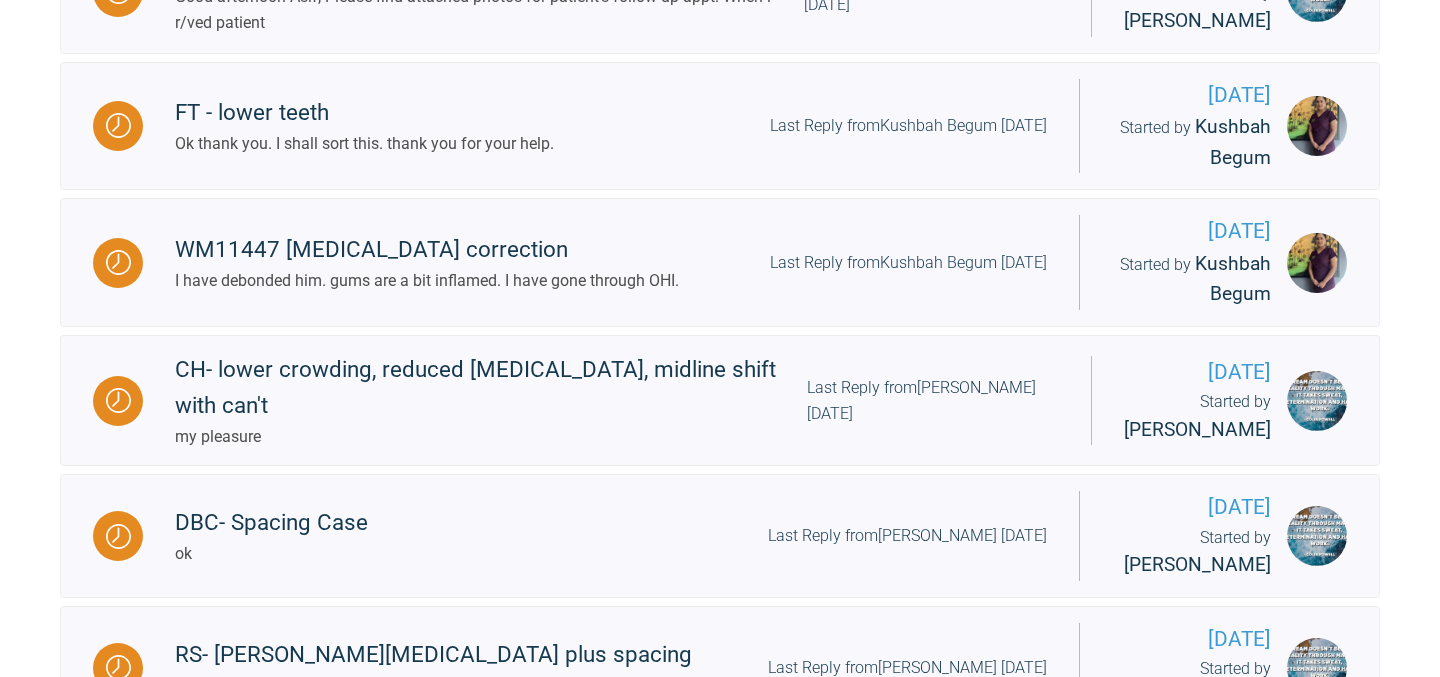 scroll, scrollTop: 873, scrollLeft: 0, axis: vertical 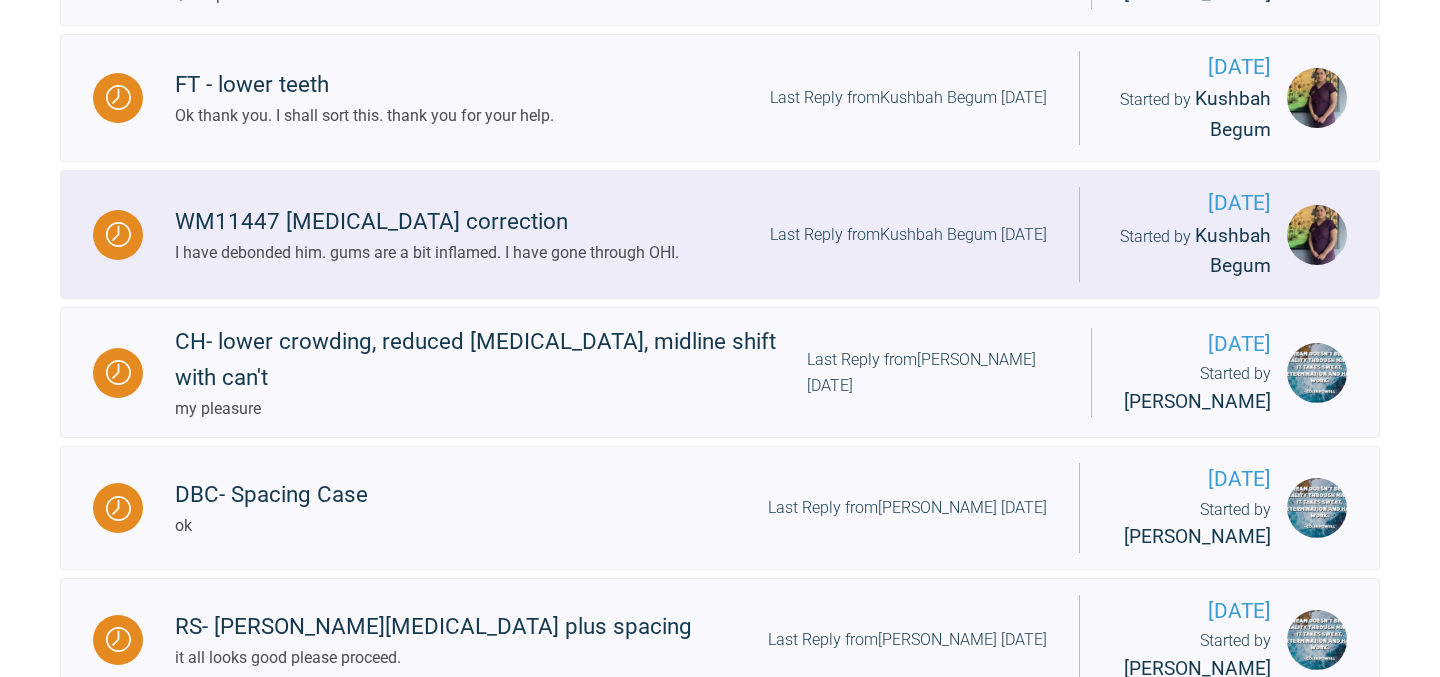 click on "Last Reply from  Kushbah Begum   [DATE]" at bounding box center (908, 235) 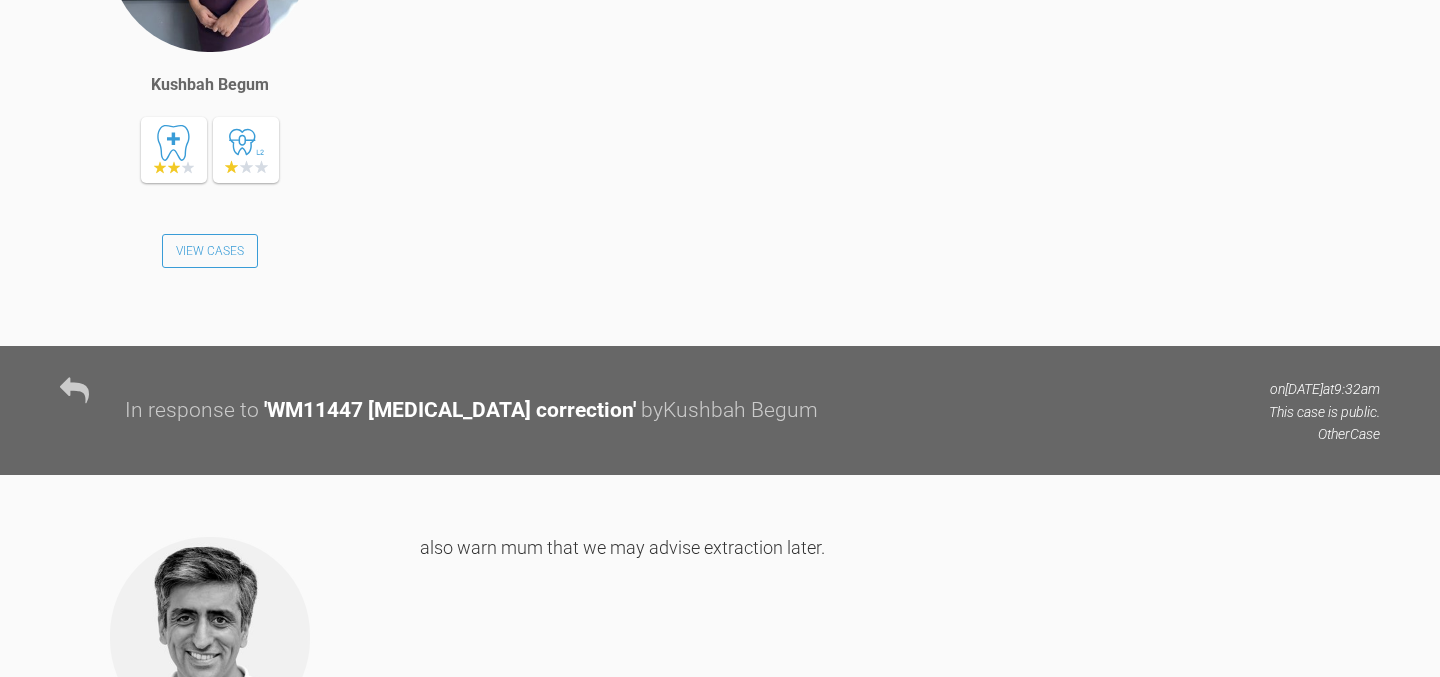 scroll, scrollTop: 6002, scrollLeft: 0, axis: vertical 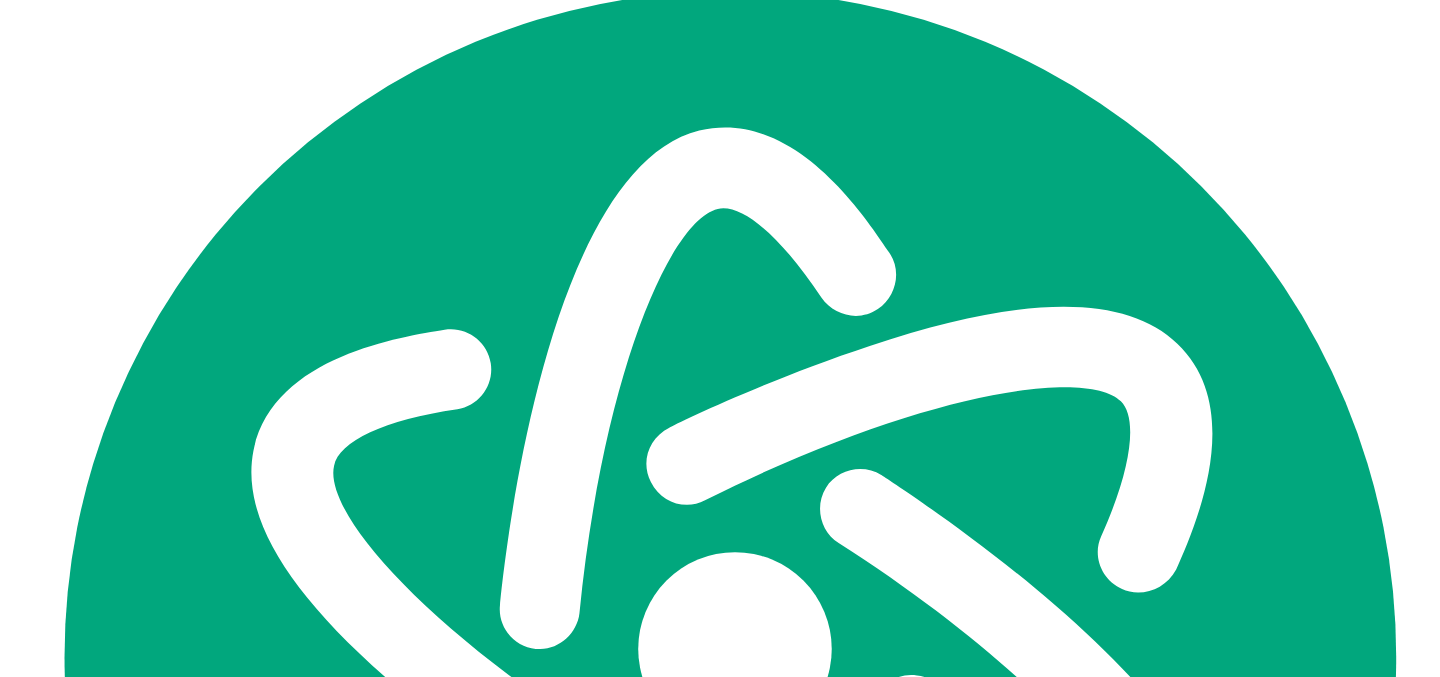 click at bounding box center (850, -3645) 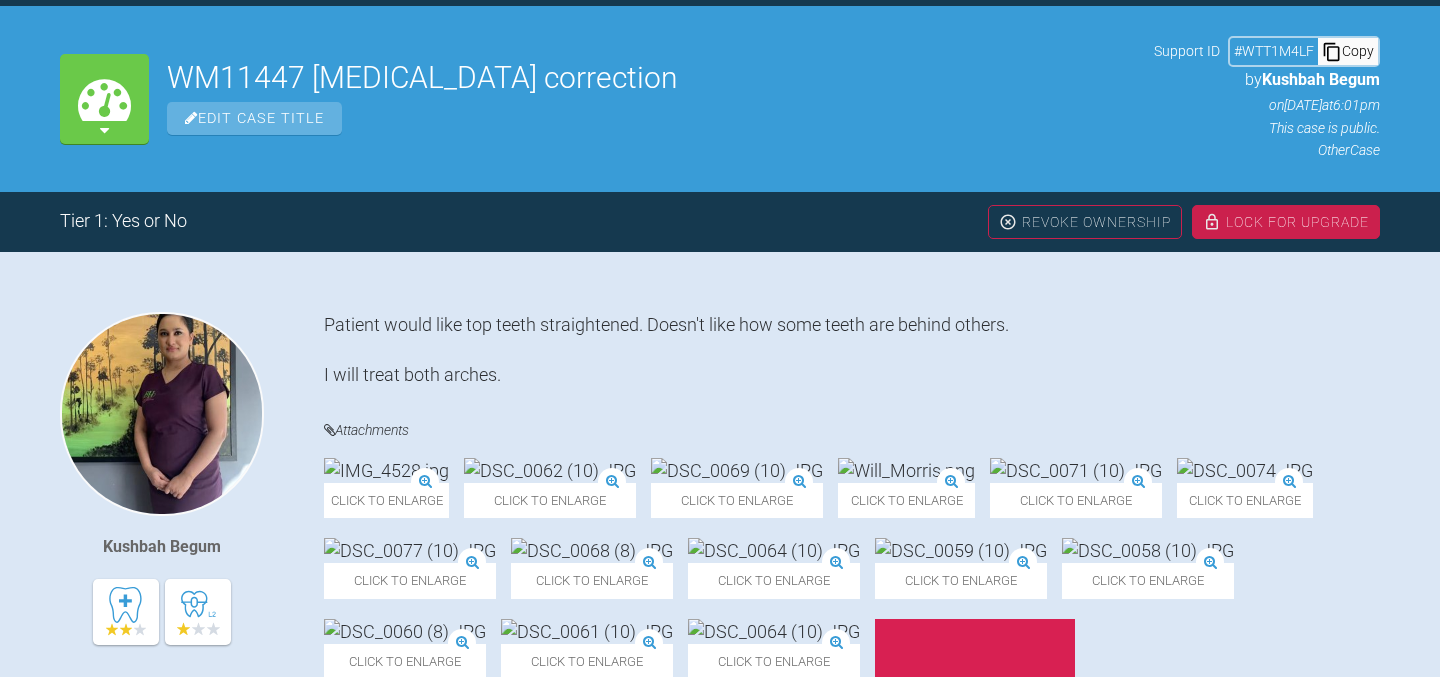 scroll, scrollTop: 0, scrollLeft: 0, axis: both 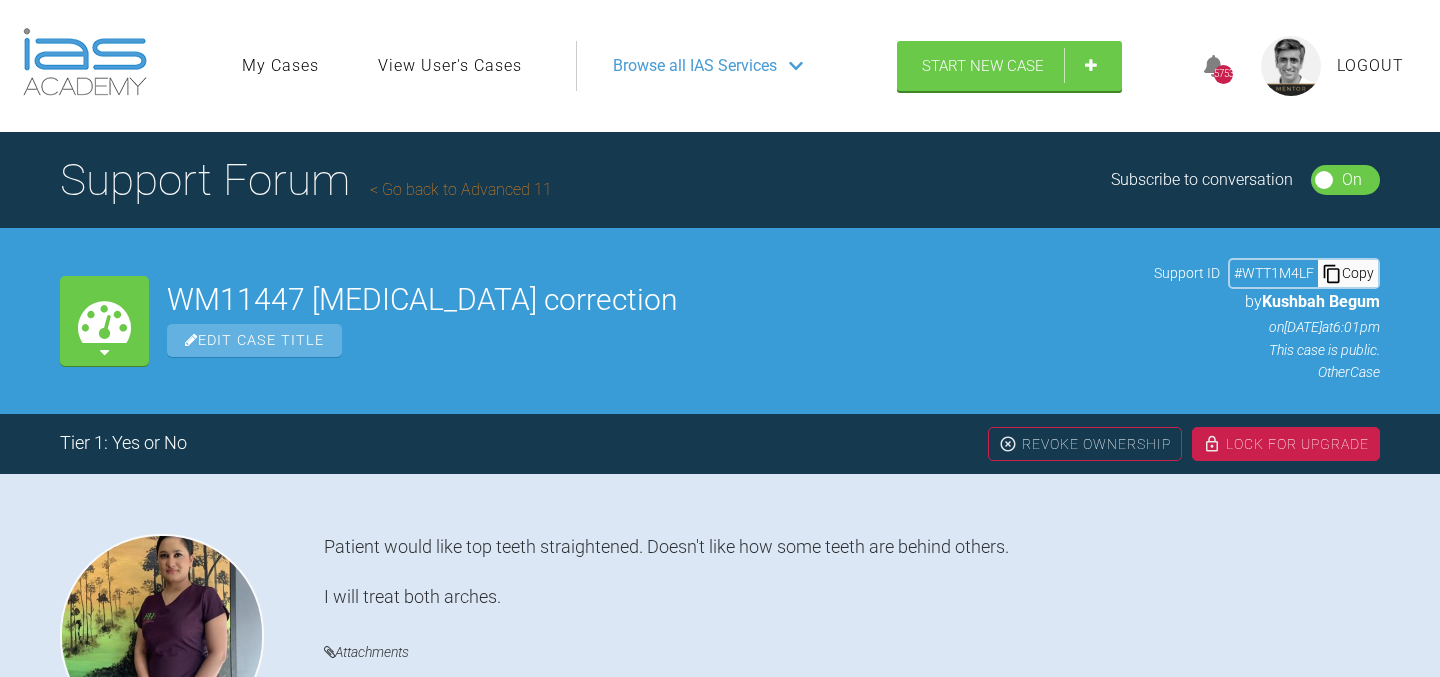 click on "Go back to Advanced 11" at bounding box center (461, 189) 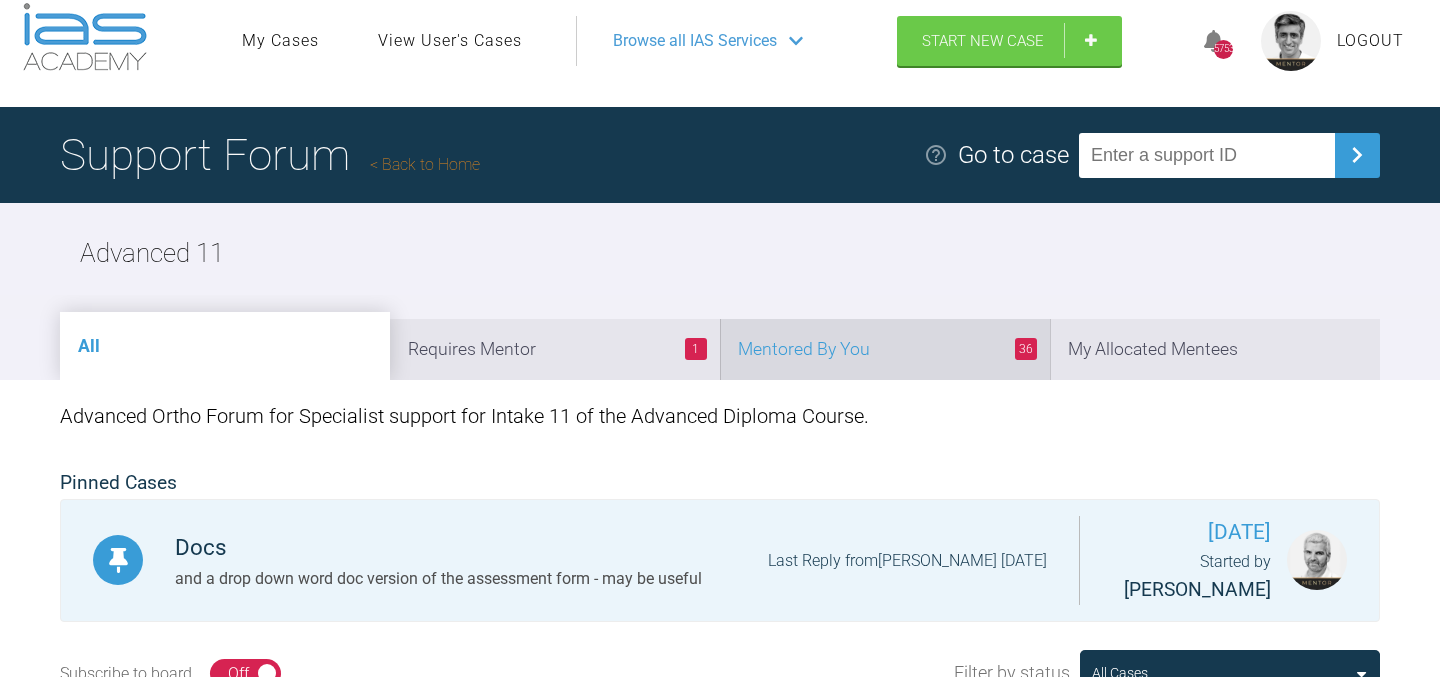 scroll, scrollTop: 32, scrollLeft: 0, axis: vertical 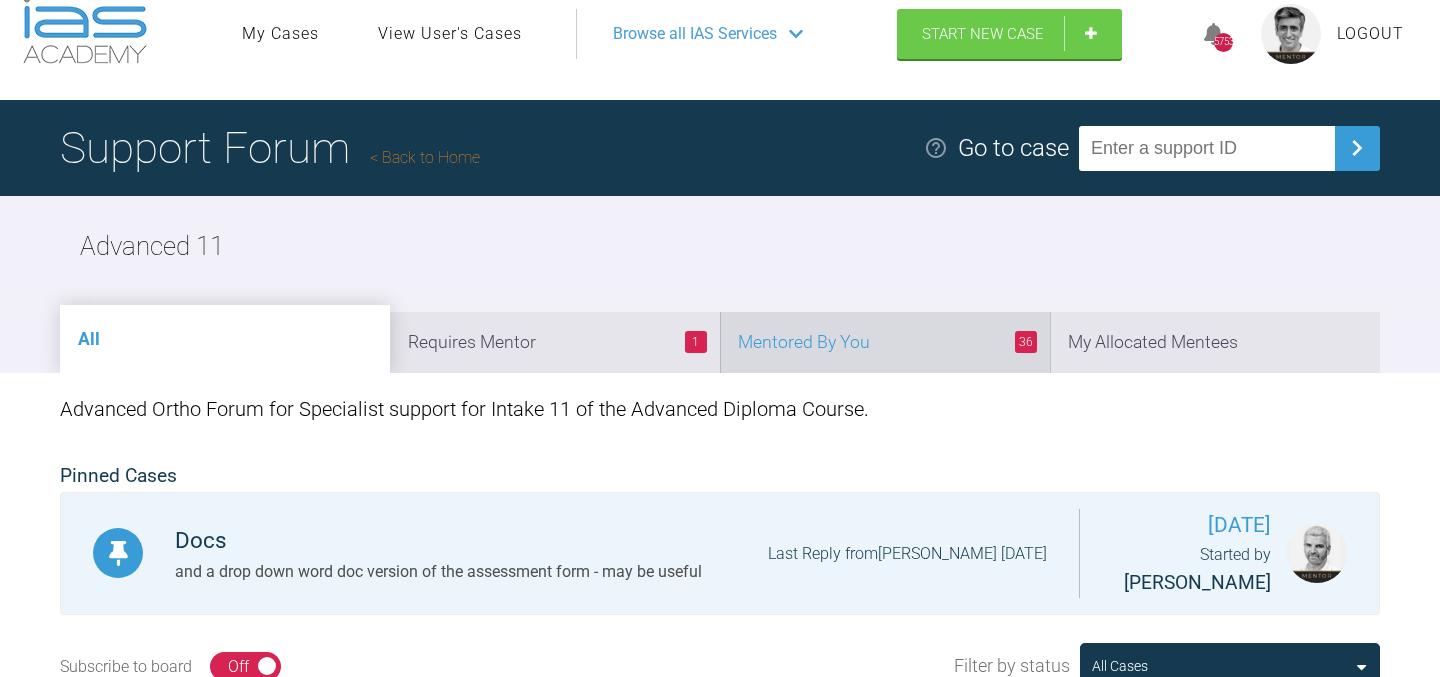 click on "36 Mentored By You" at bounding box center (885, 342) 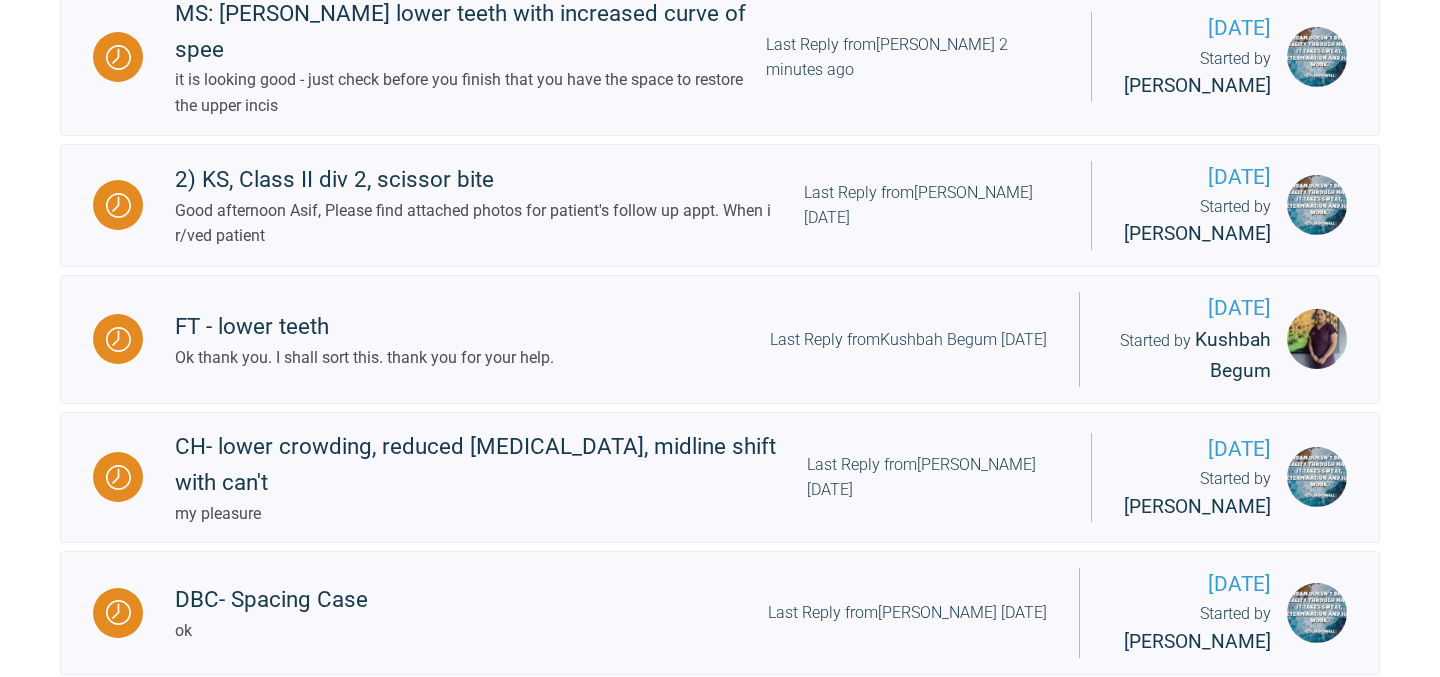 scroll, scrollTop: 782, scrollLeft: 0, axis: vertical 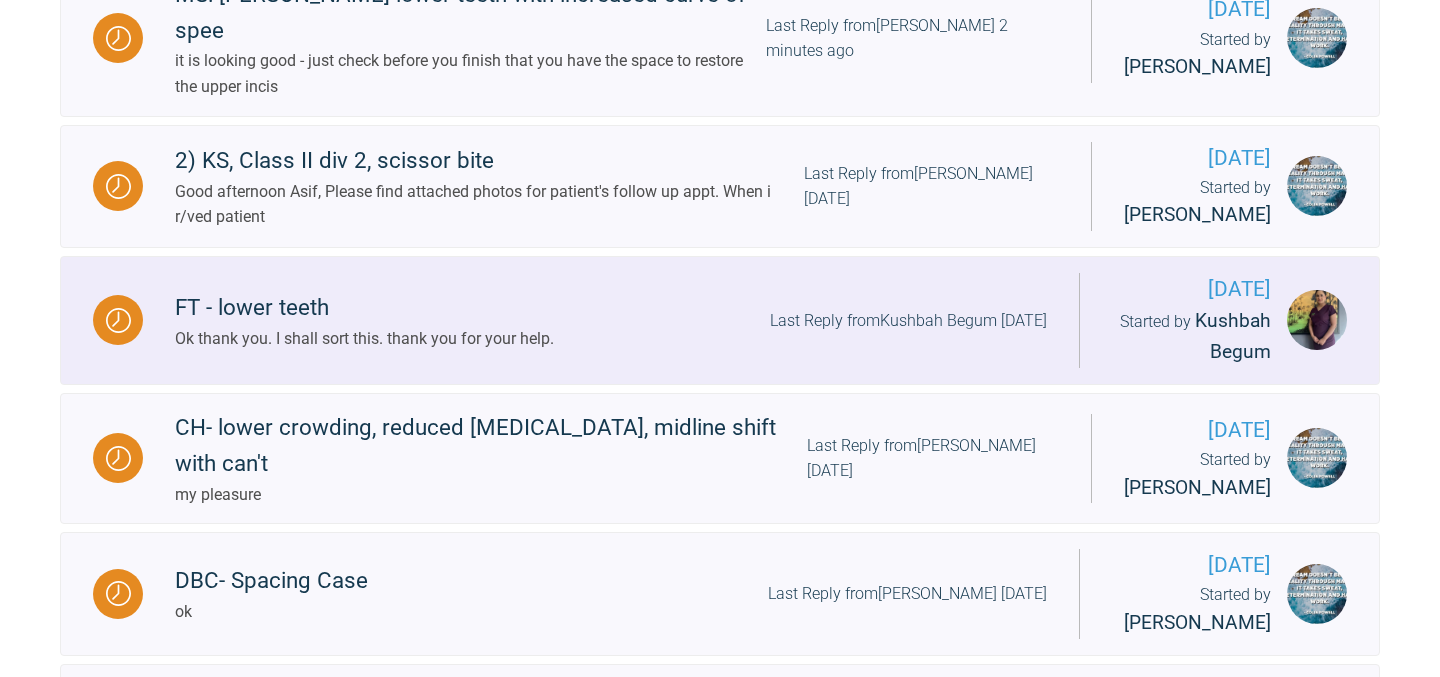click on "Last Reply from  Kushbah Begum   [DATE]" at bounding box center (908, 321) 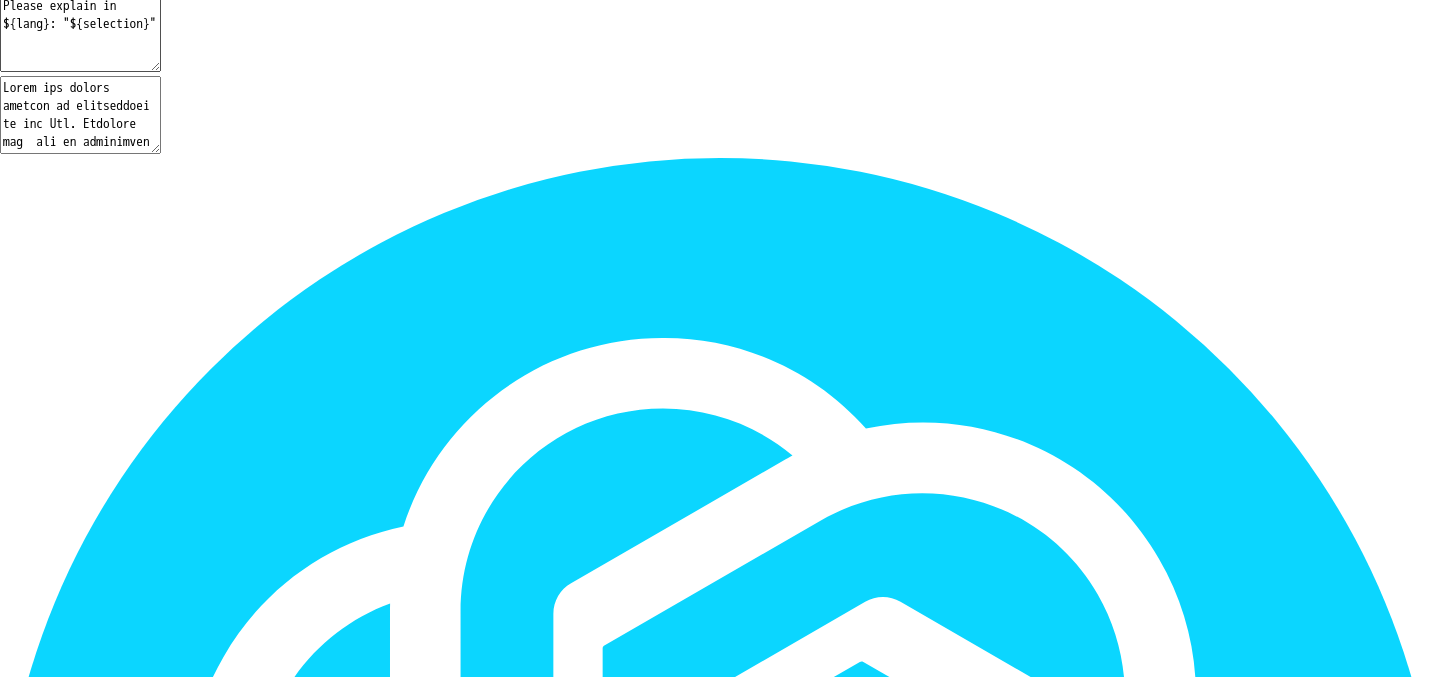 scroll, scrollTop: 22289, scrollLeft: 0, axis: vertical 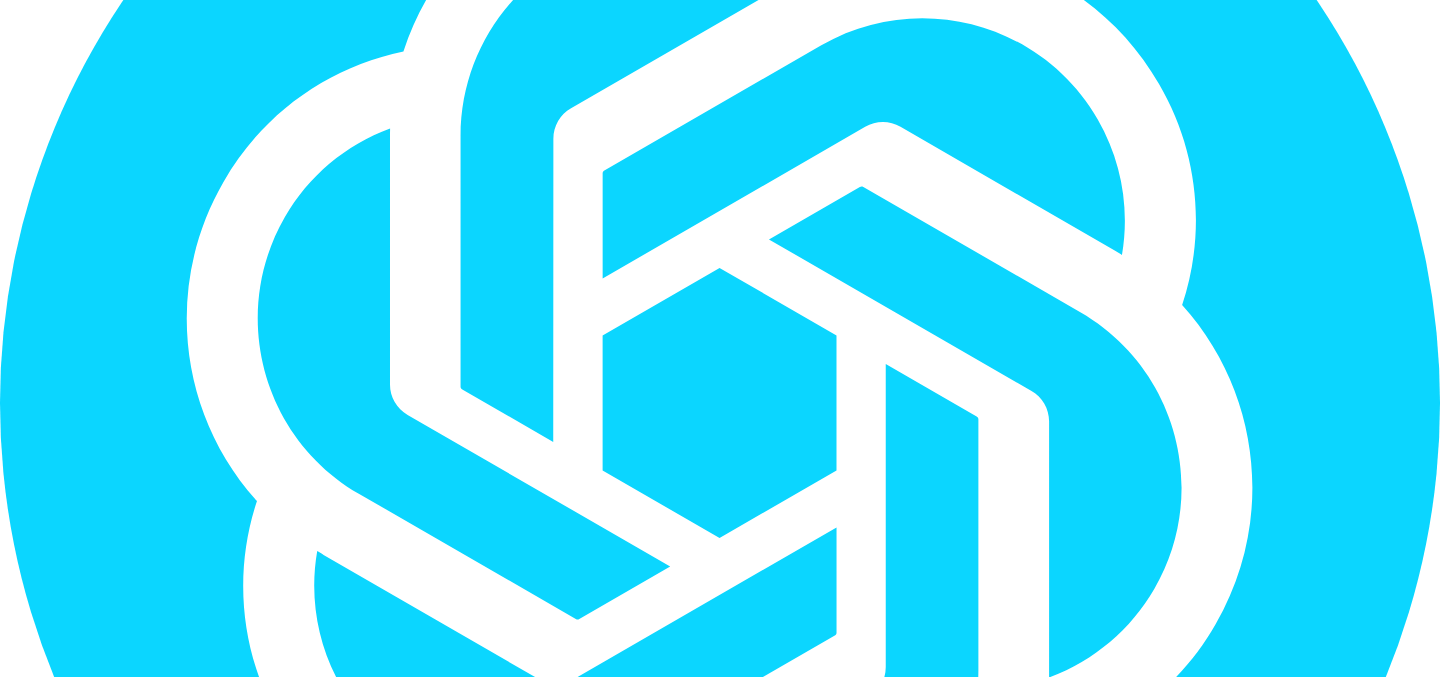 click at bounding box center [850, -2452] 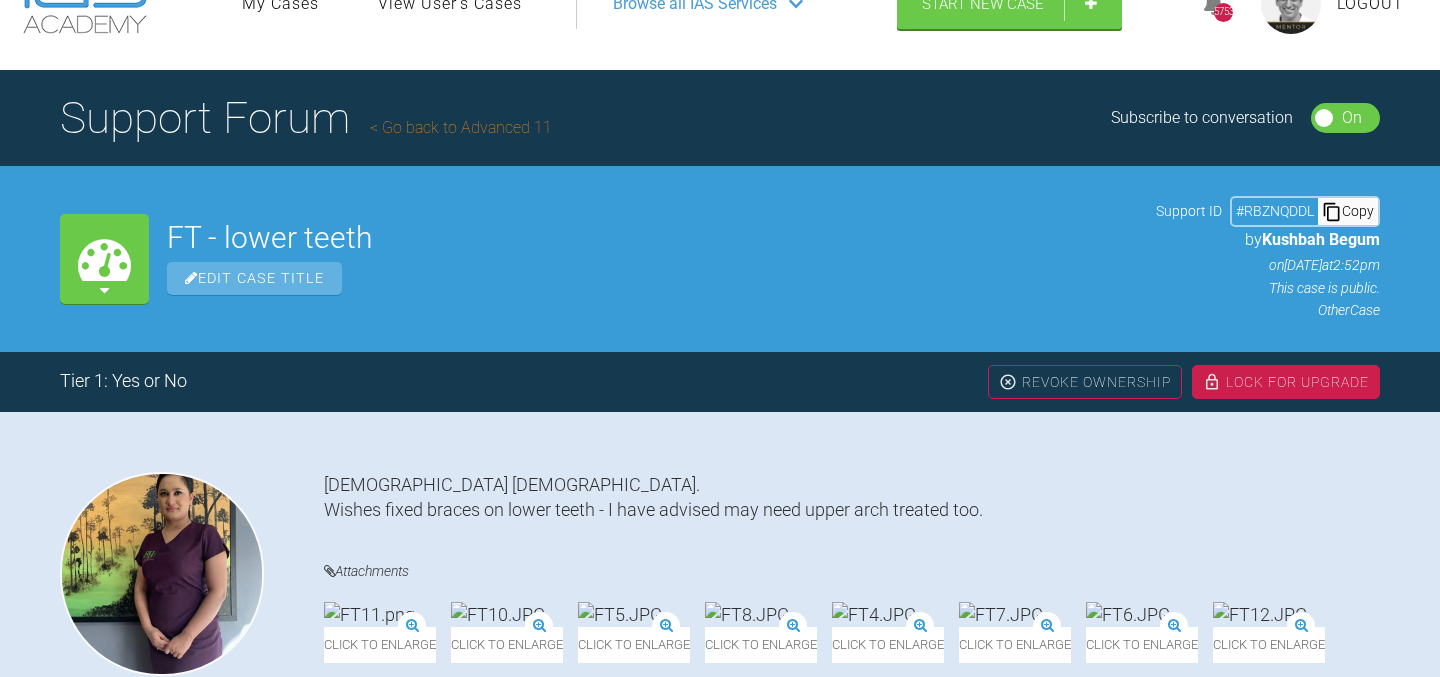 scroll, scrollTop: 0, scrollLeft: 0, axis: both 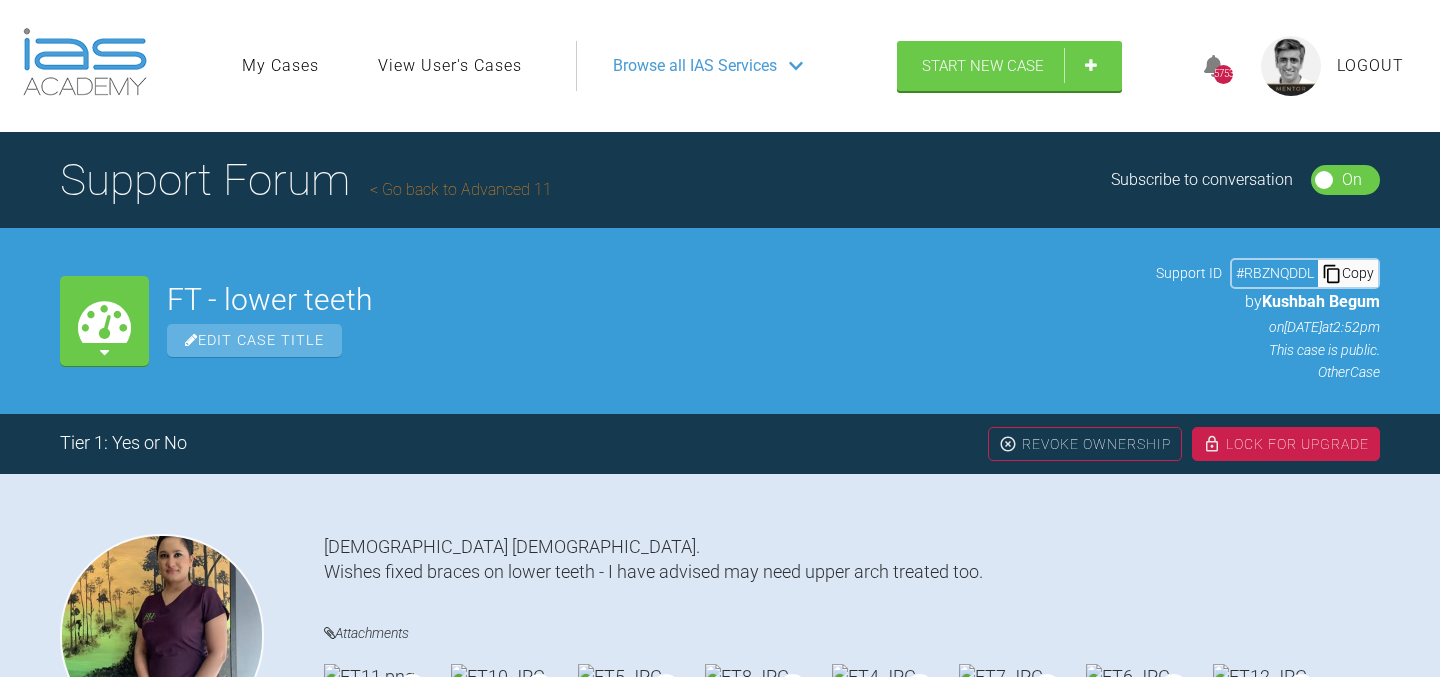 click on "Go back to Advanced 11" at bounding box center [461, 189] 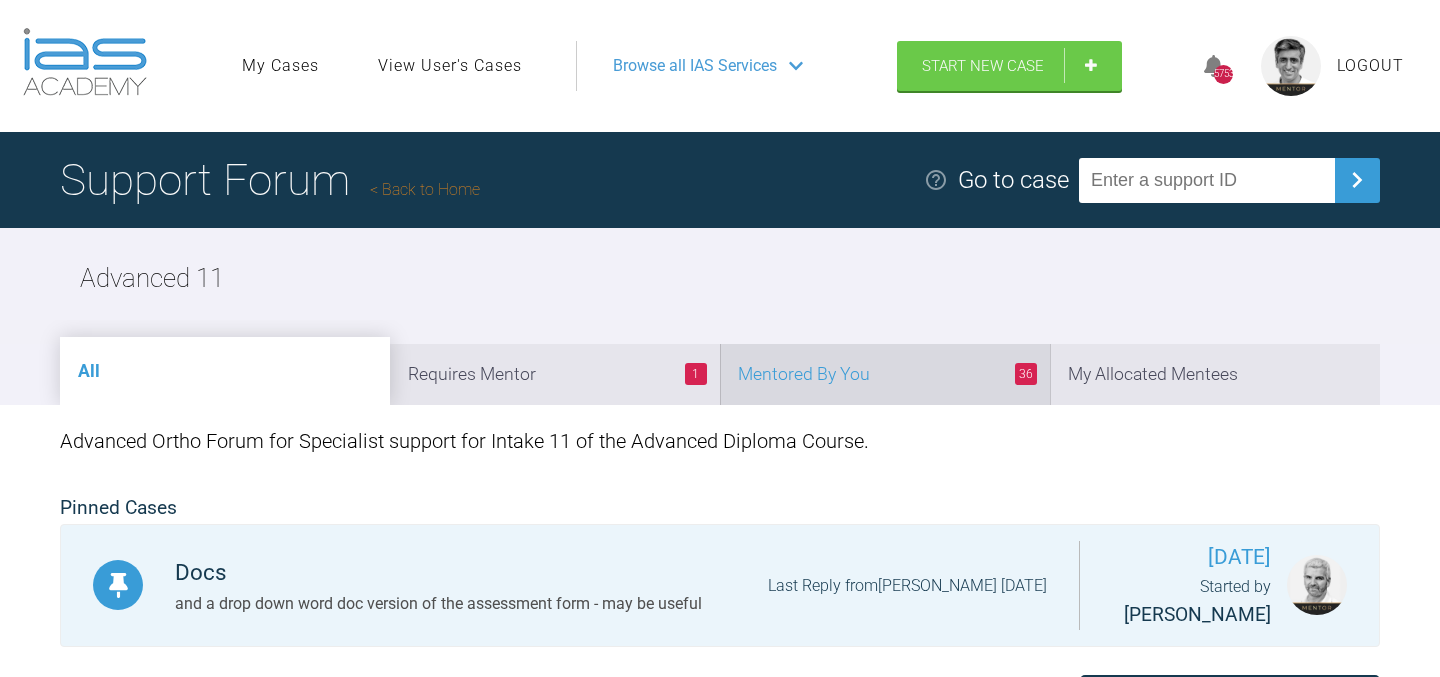 click on "36 Mentored By You" at bounding box center [885, 374] 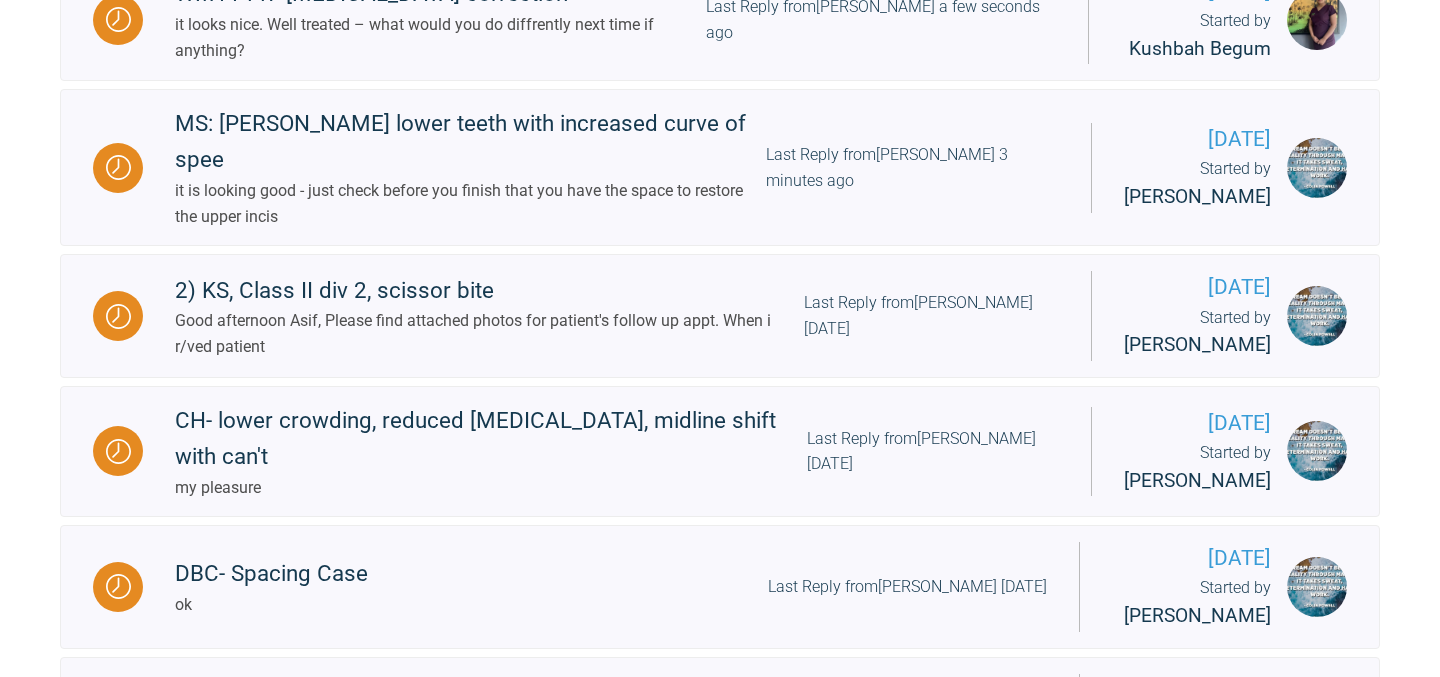 scroll, scrollTop: 818, scrollLeft: 0, axis: vertical 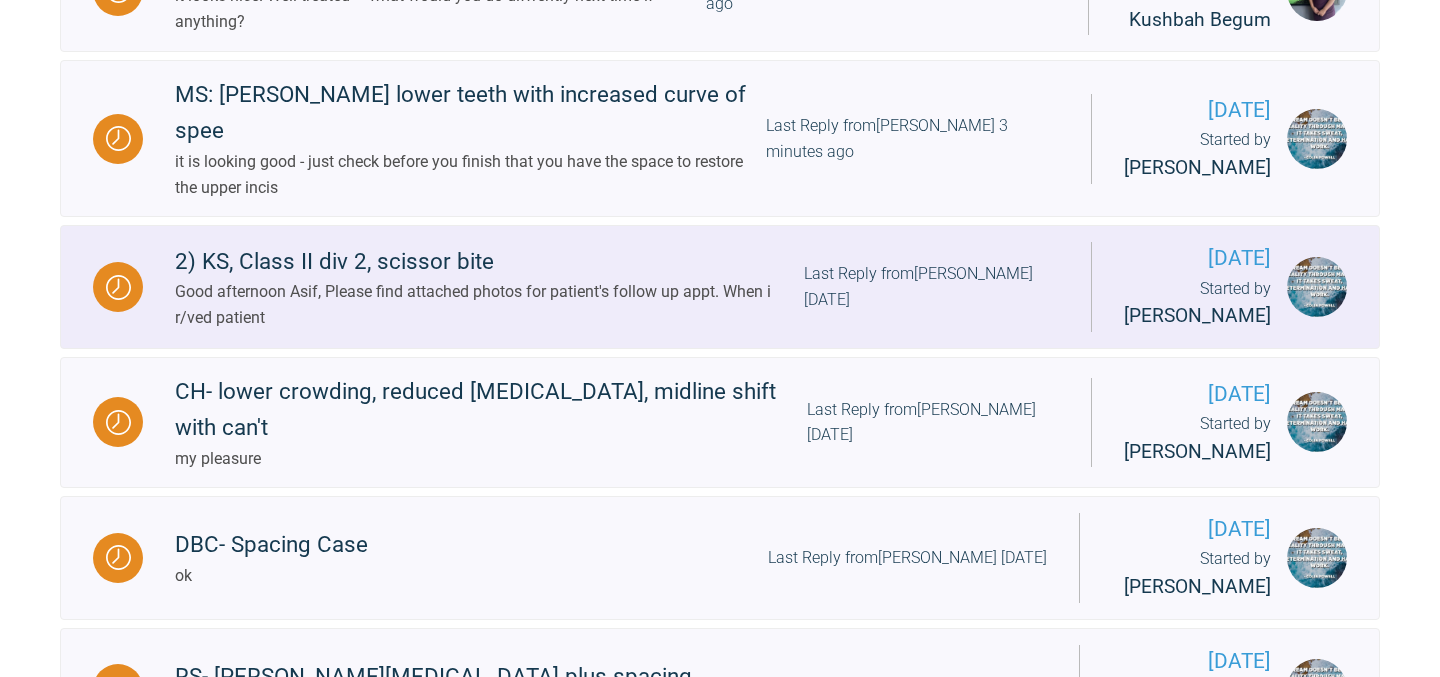 click on "Last Reply from  [PERSON_NAME]   [DATE]" at bounding box center [931, 286] 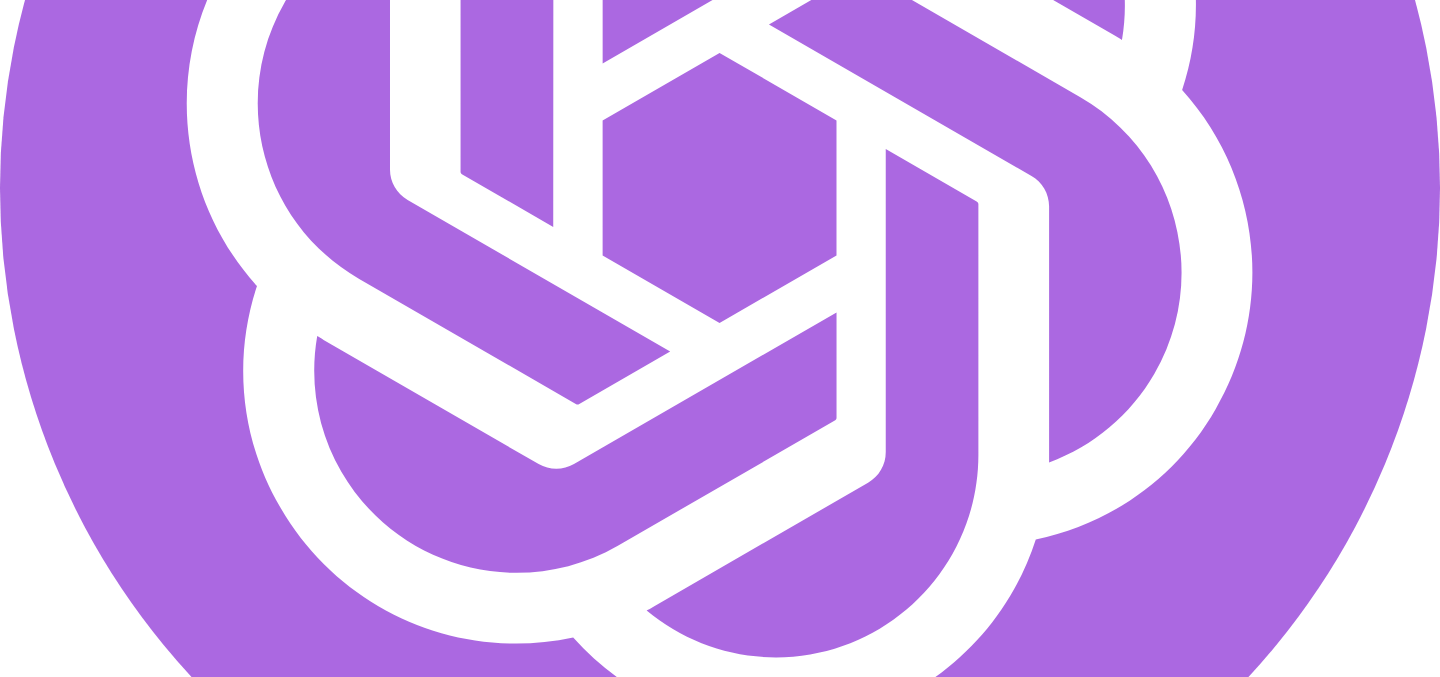 scroll, scrollTop: 64310, scrollLeft: 0, axis: vertical 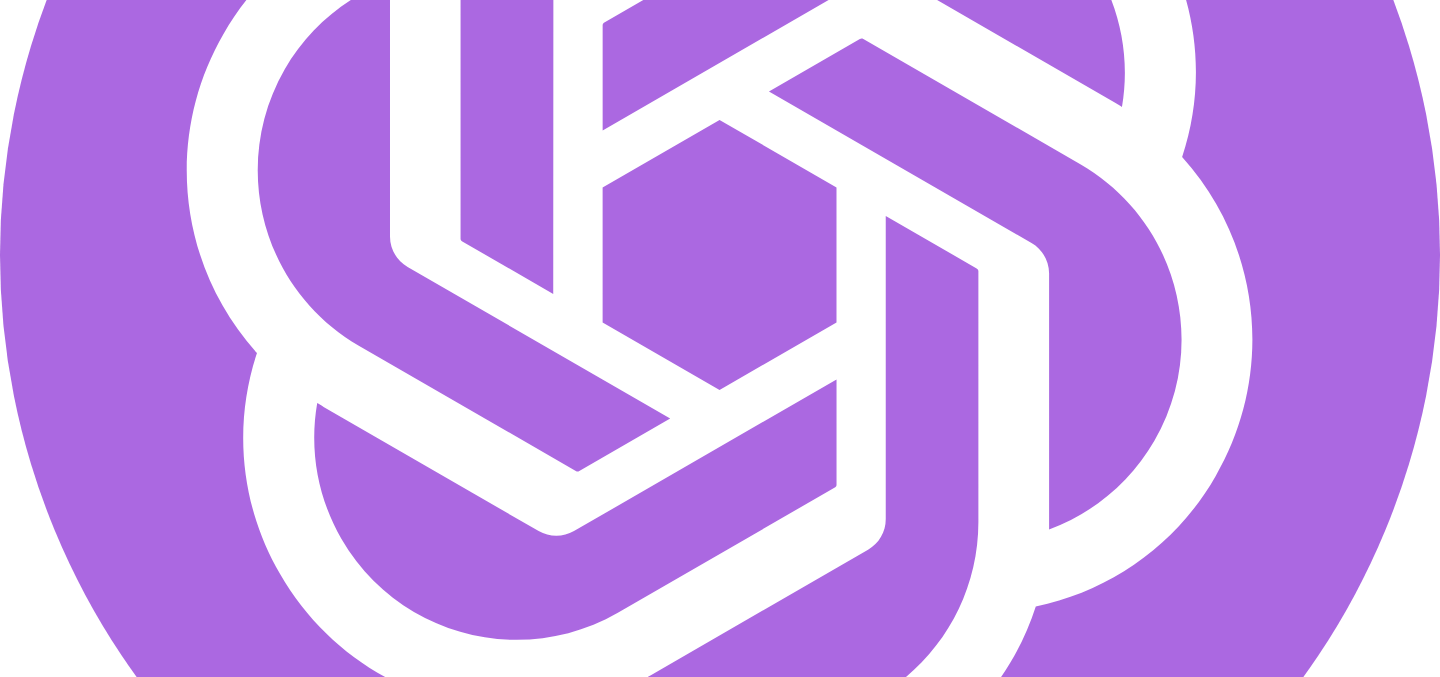 click at bounding box center [391, -7322] 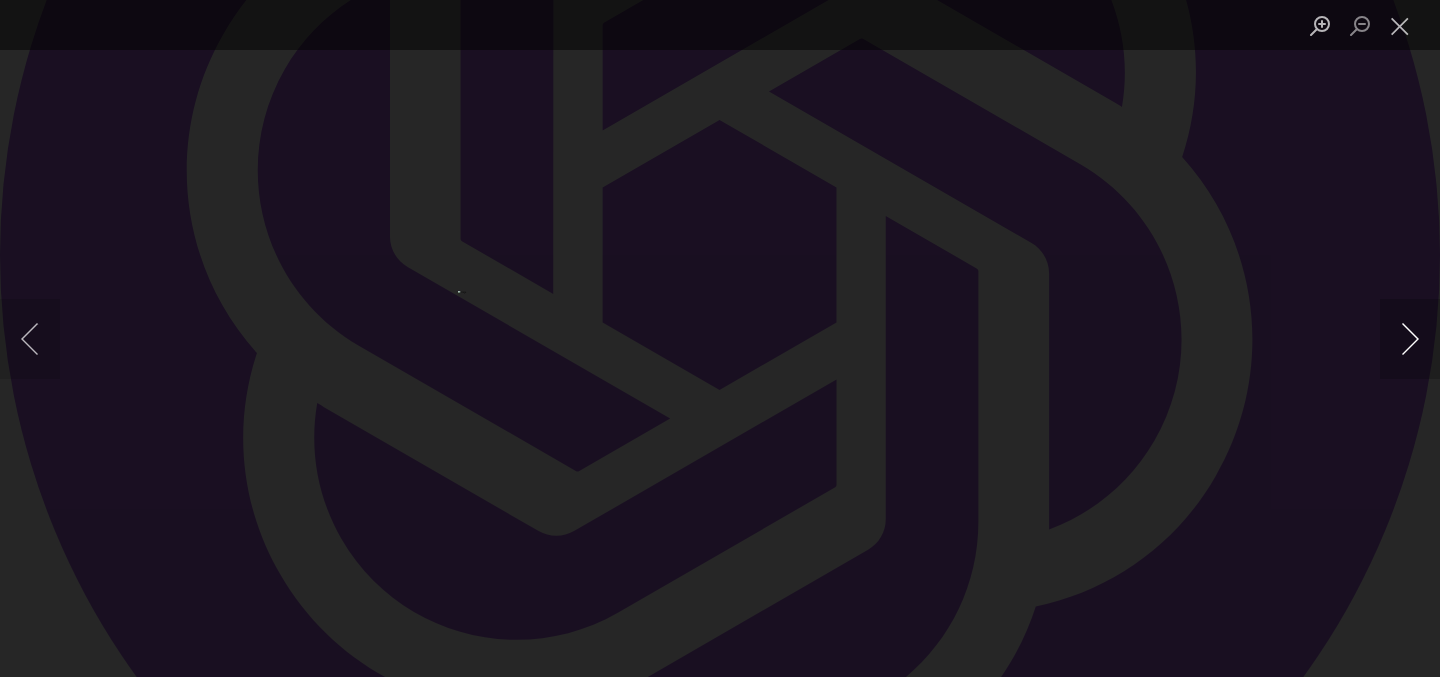 click at bounding box center [1410, 339] 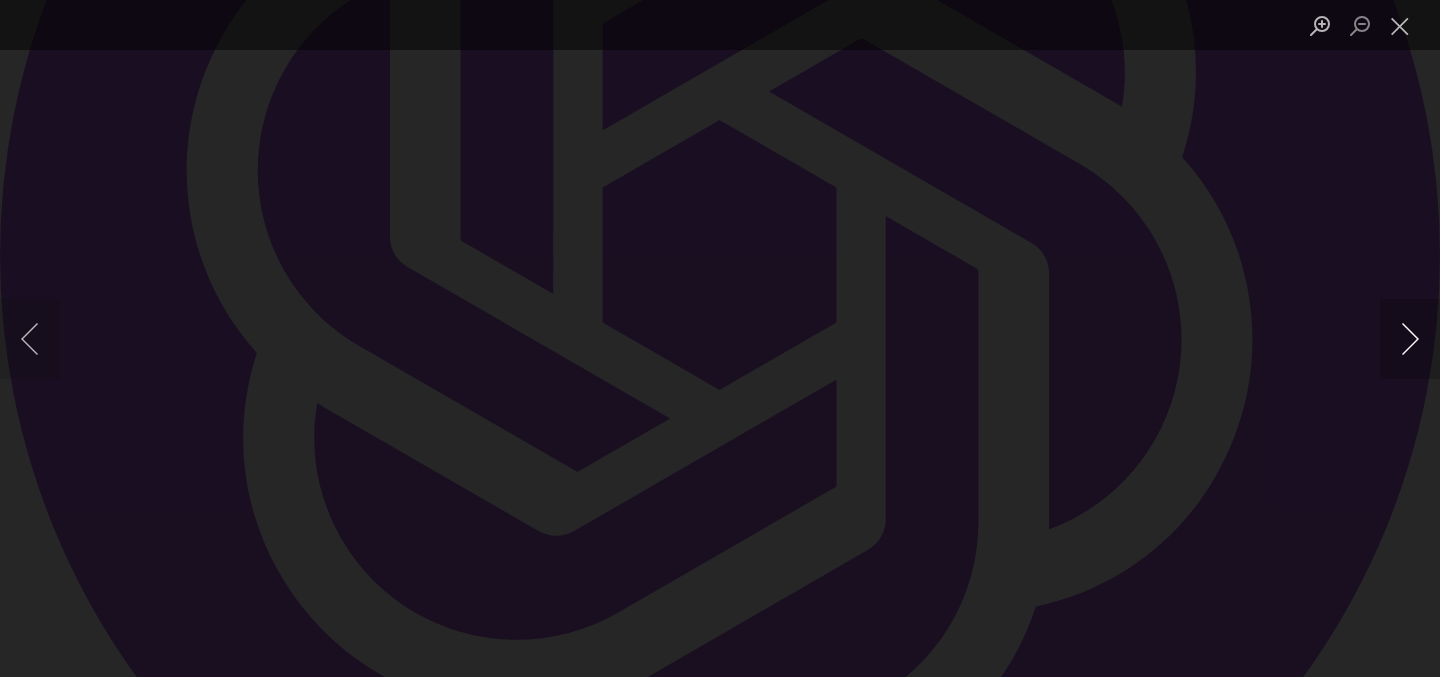 click at bounding box center (1410, 339) 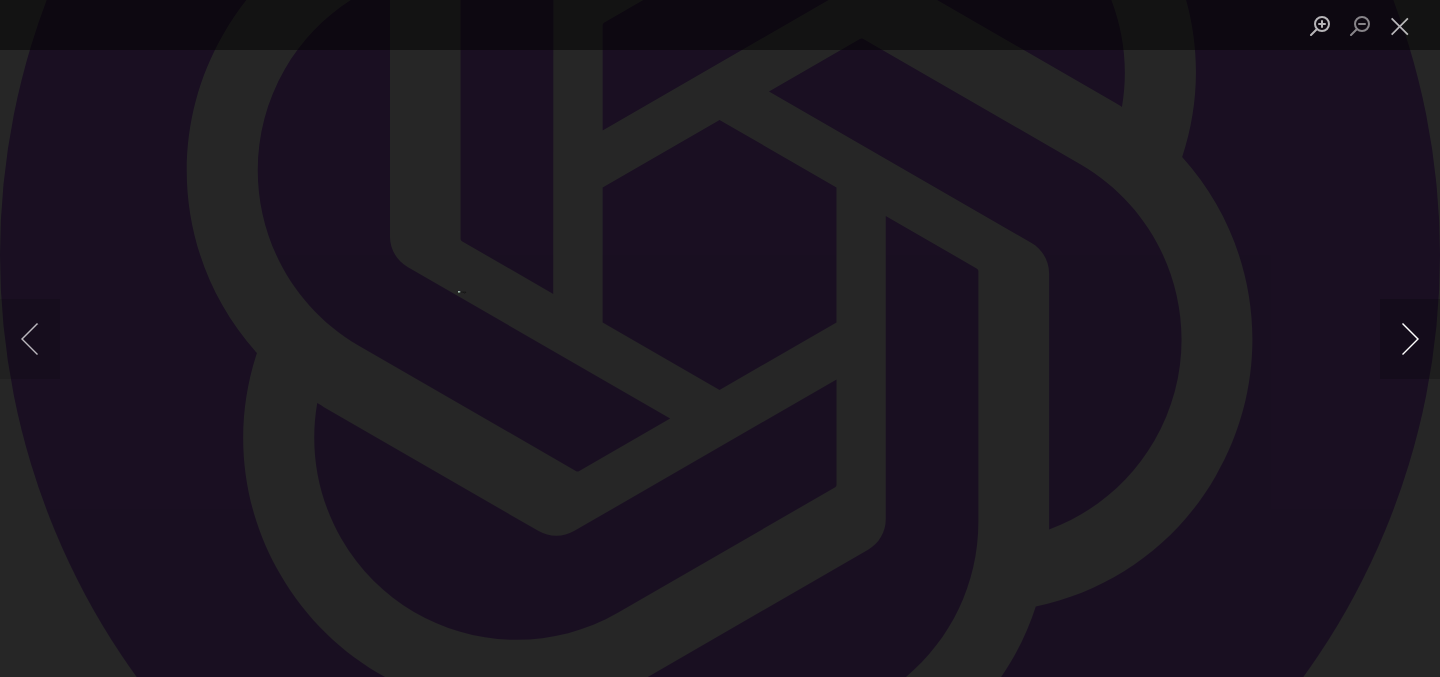 click at bounding box center (1410, 339) 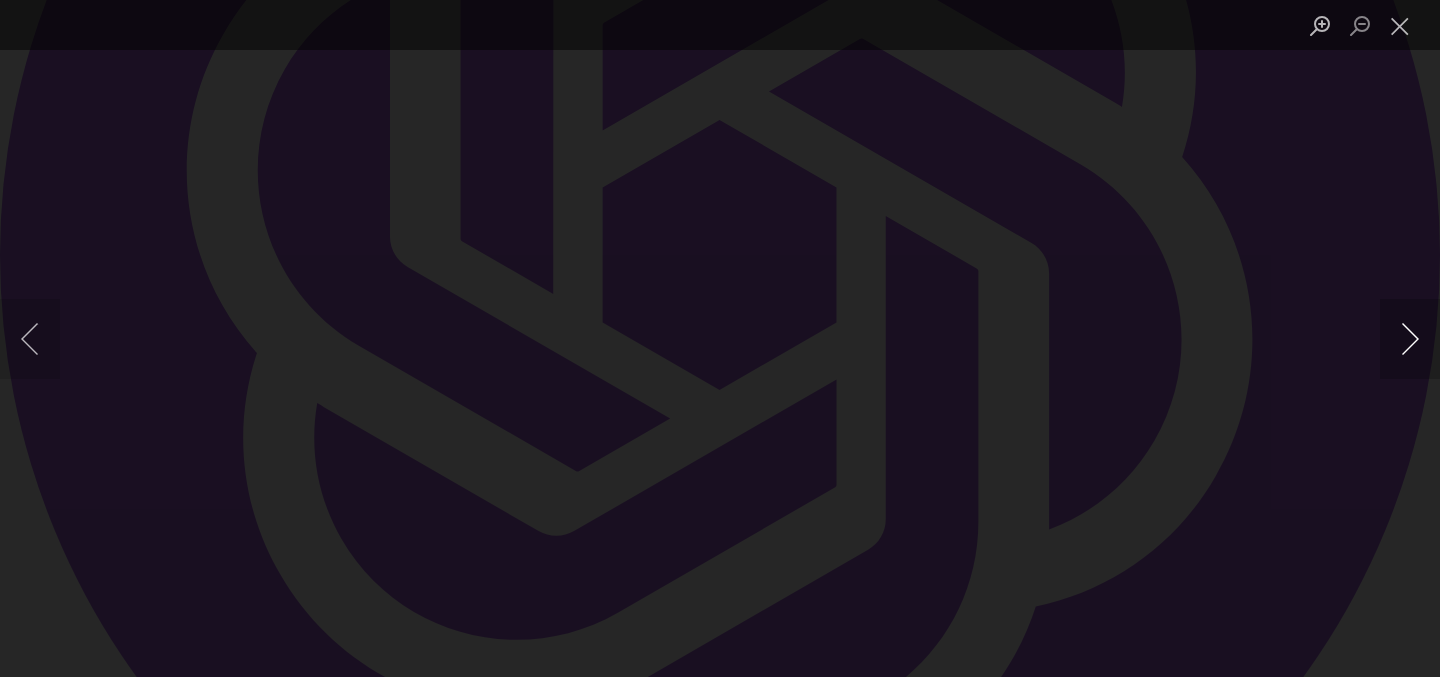 click at bounding box center [1410, 339] 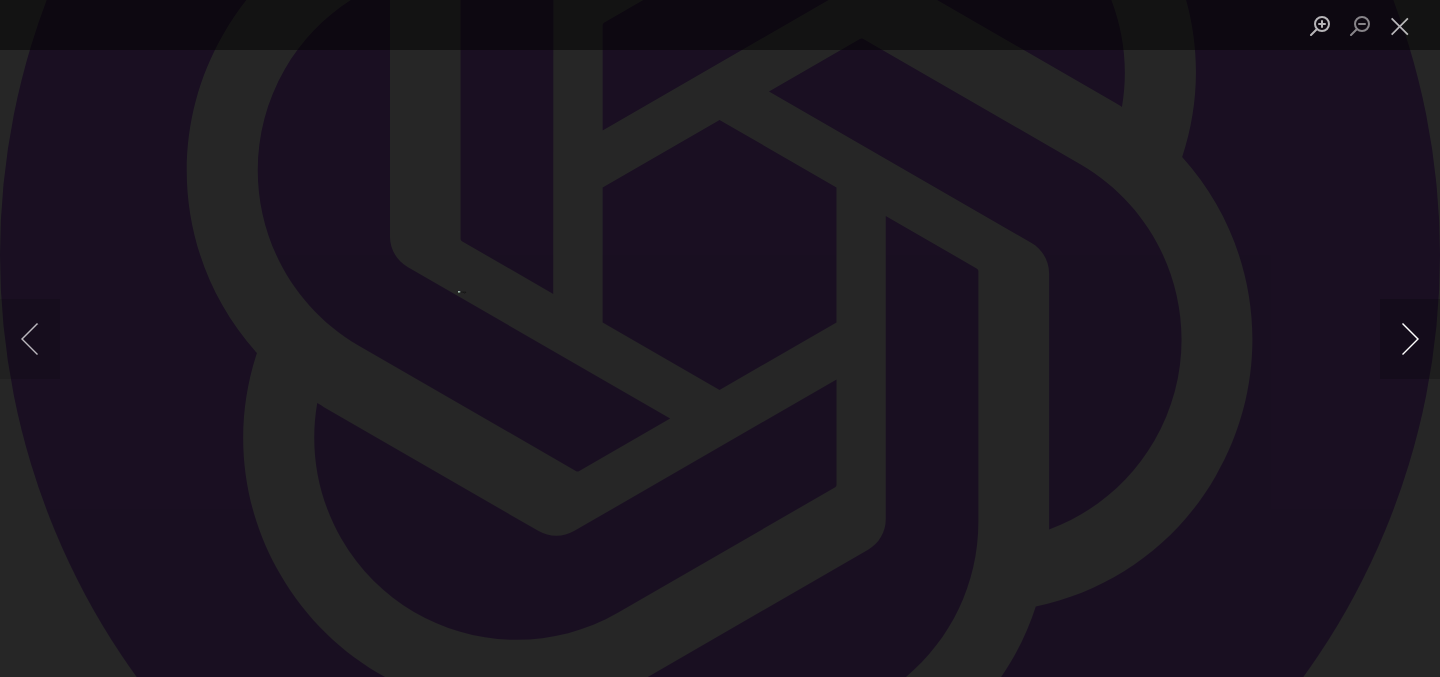 click at bounding box center (1410, 339) 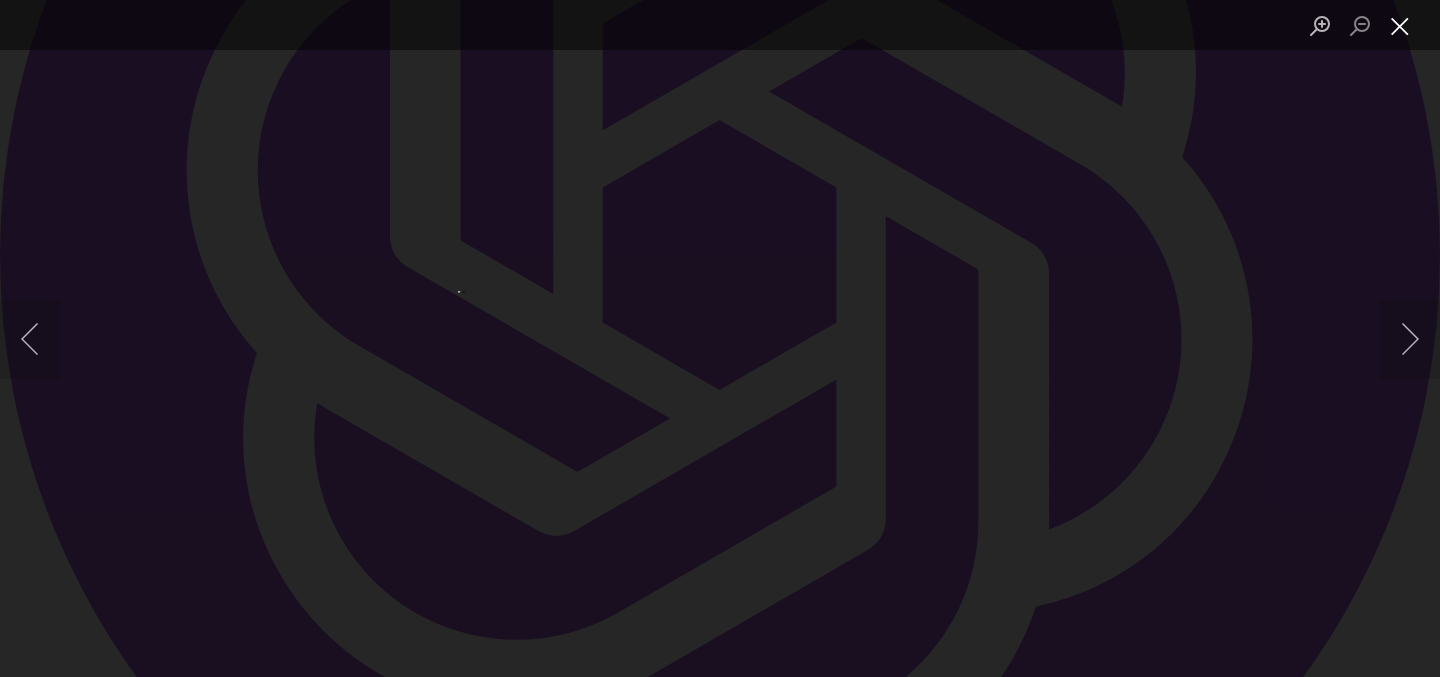 click at bounding box center (1400, 25) 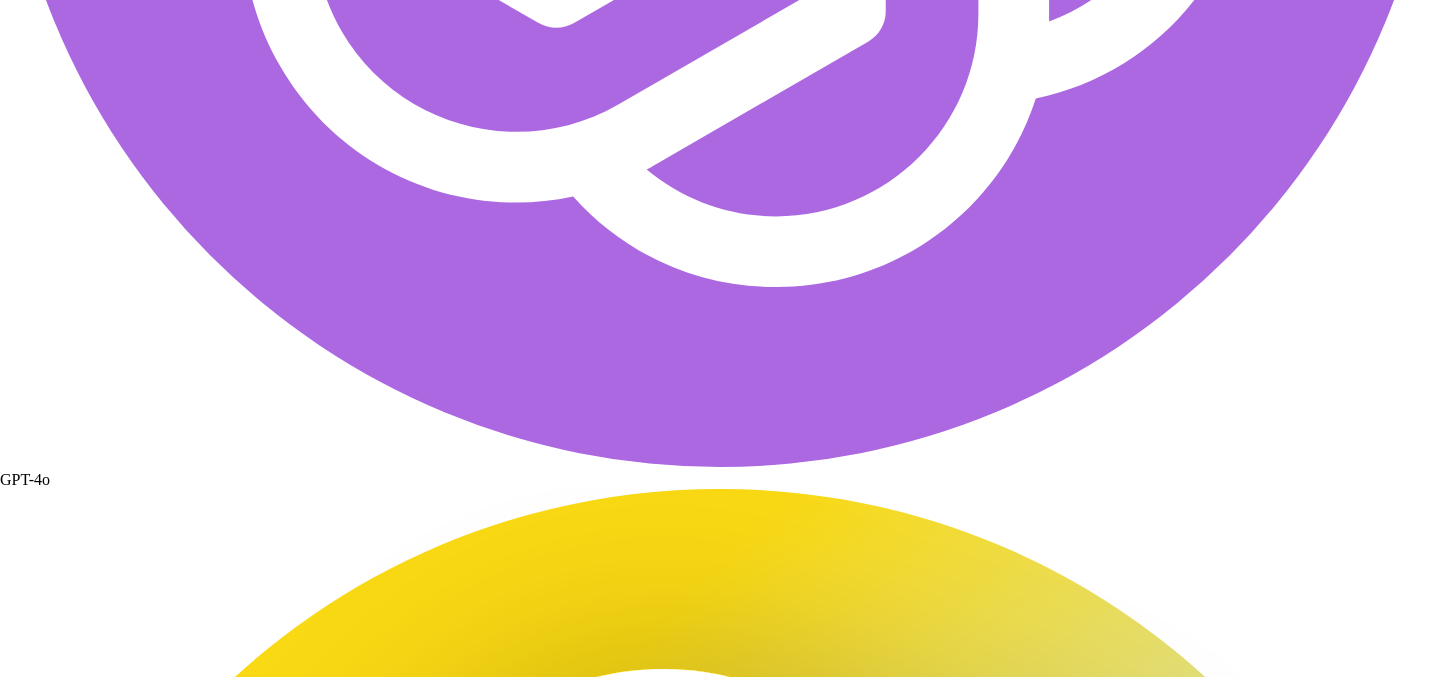 scroll, scrollTop: 64836, scrollLeft: 0, axis: vertical 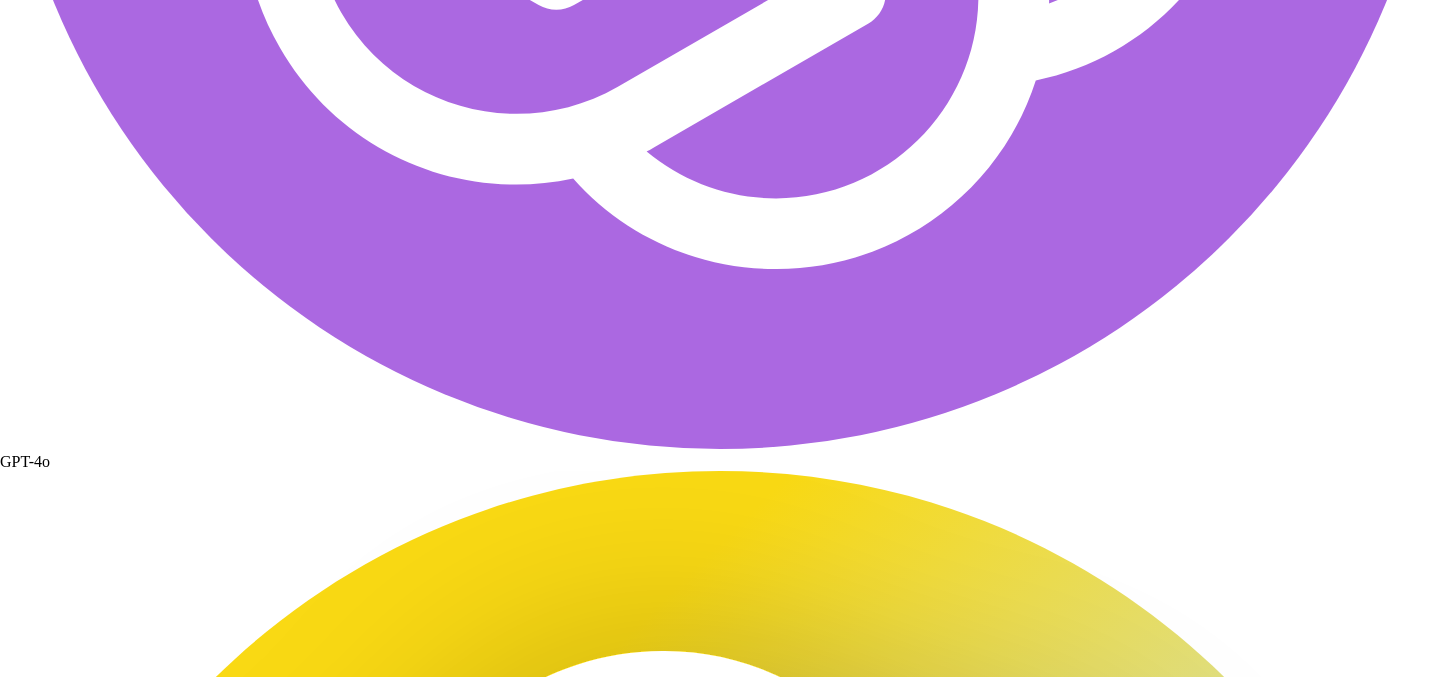 click at bounding box center [850, -7474] 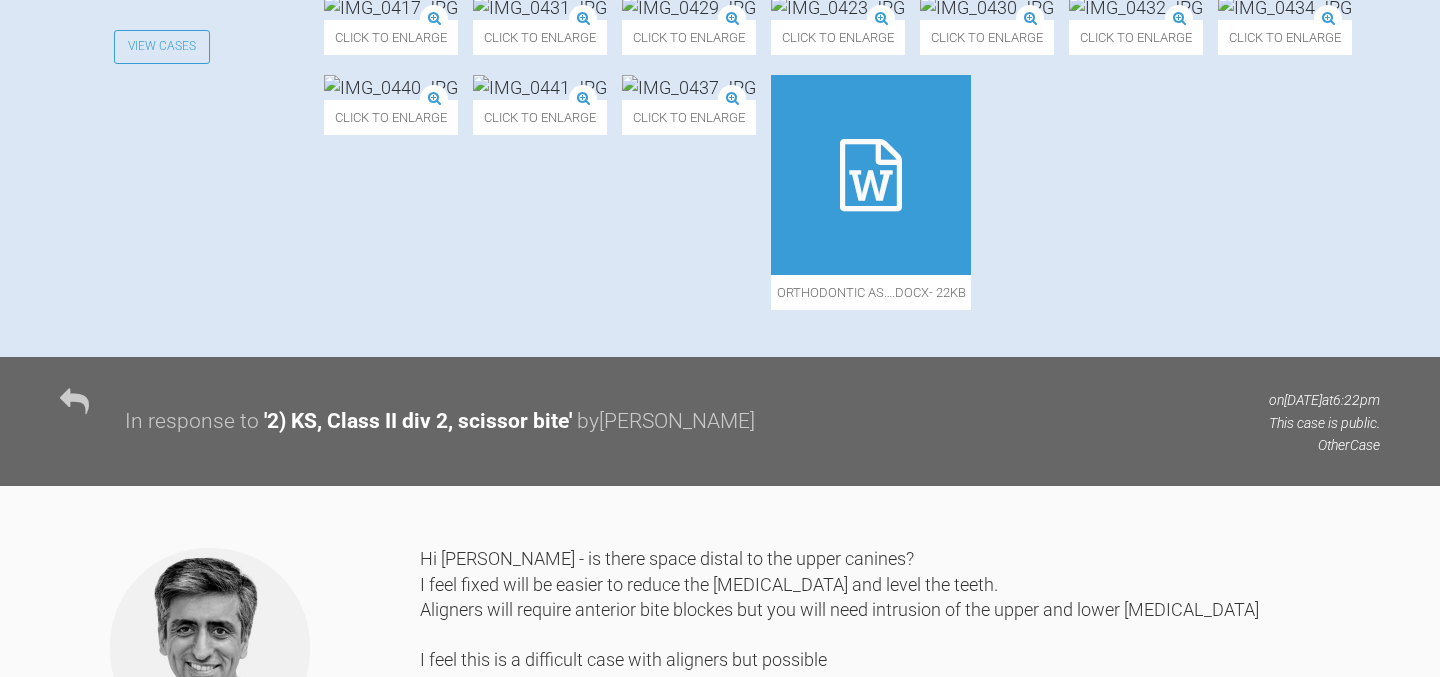scroll, scrollTop: 0, scrollLeft: 0, axis: both 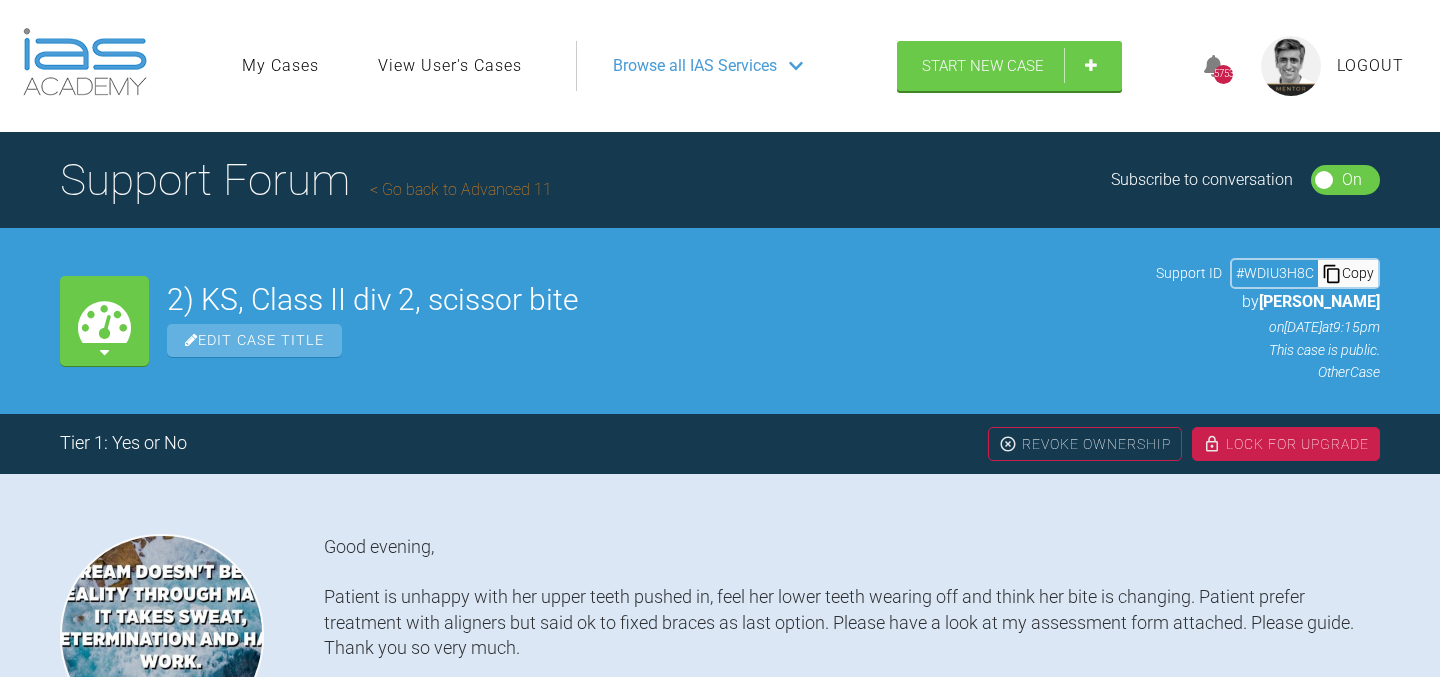 click on "Go back to Advanced 11" at bounding box center (461, 189) 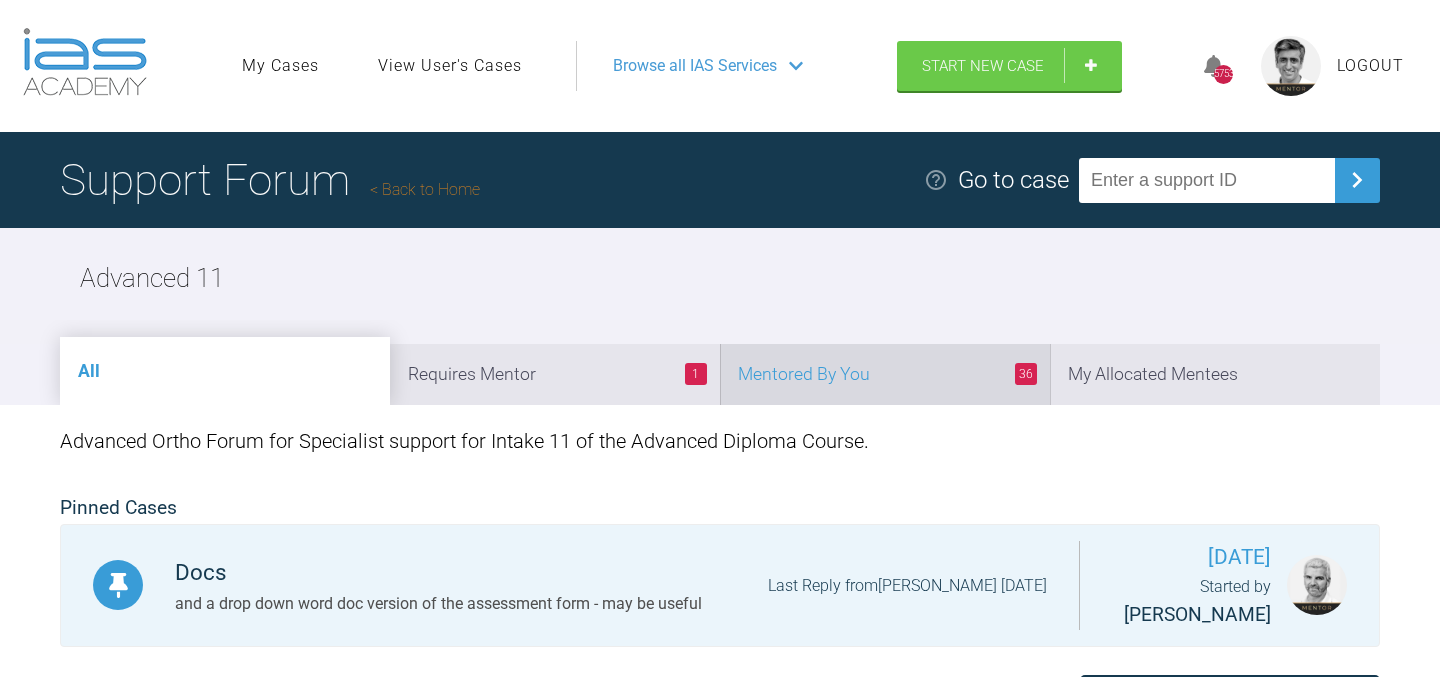 click on "36 Mentored By You" at bounding box center (885, 374) 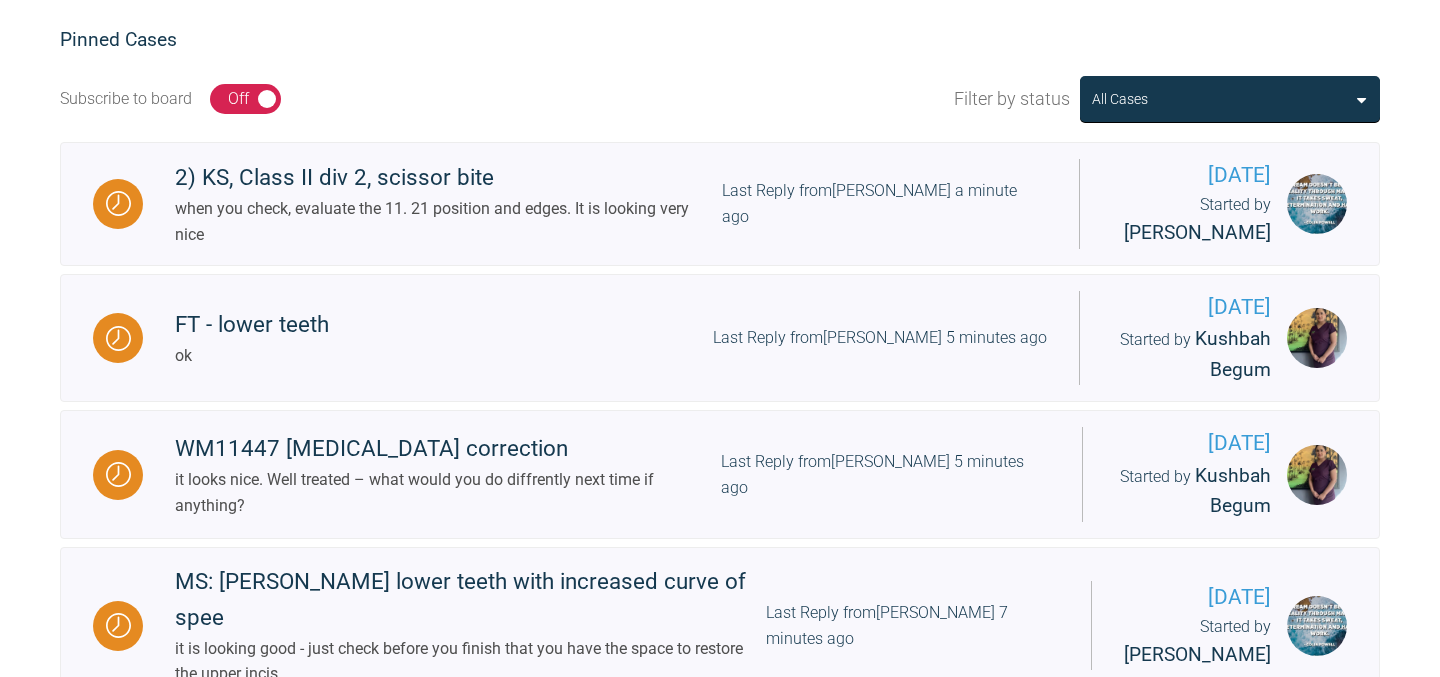 scroll, scrollTop: 0, scrollLeft: 0, axis: both 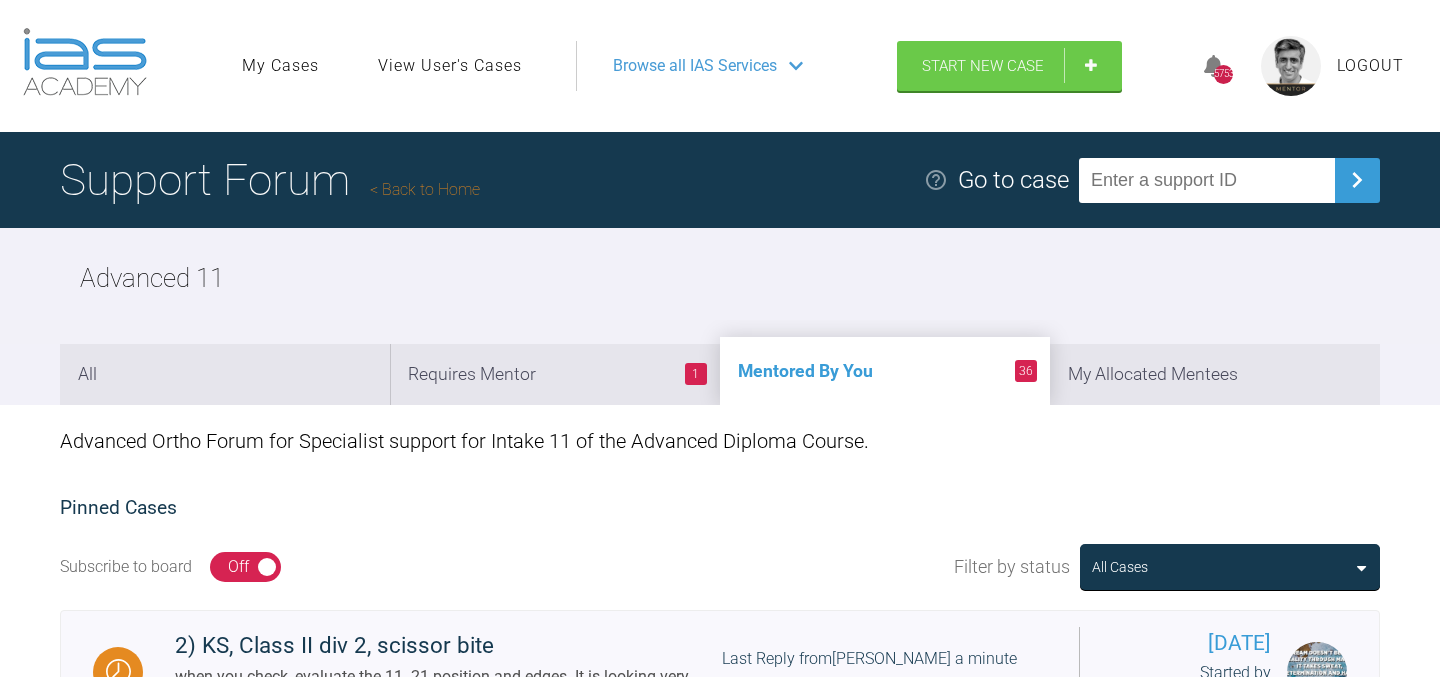 click on "Back to Home" at bounding box center [425, 189] 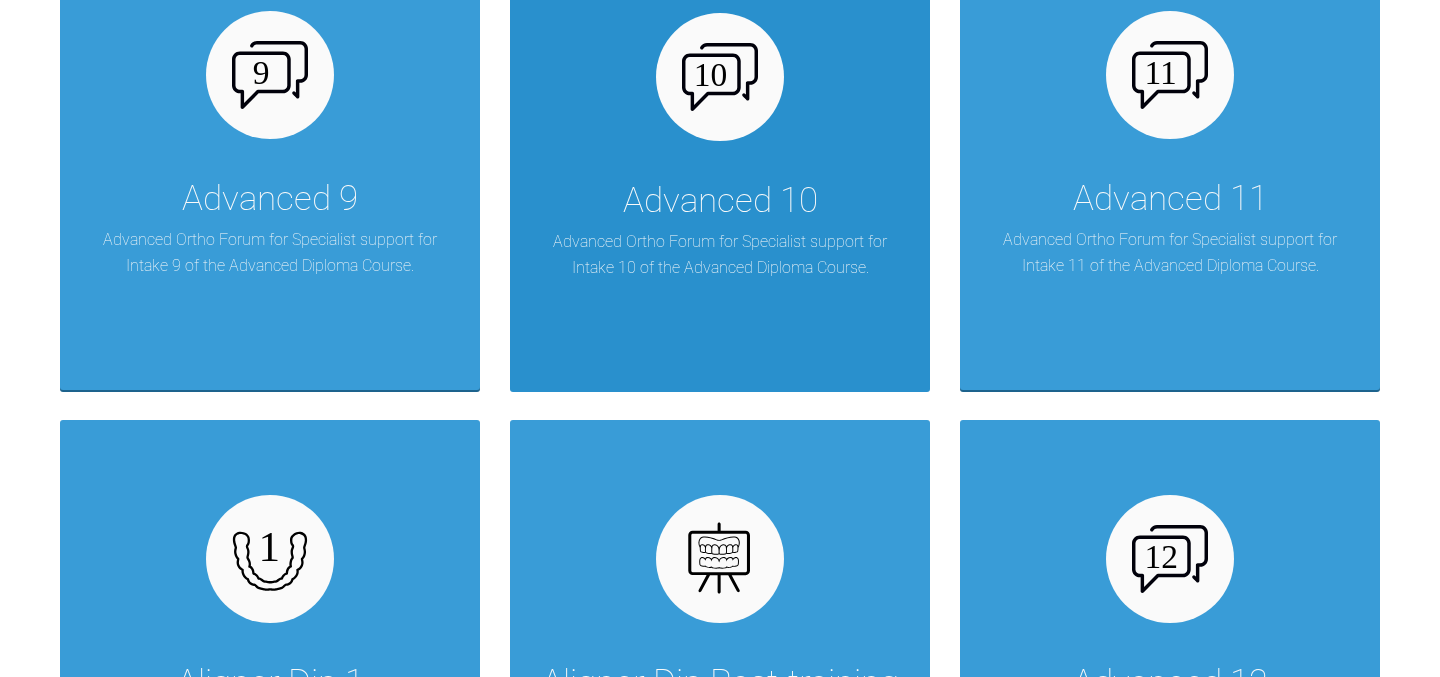 click on "Advanced 10" at bounding box center [720, 201] 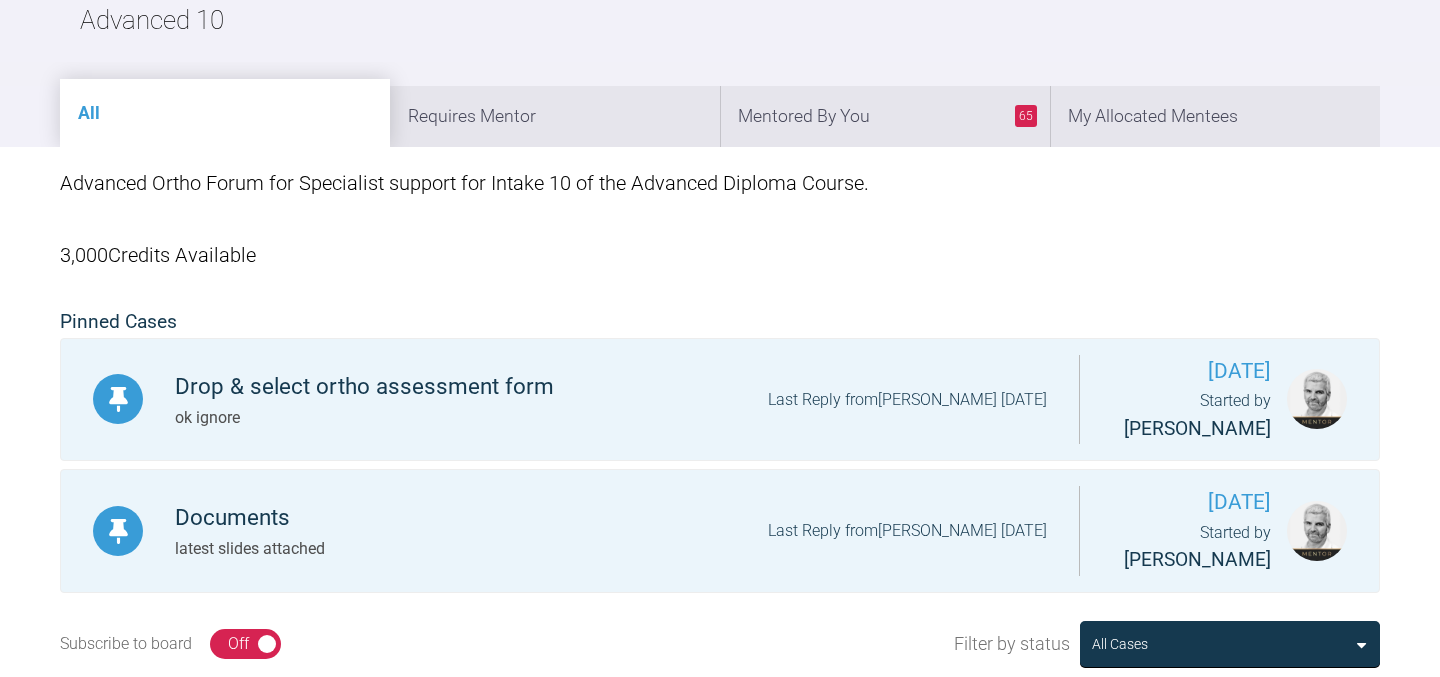 scroll, scrollTop: 0, scrollLeft: 0, axis: both 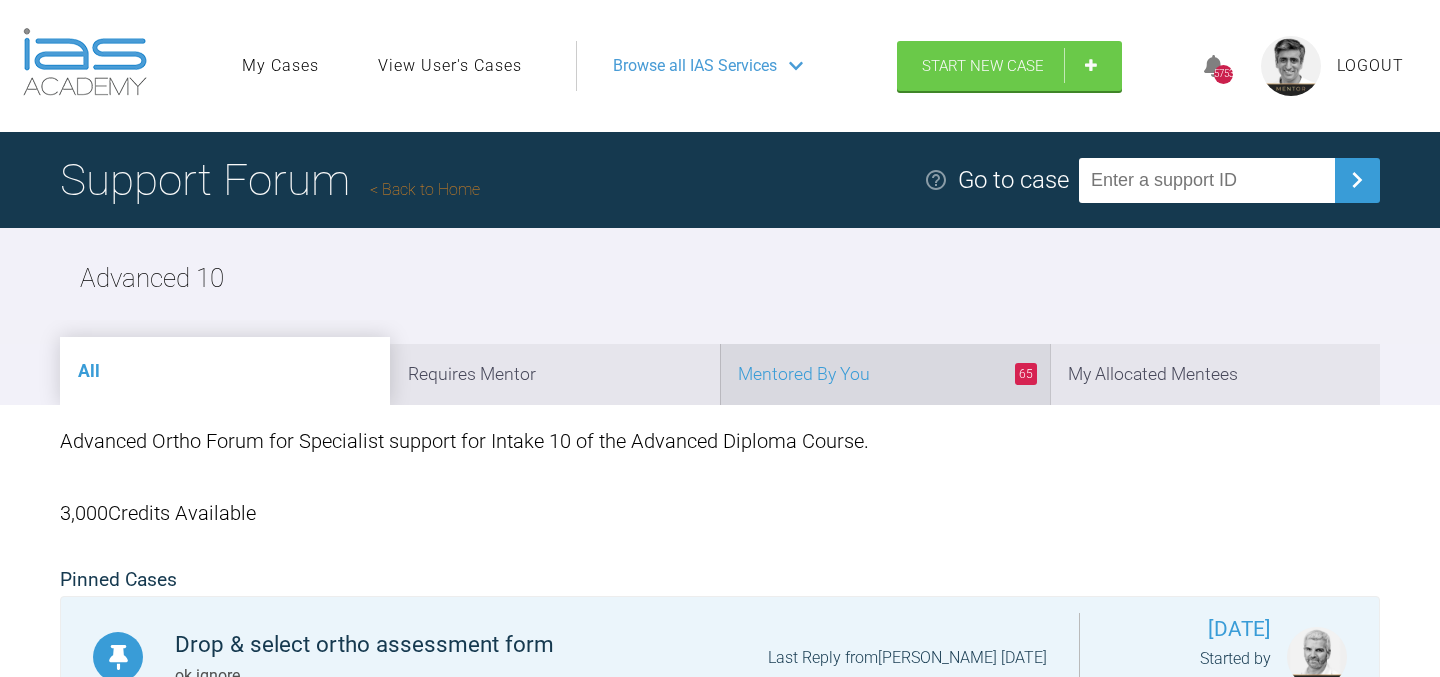 click on "65 Mentored By You" at bounding box center (885, 374) 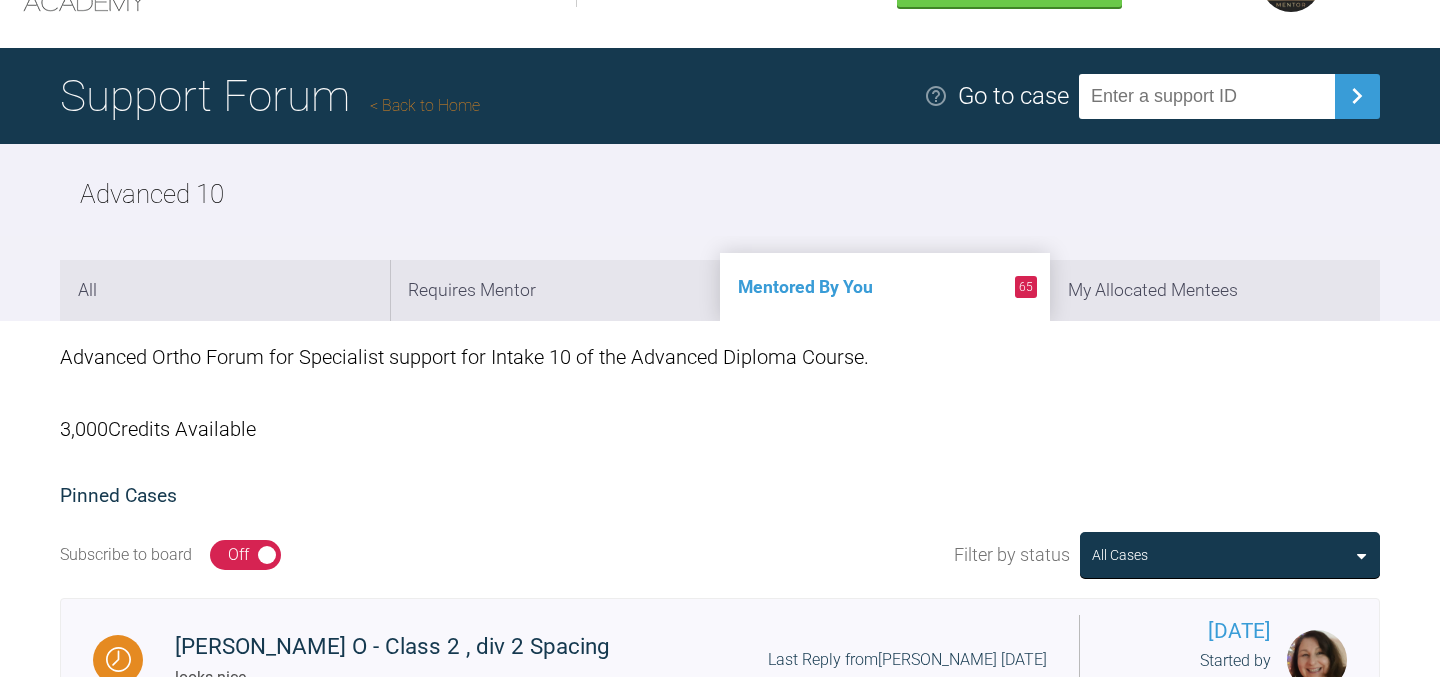 scroll, scrollTop: 0, scrollLeft: 0, axis: both 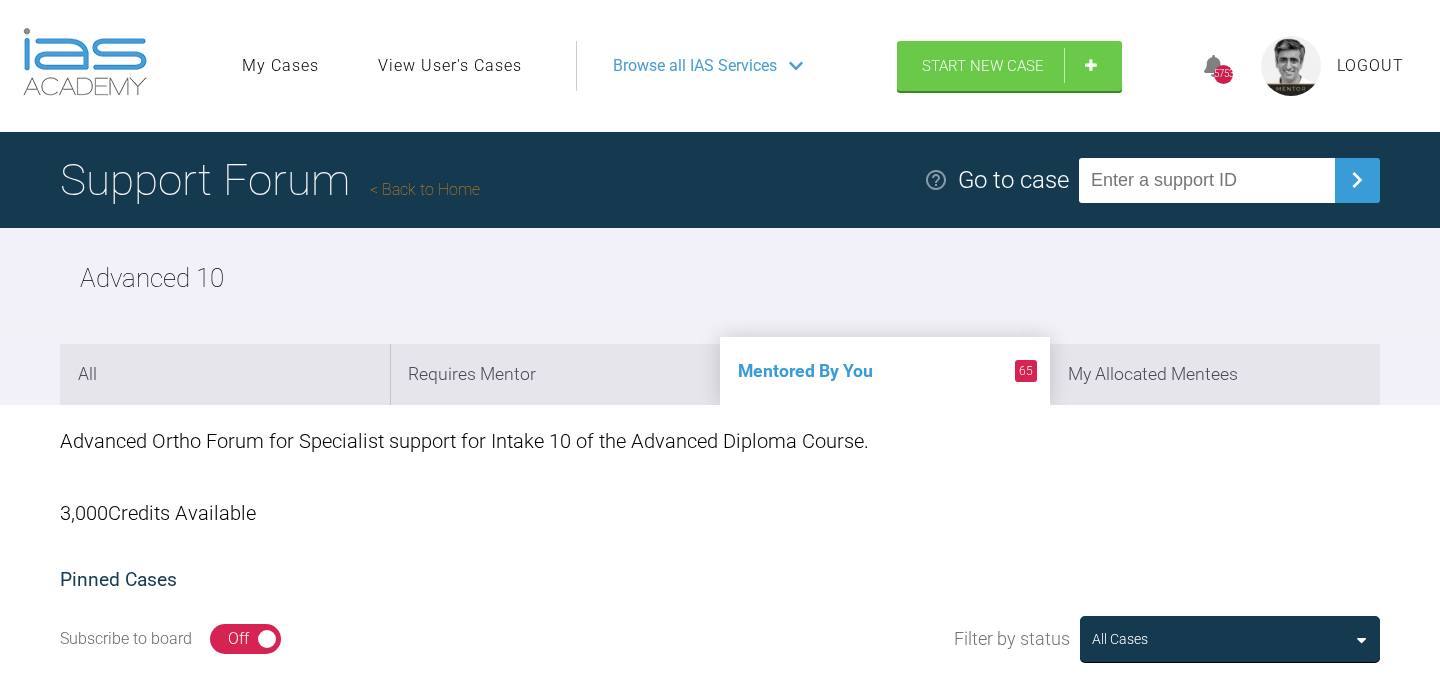 click on "Back to Home" at bounding box center (425, 189) 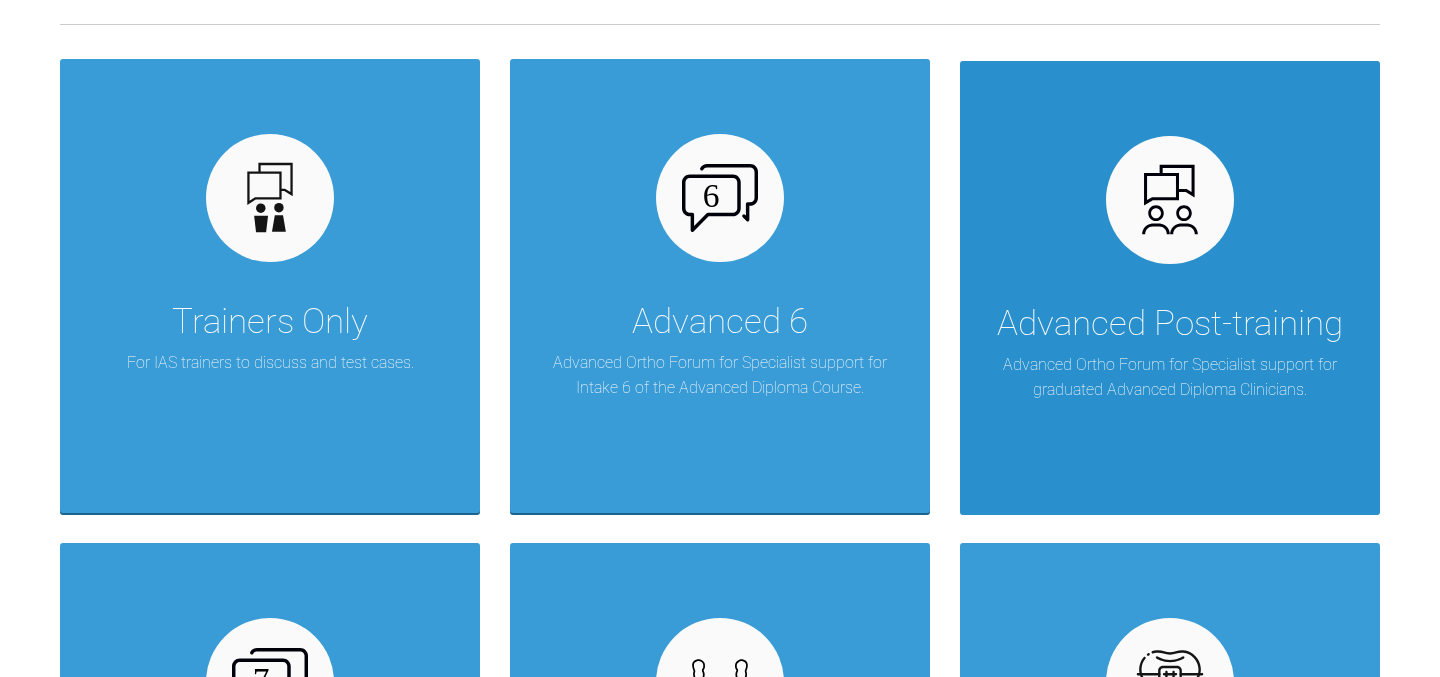 click on "Advanced Post-training" at bounding box center [1170, 324] 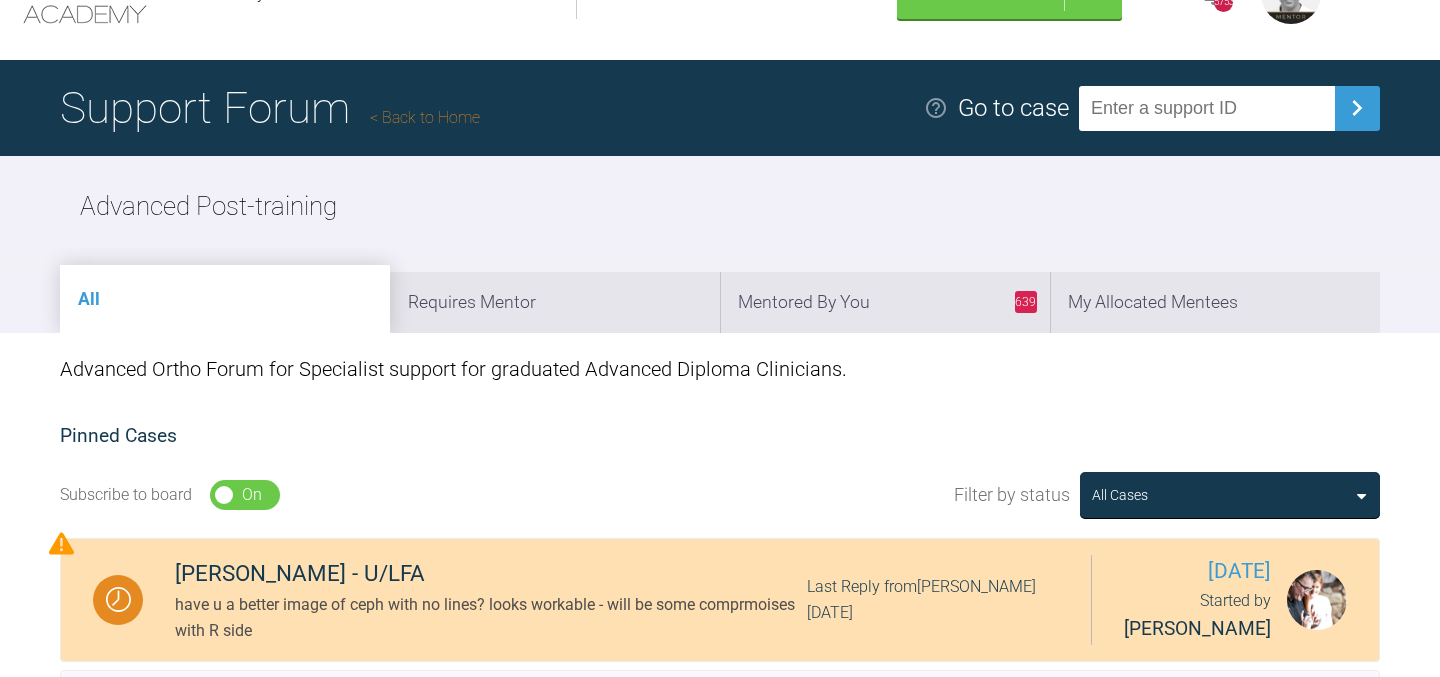 scroll, scrollTop: 46, scrollLeft: 0, axis: vertical 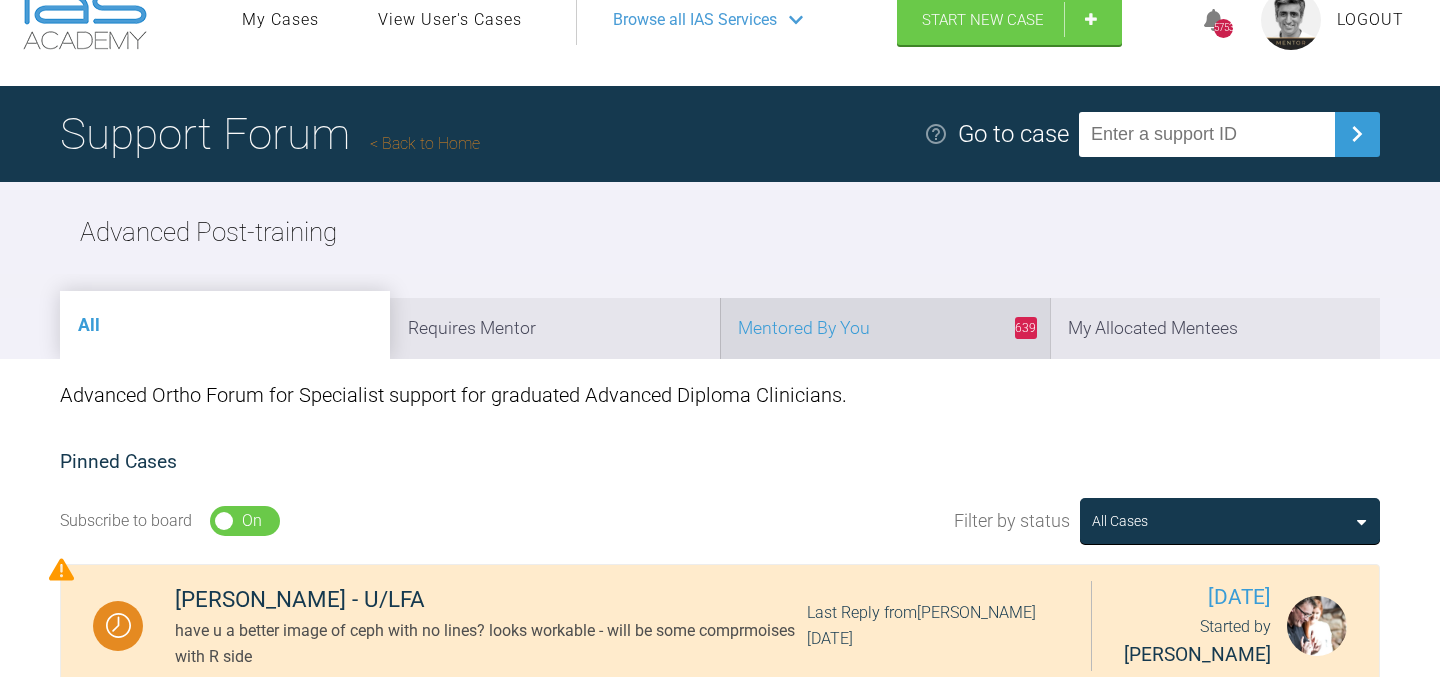 click on "639 Mentored By You" at bounding box center (885, 328) 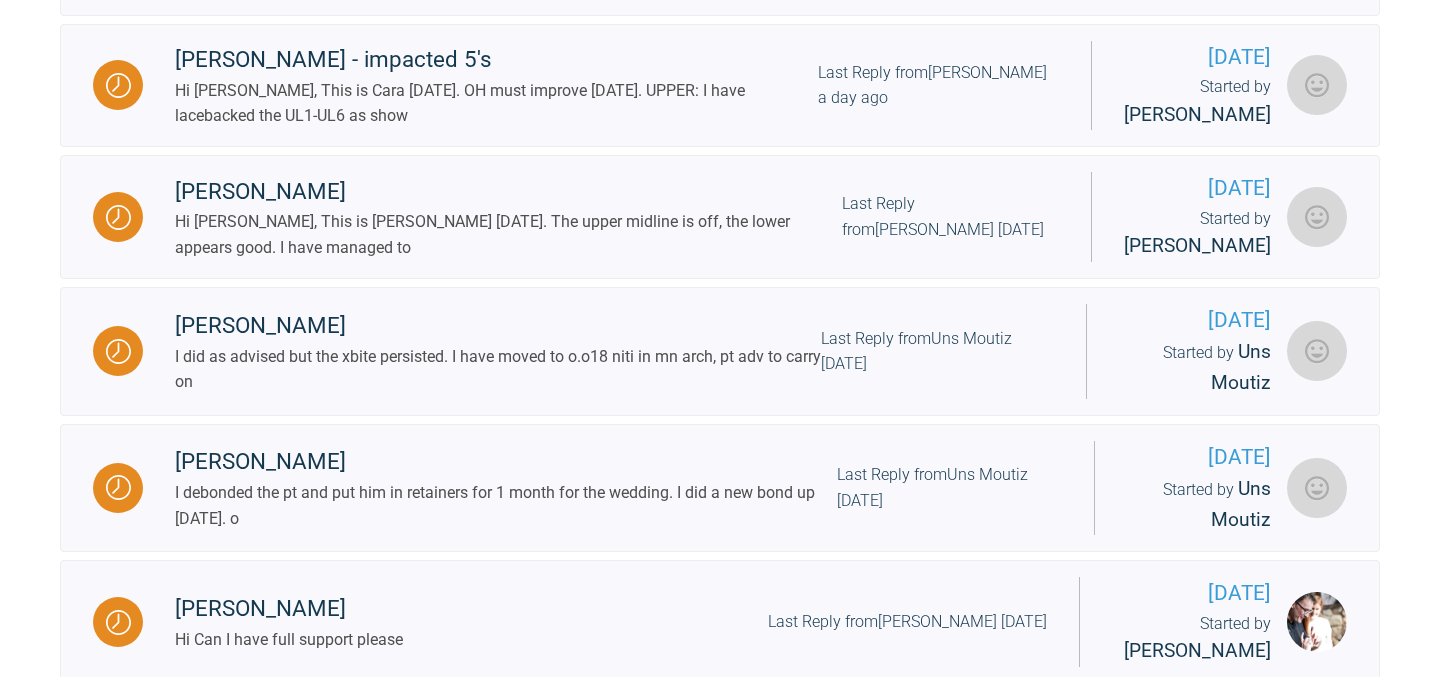 scroll, scrollTop: 724, scrollLeft: 0, axis: vertical 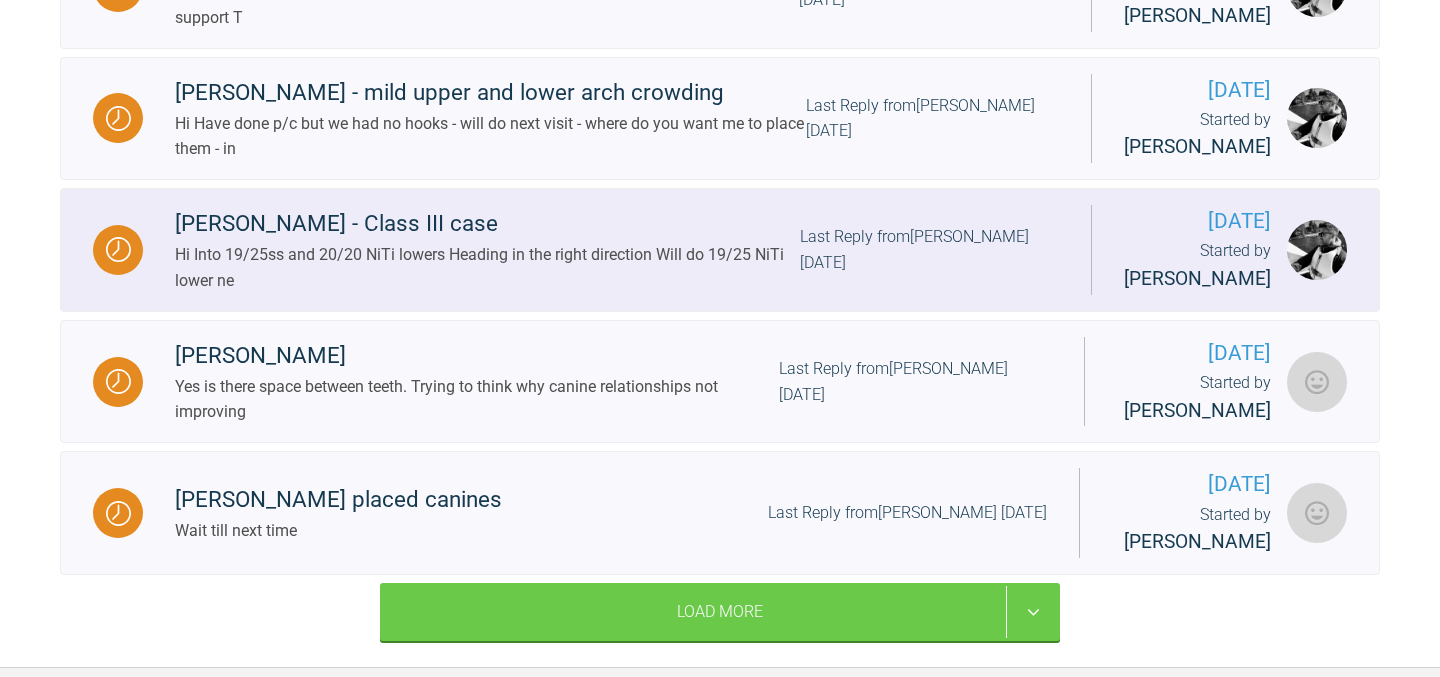 click on "Last Reply from  [PERSON_NAME]   [DATE]" at bounding box center [929, 249] 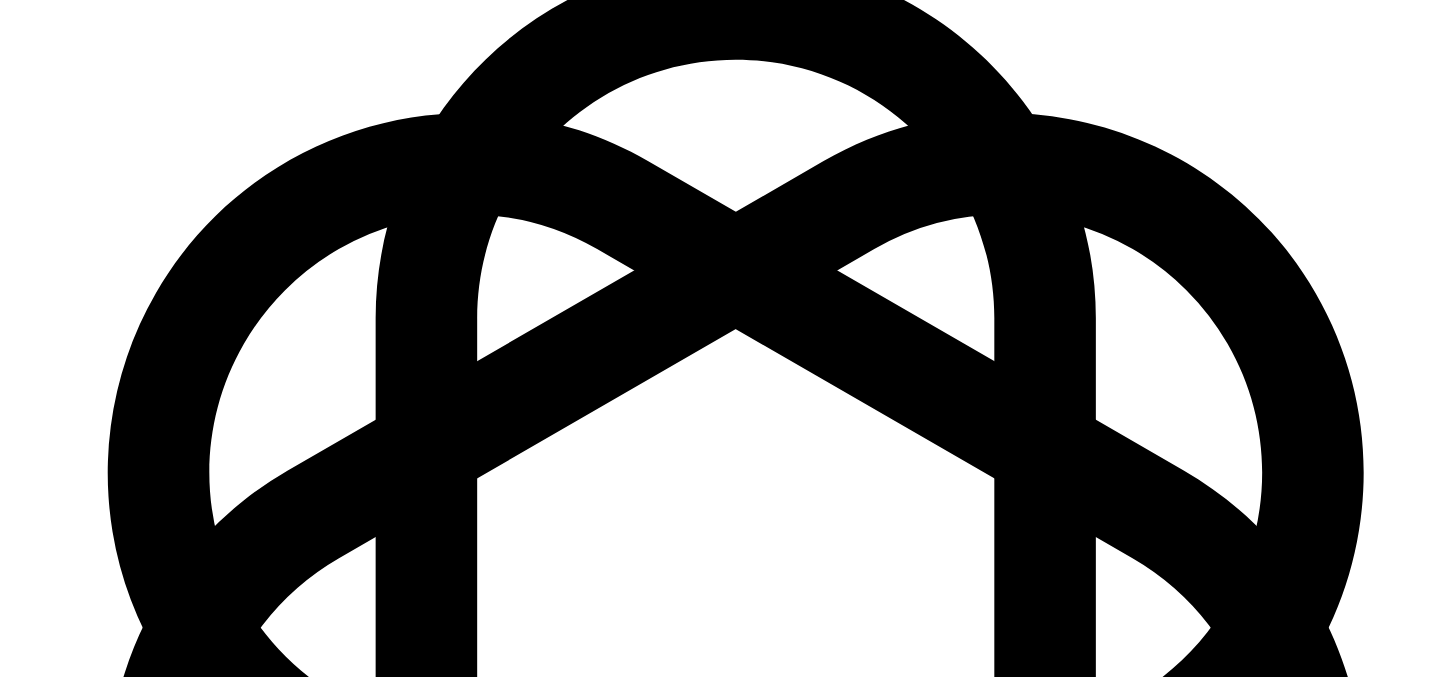 scroll, scrollTop: 12013, scrollLeft: 0, axis: vertical 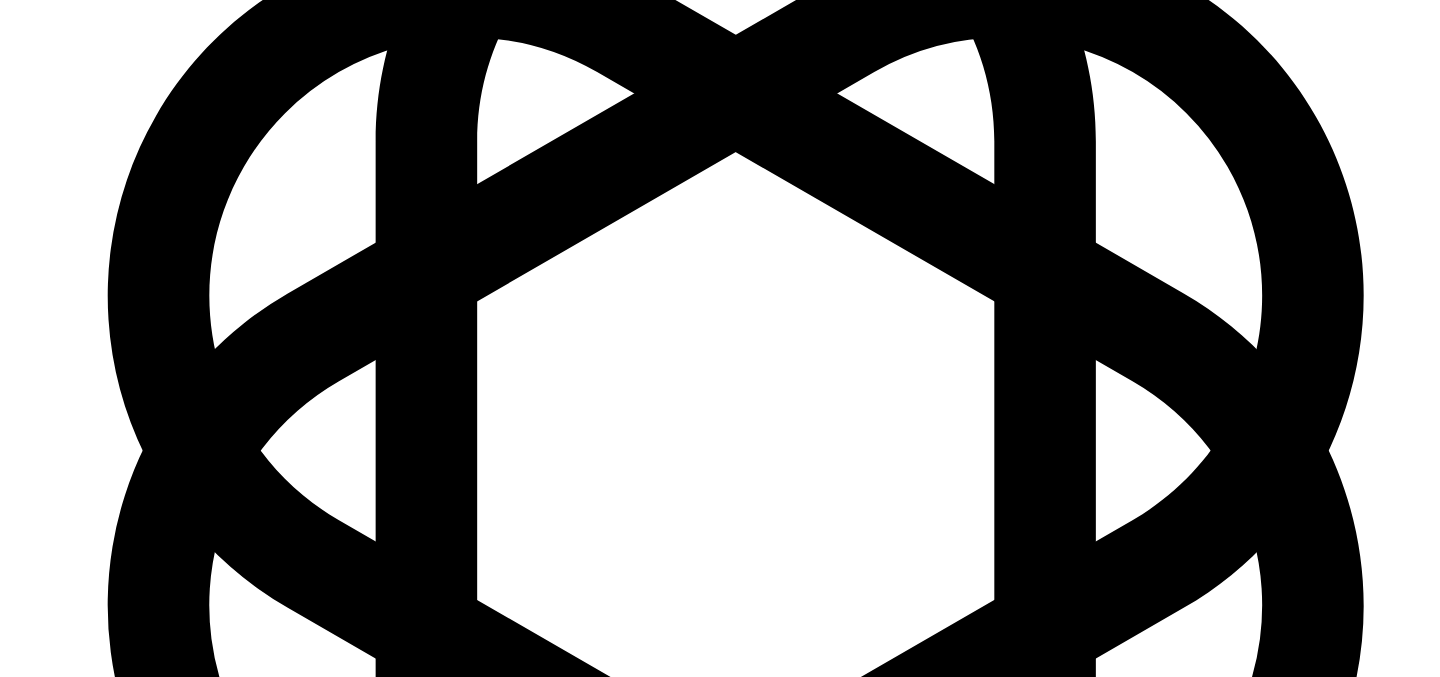 click at bounding box center [850, -668] 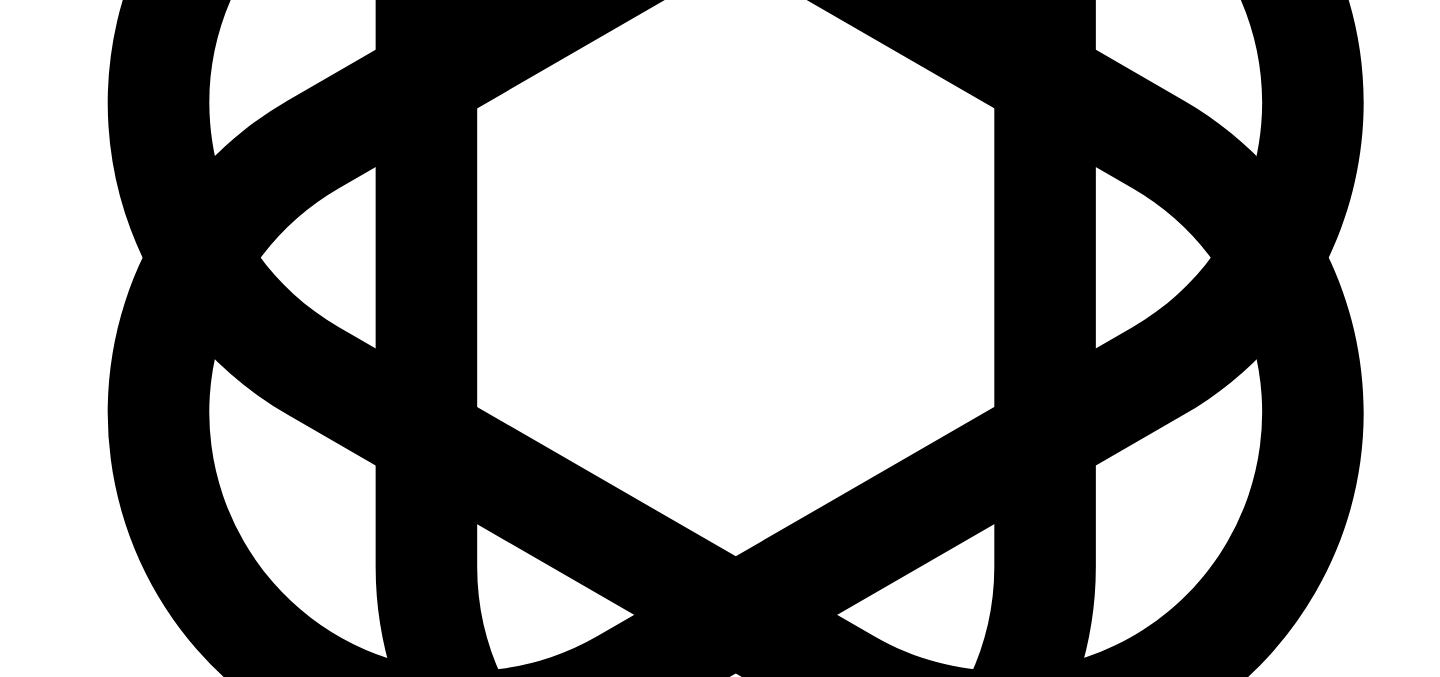 scroll, scrollTop: 12221, scrollLeft: 0, axis: vertical 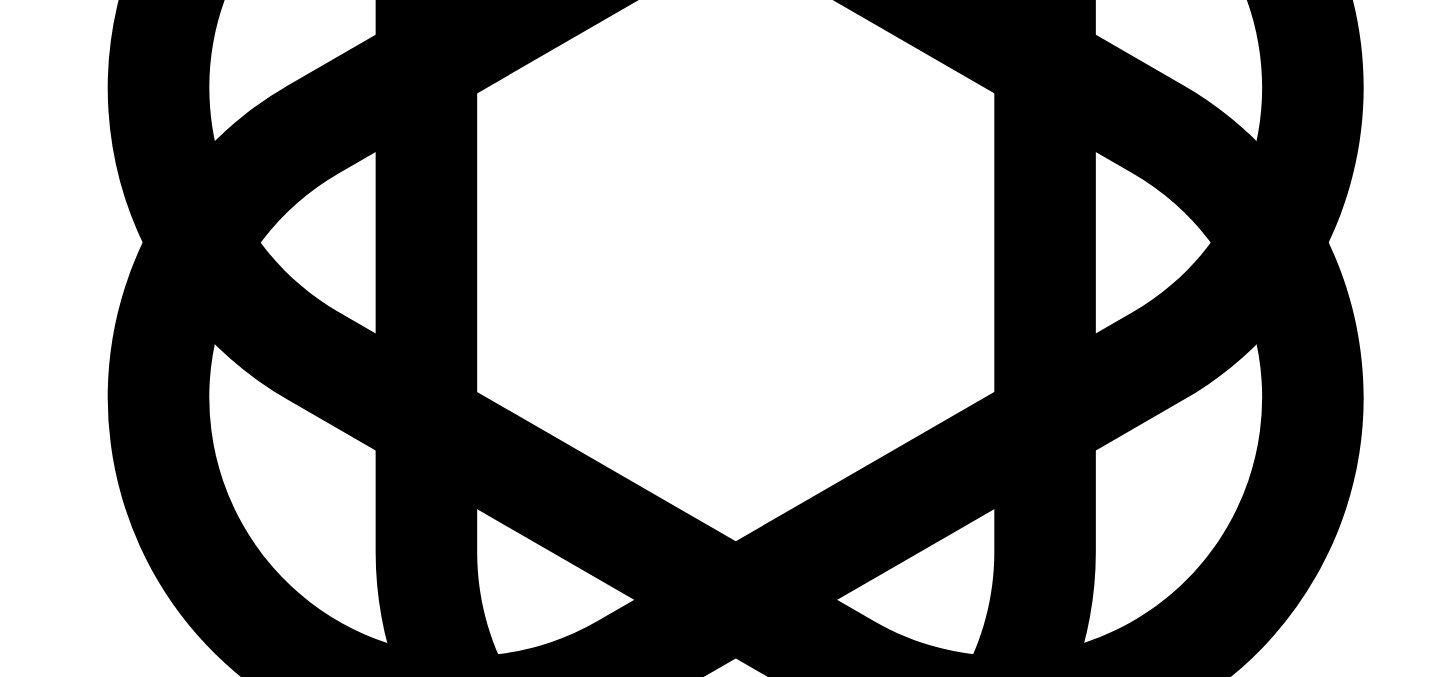 click on "ok
then 19x25 ss lower strat pwc and class III" at bounding box center (850, -876) 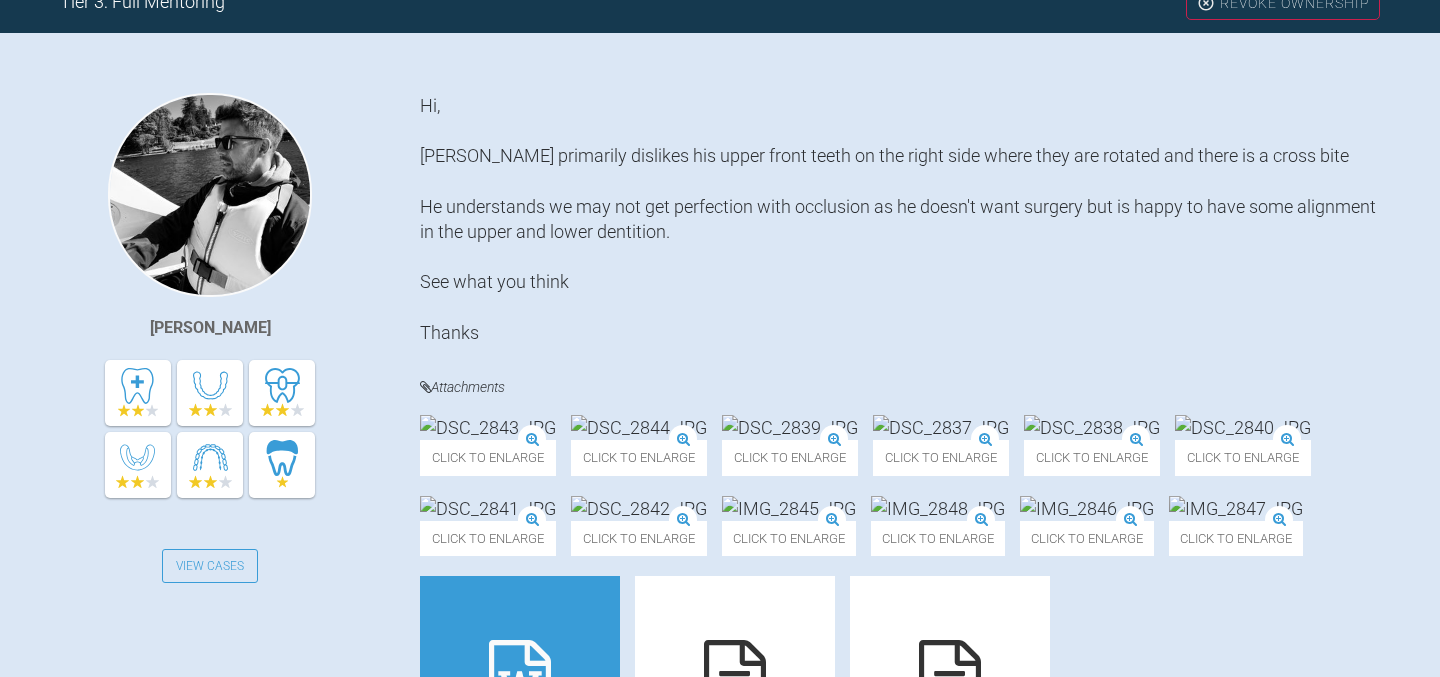 scroll, scrollTop: 0, scrollLeft: 0, axis: both 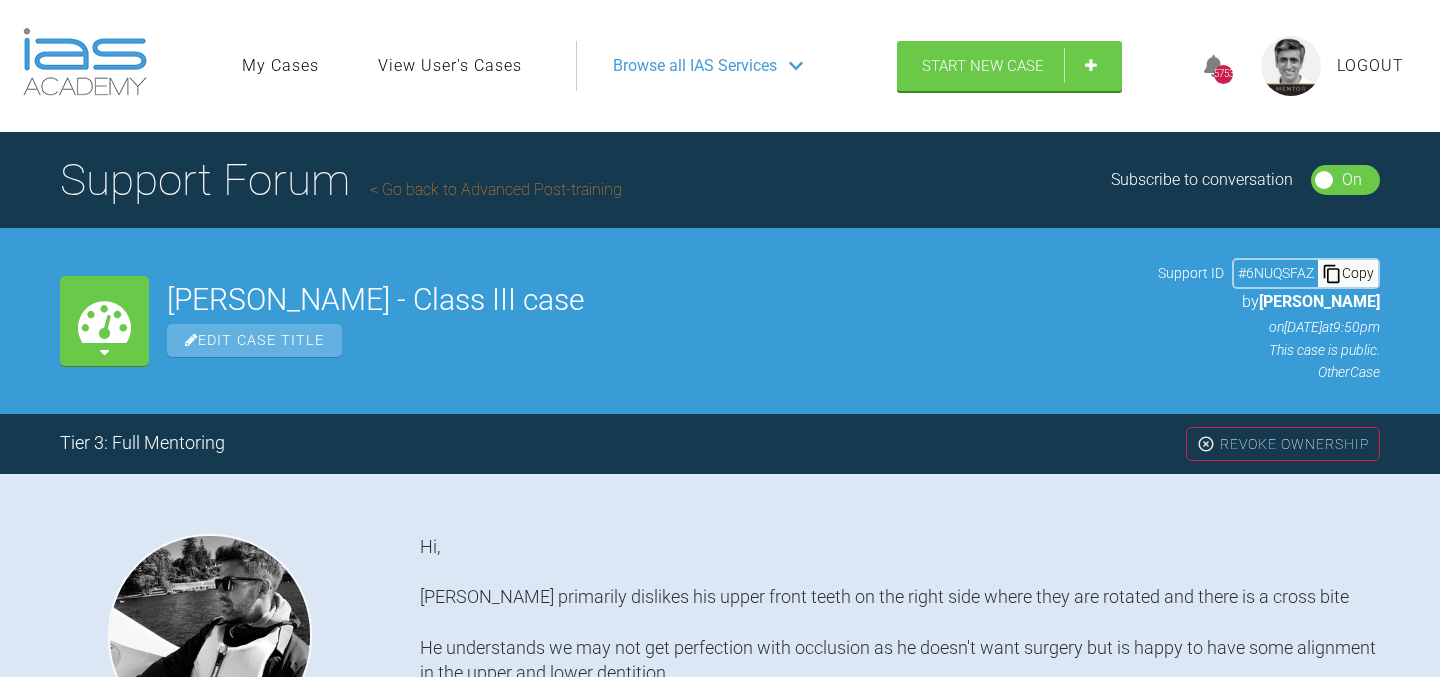 click on "Go back to Advanced Post-training" at bounding box center (496, 189) 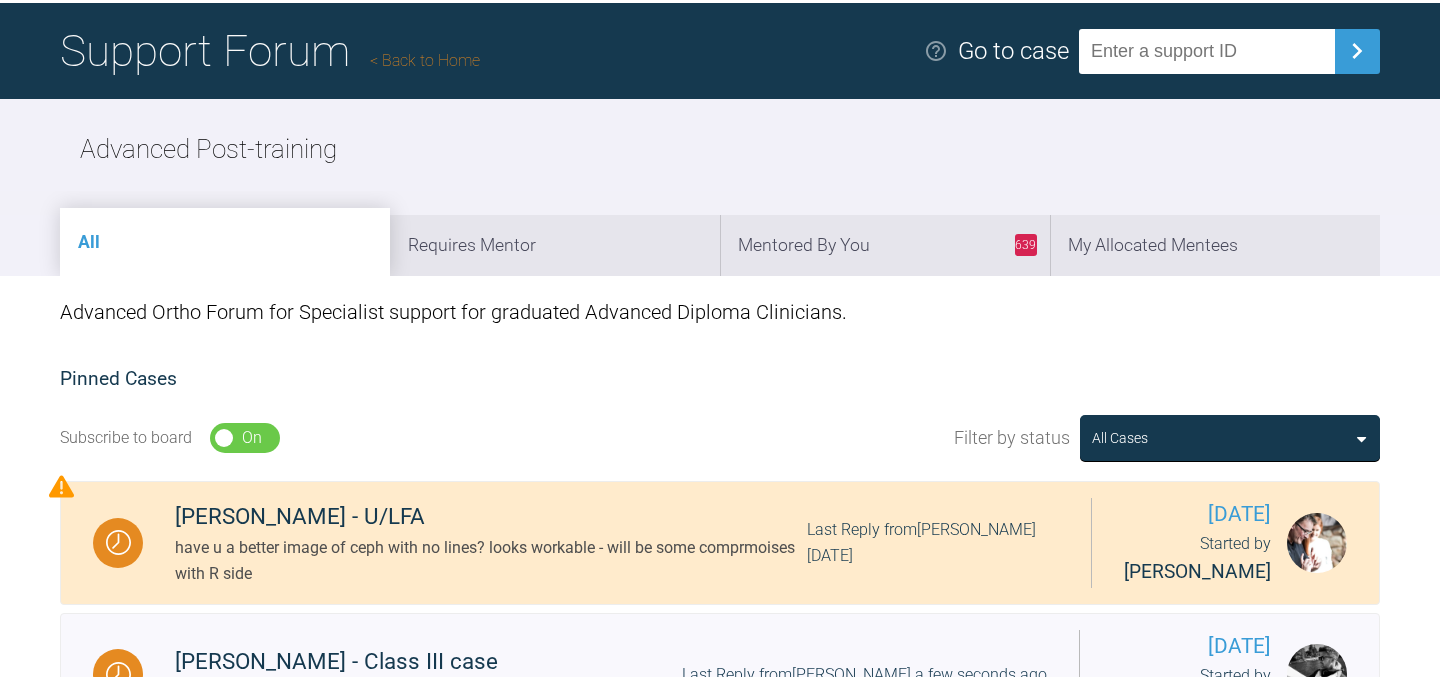 scroll, scrollTop: 11, scrollLeft: 0, axis: vertical 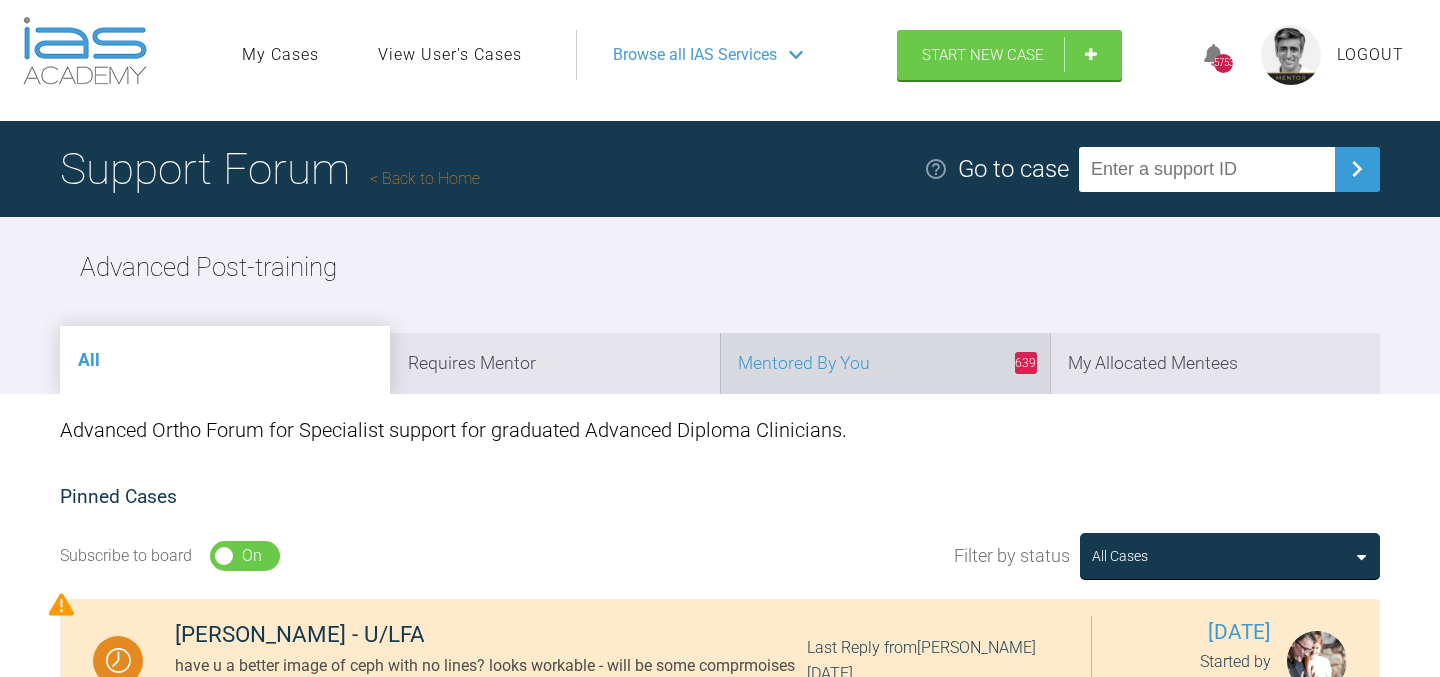 click on "639 Mentored By You" at bounding box center [885, 363] 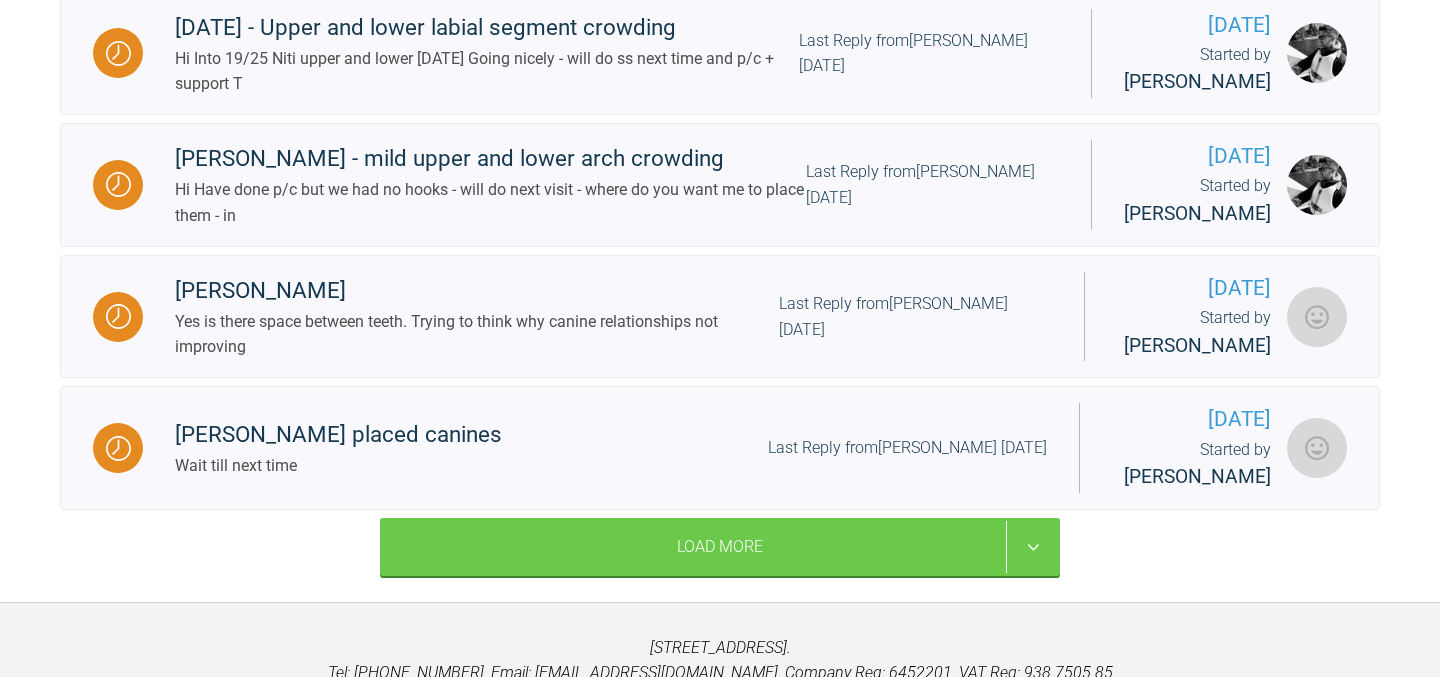 scroll, scrollTop: 2769, scrollLeft: 0, axis: vertical 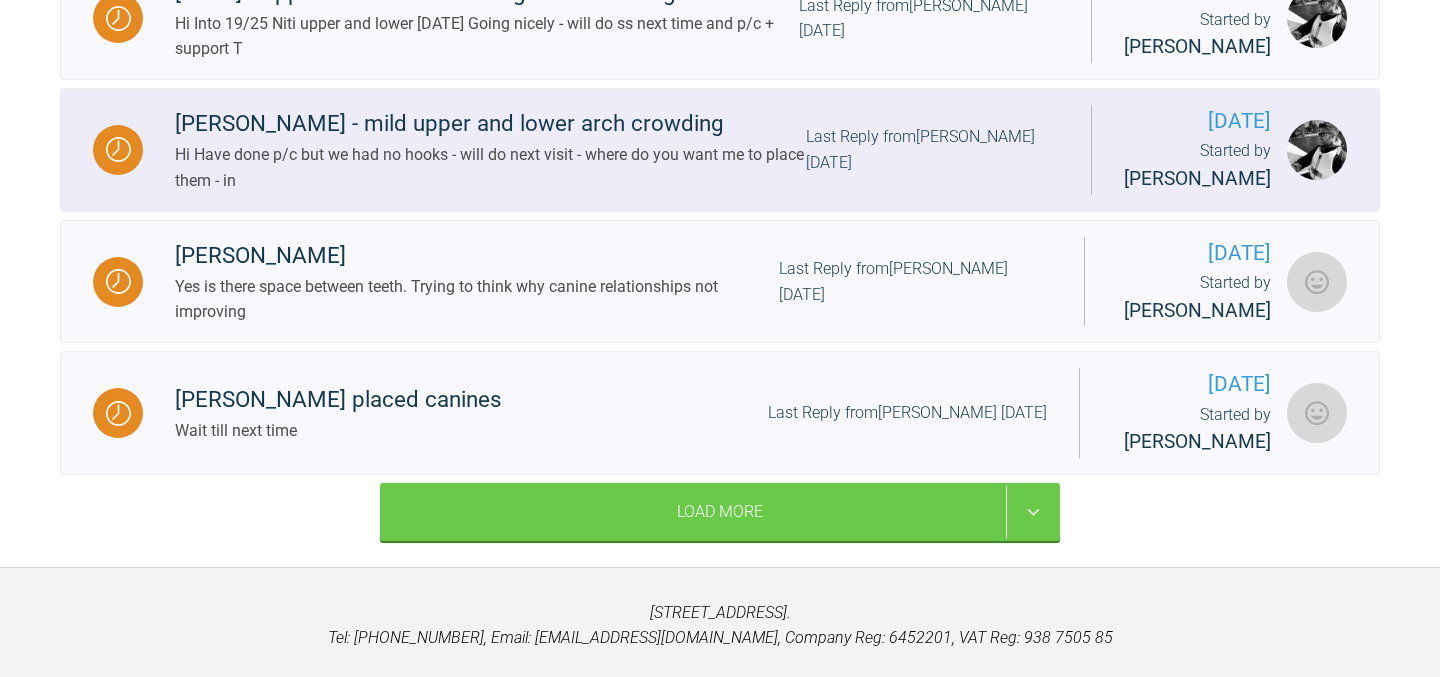 click on "Last Reply from  [PERSON_NAME]   [DATE]" at bounding box center (932, 149) 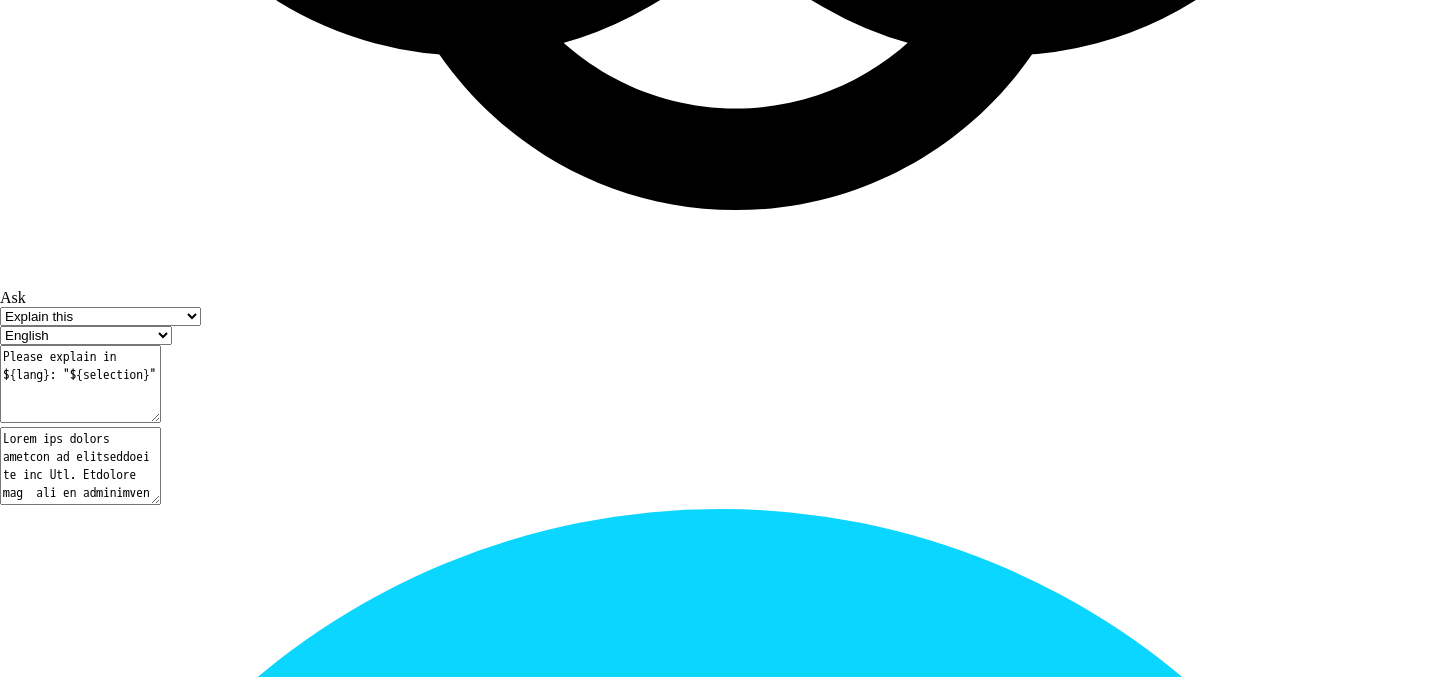 scroll, scrollTop: 25822, scrollLeft: 0, axis: vertical 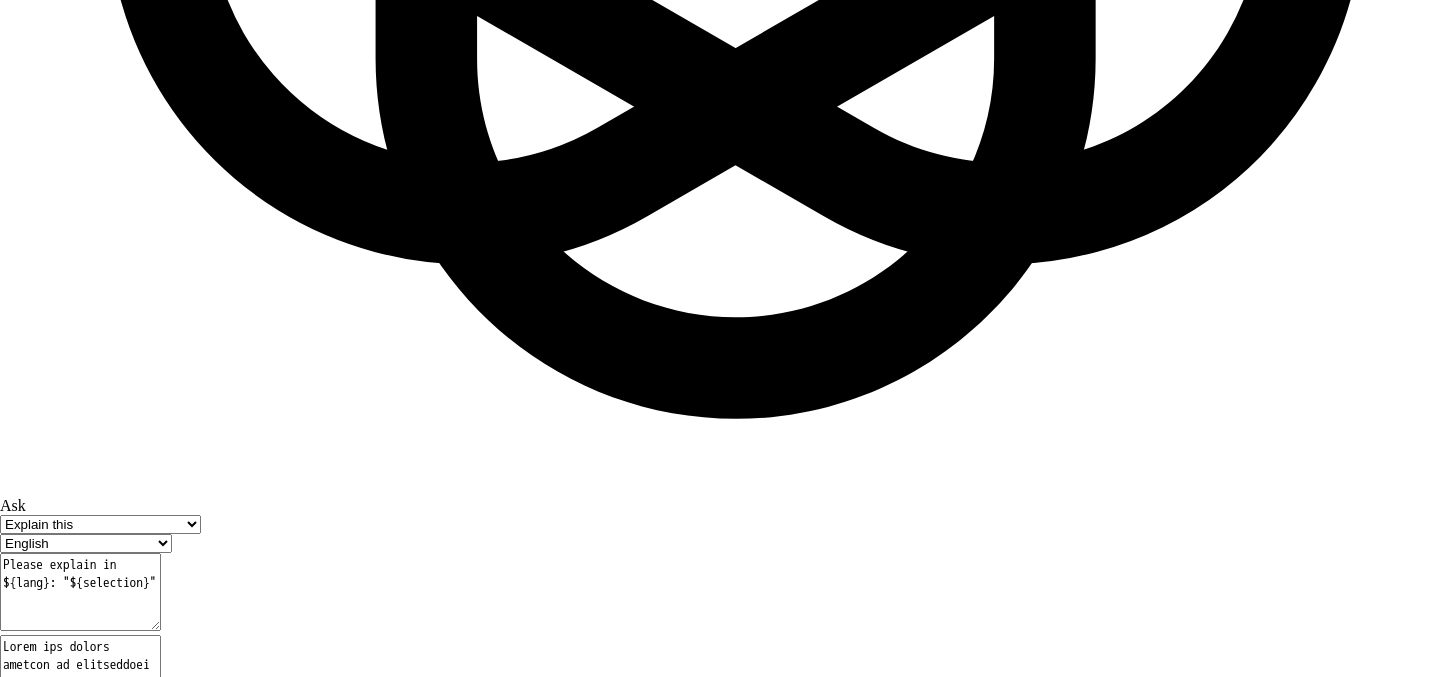 click at bounding box center (850, -1370) 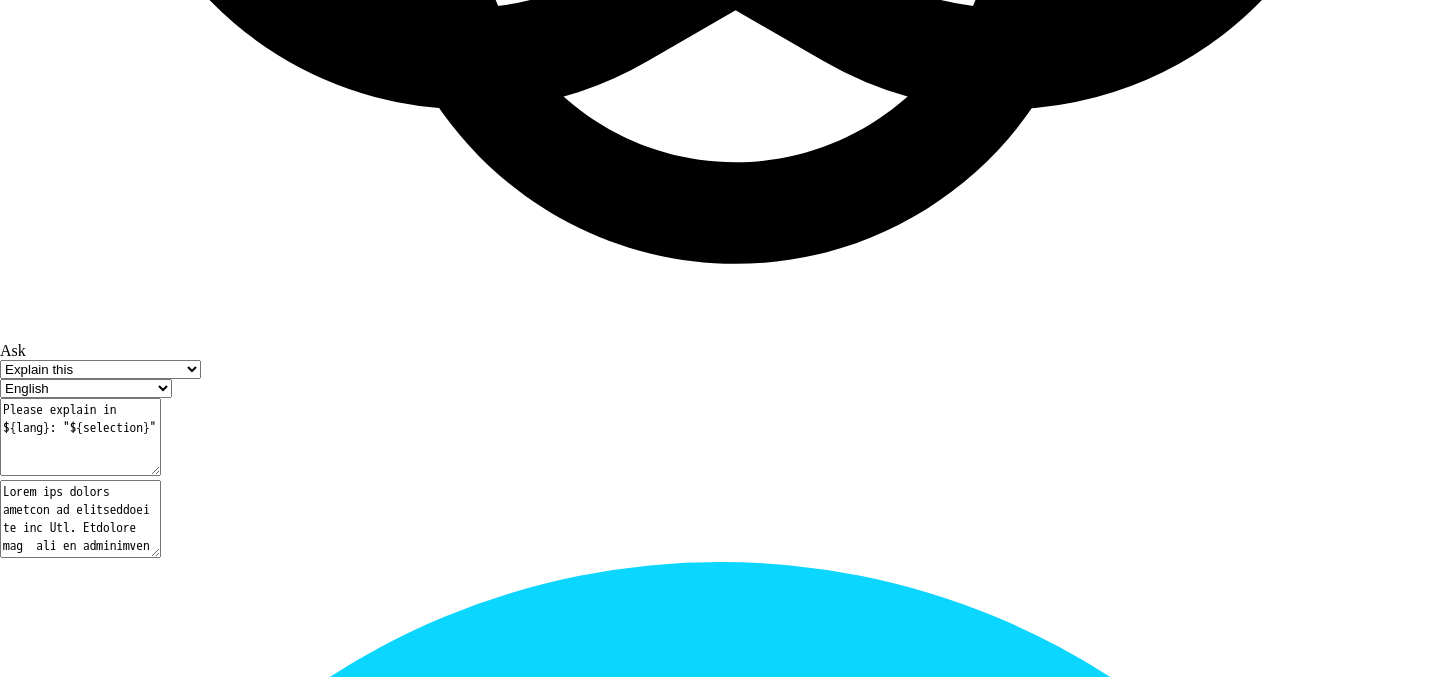 scroll, scrollTop: 26001, scrollLeft: 0, axis: vertical 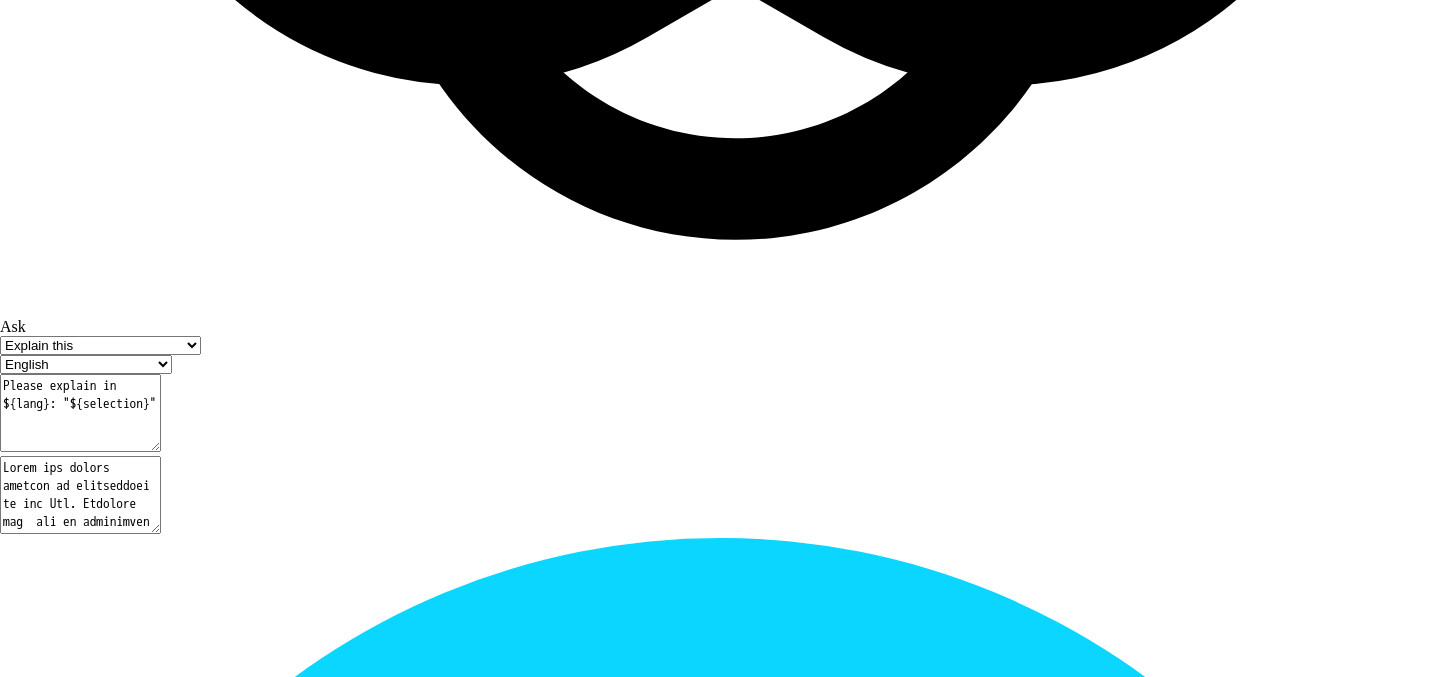type on "place just behind the laterals so there is plenty of wire to slide through till the canine" 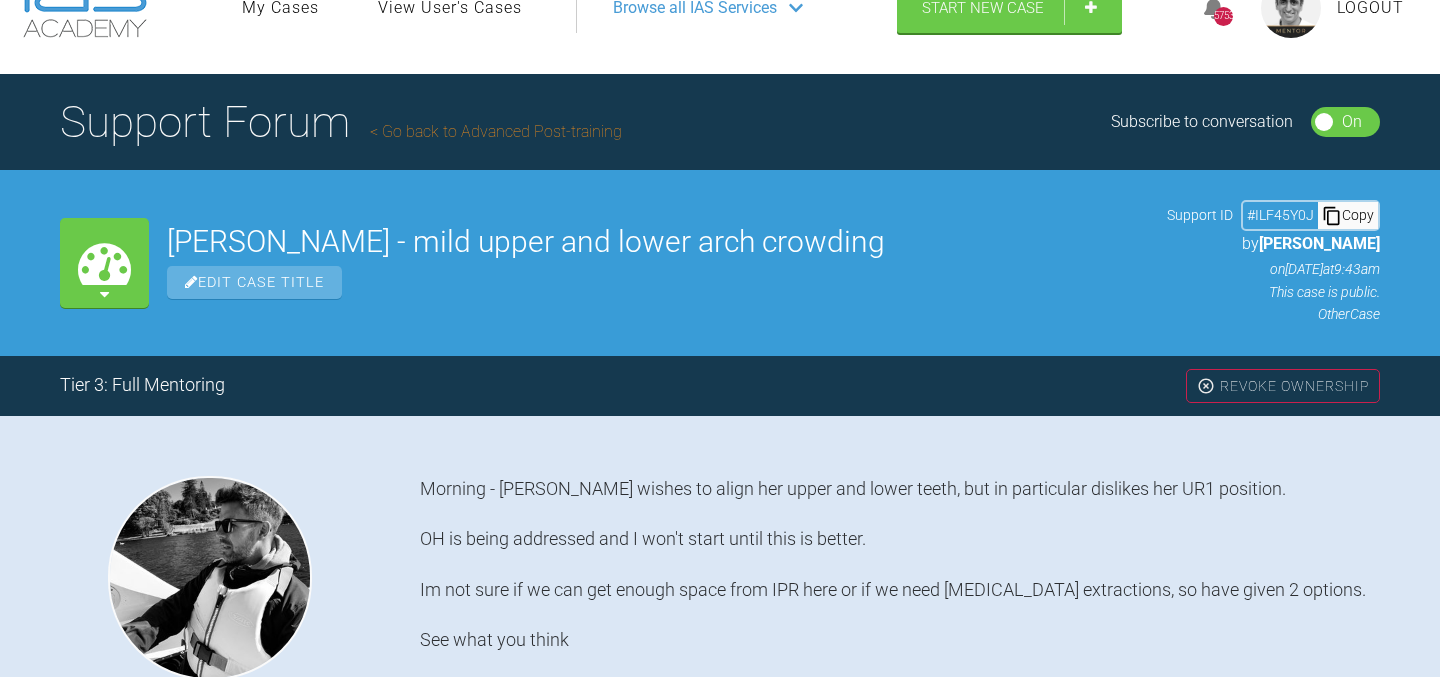 scroll, scrollTop: 0, scrollLeft: 0, axis: both 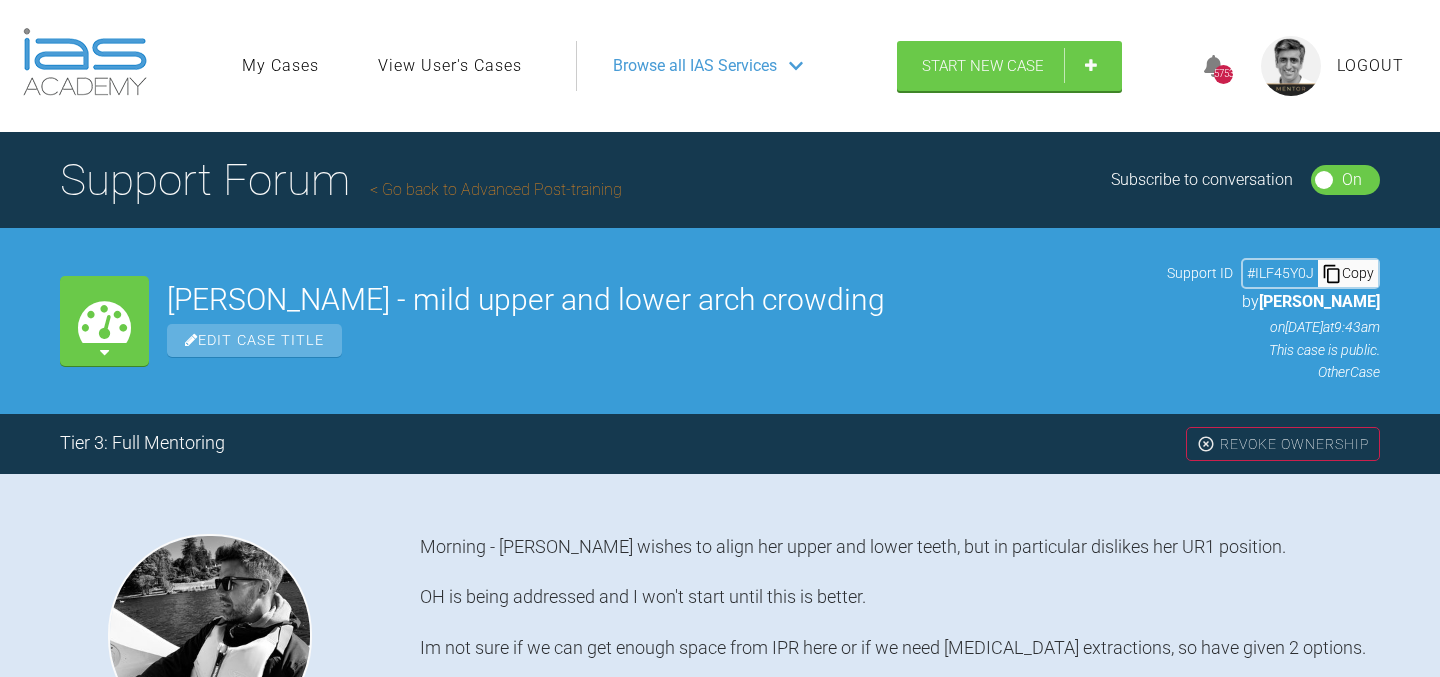 click on "Go back to Advanced Post-training" at bounding box center [496, 189] 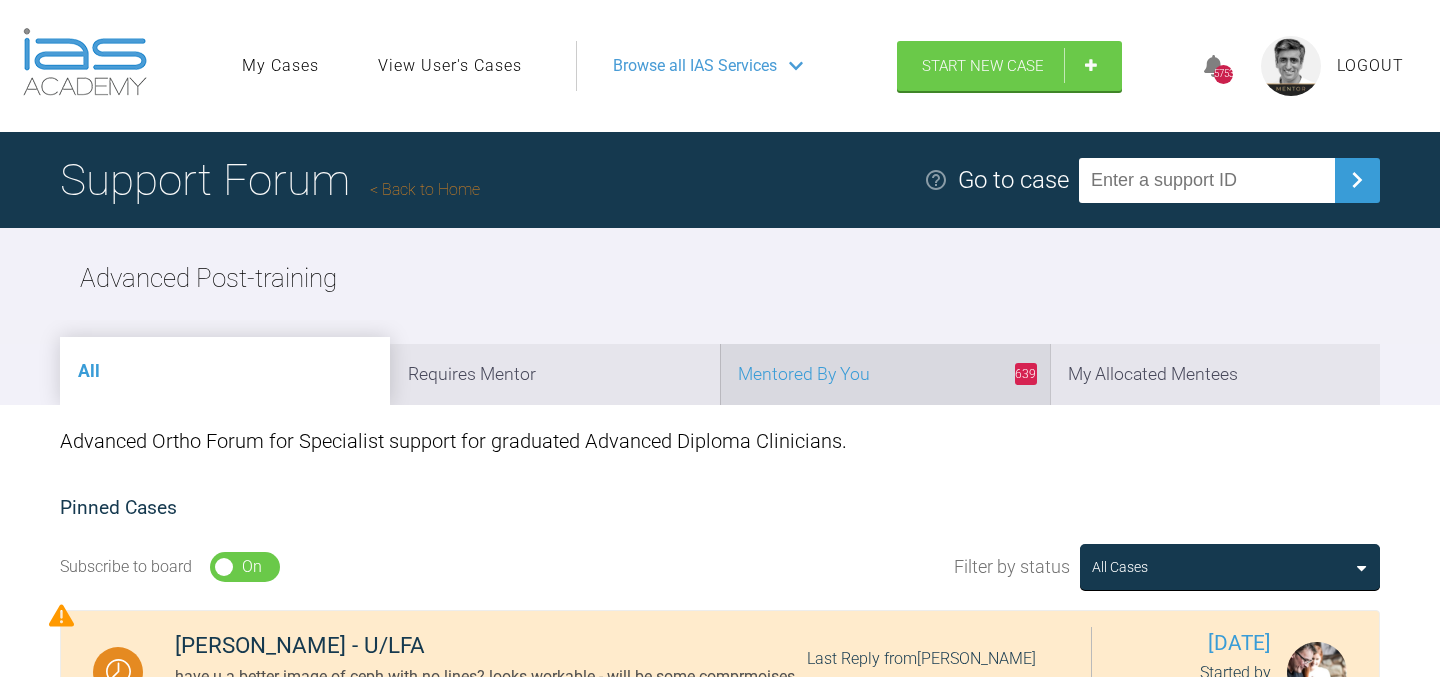 click on "639 Mentored By You" at bounding box center (885, 374) 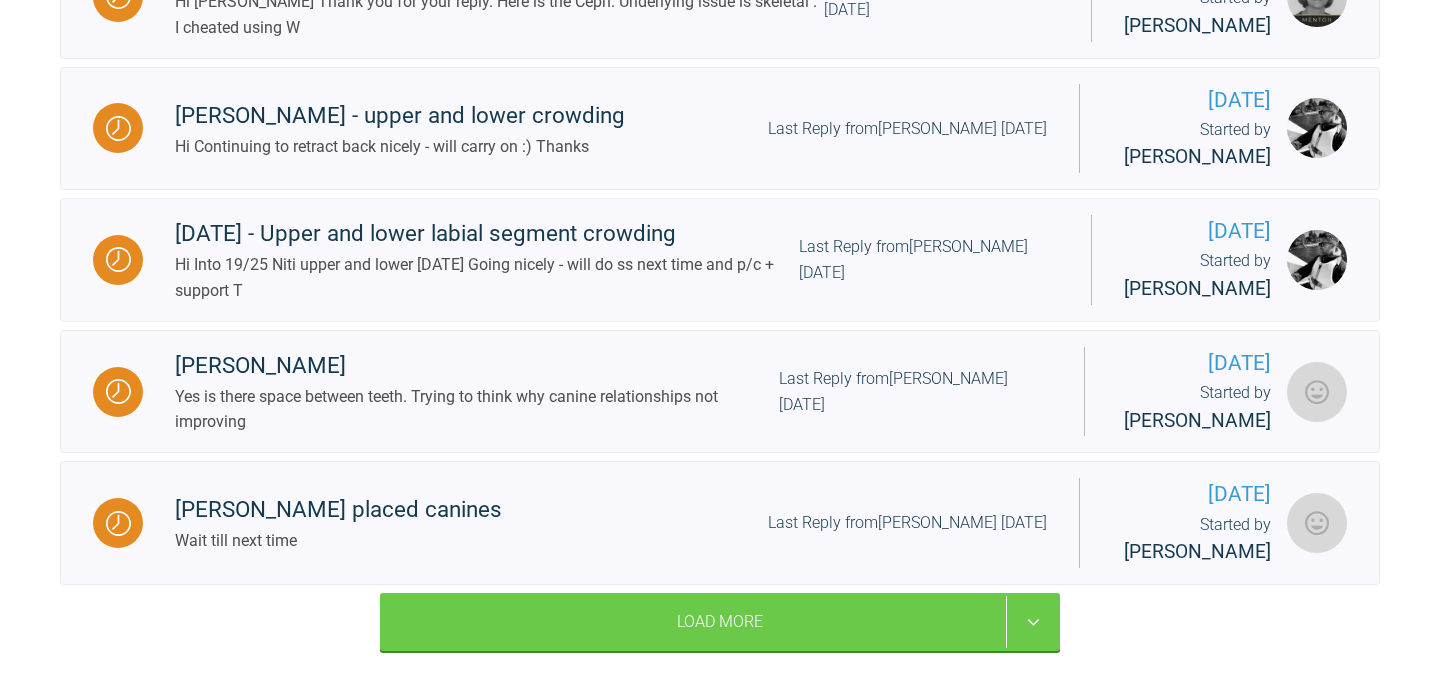 scroll, scrollTop: 2637, scrollLeft: 0, axis: vertical 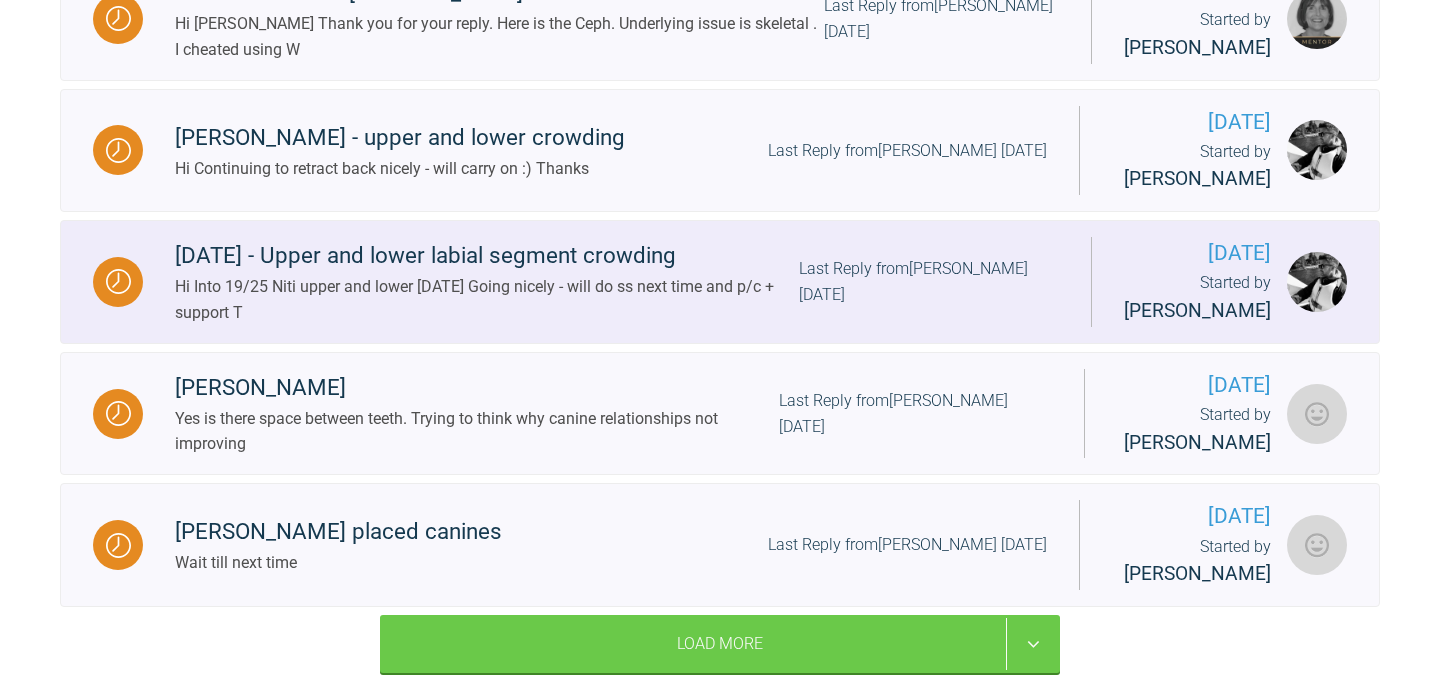 click on "Last Reply from  [PERSON_NAME]   [DATE]" at bounding box center (929, 281) 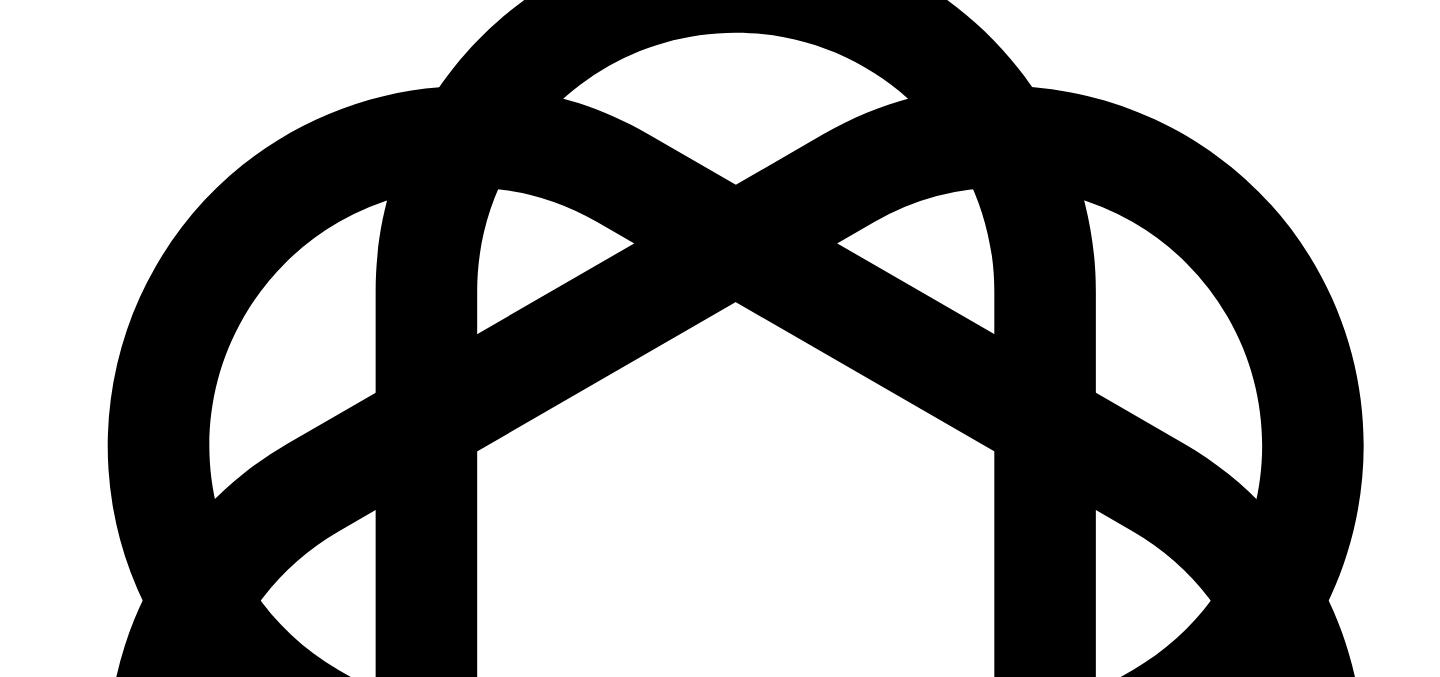 scroll, scrollTop: 15151, scrollLeft: 0, axis: vertical 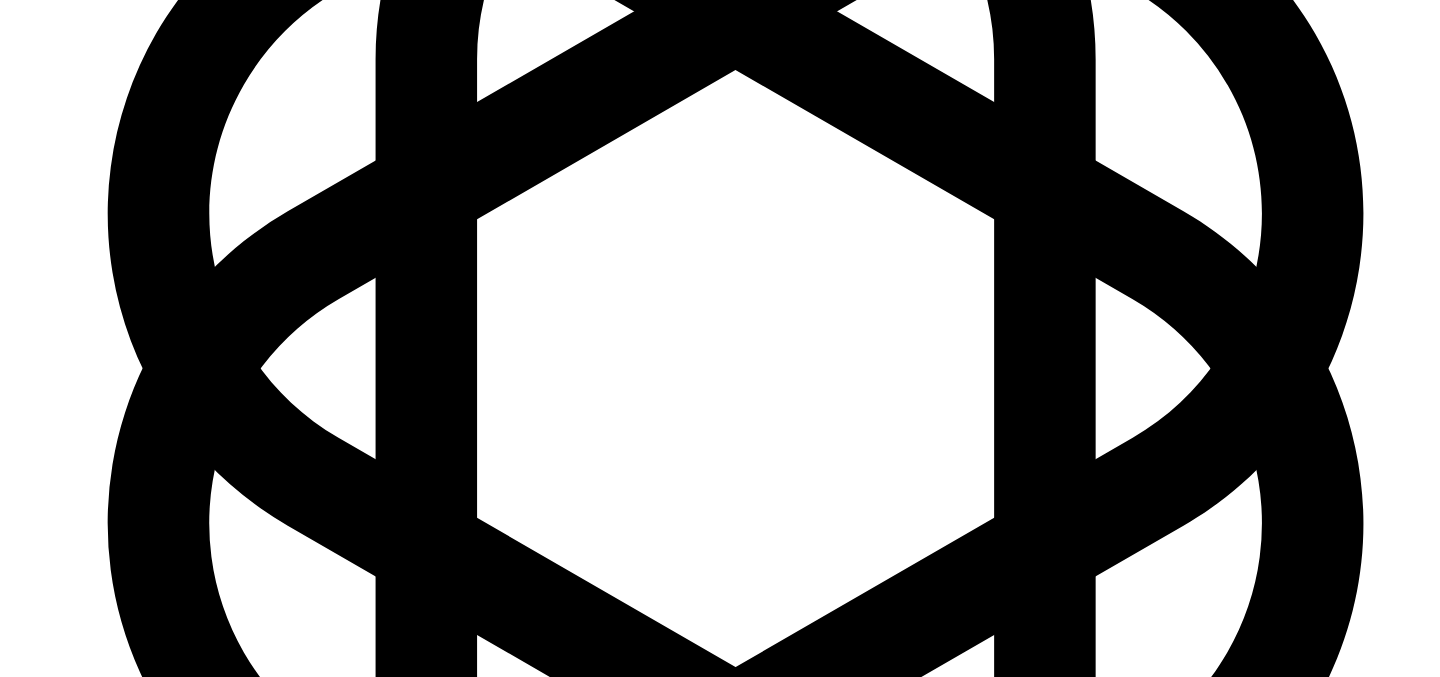 click at bounding box center (850, -751) 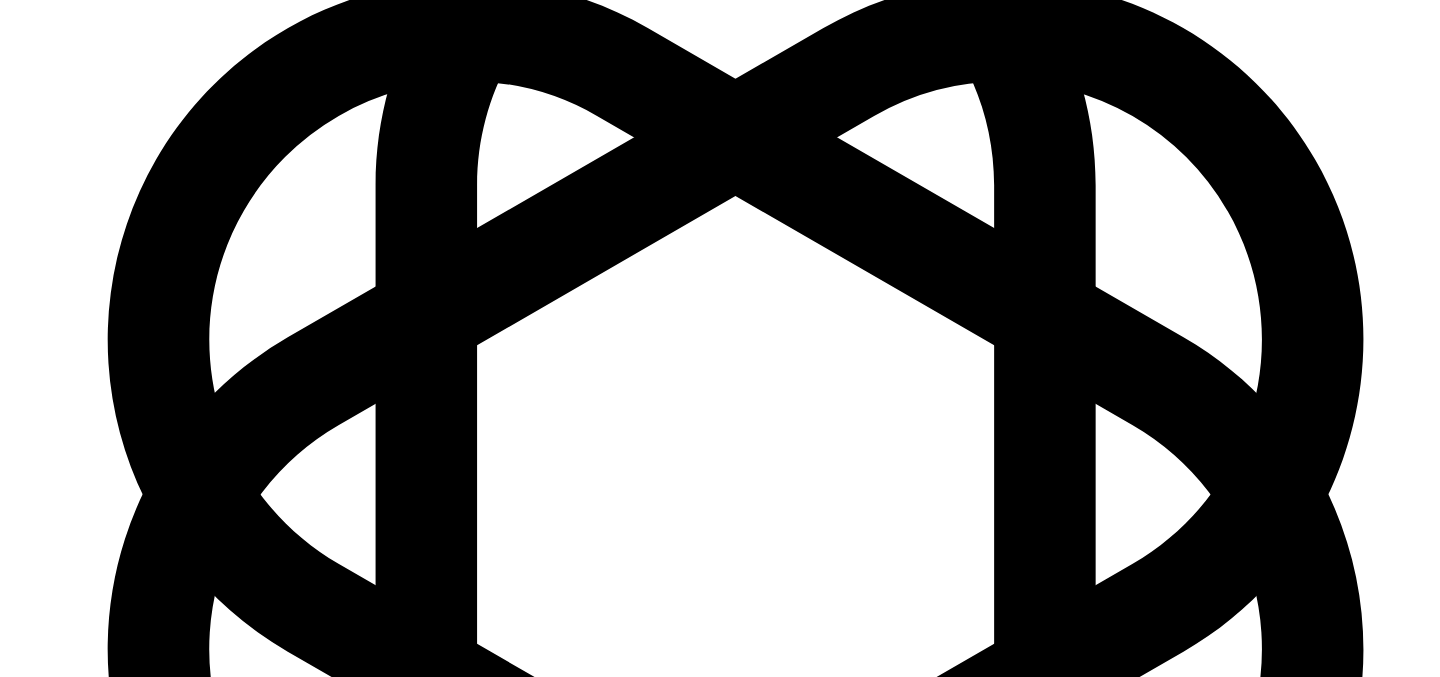 scroll, scrollTop: 15037, scrollLeft: 0, axis: vertical 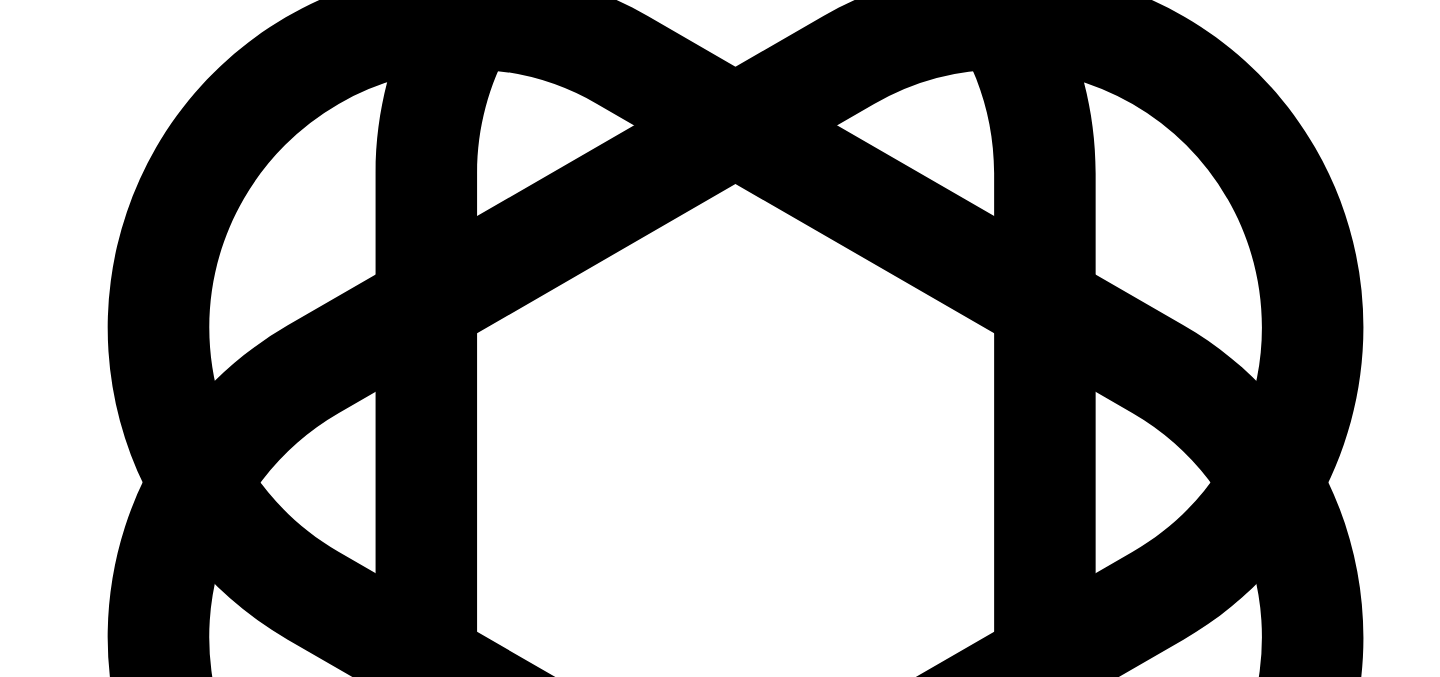 click on "," 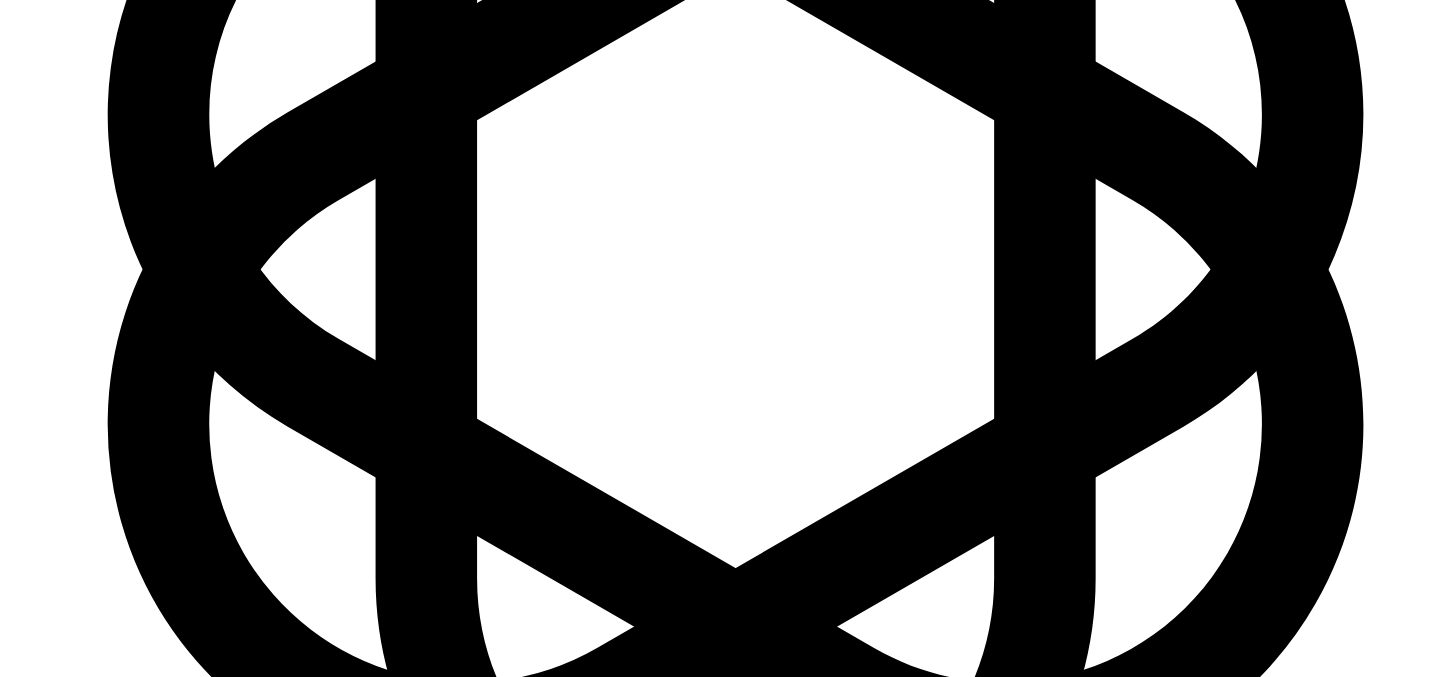 scroll, scrollTop: 15329, scrollLeft: 0, axis: vertical 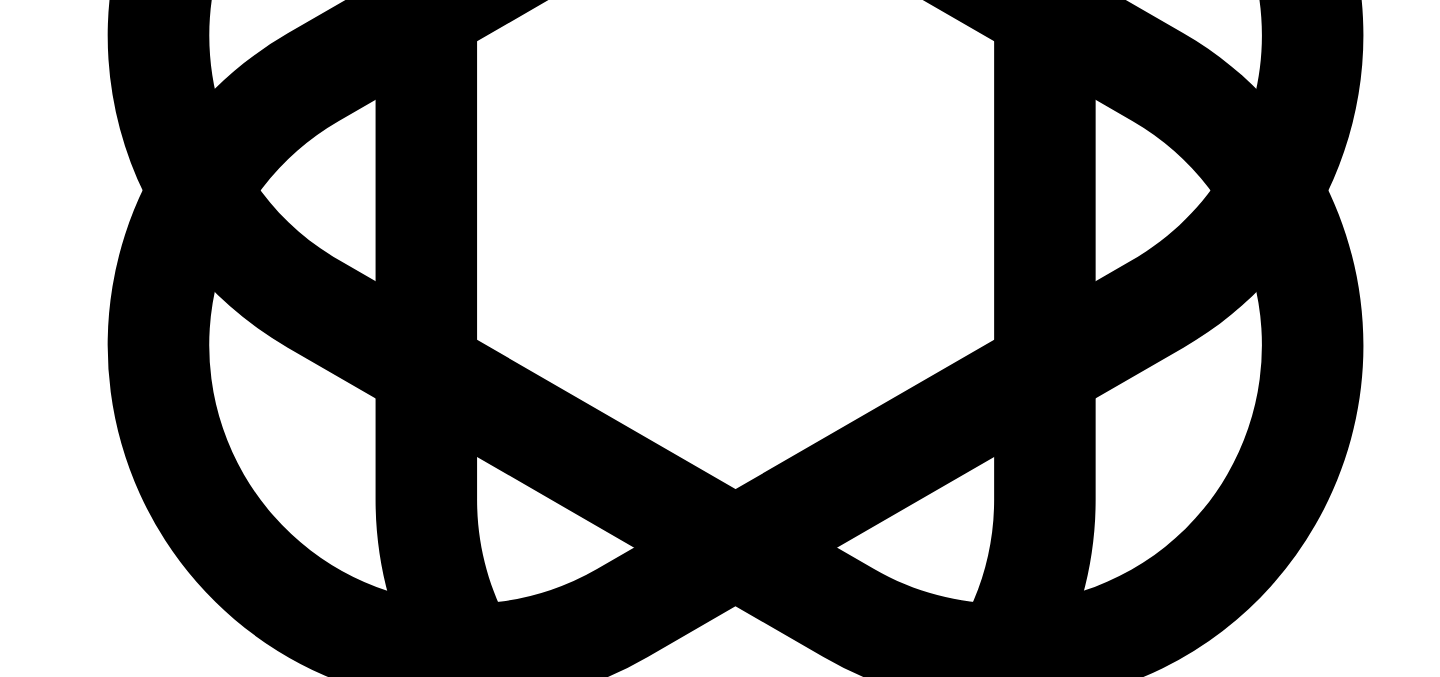 type on "sounds good
it is looking nice
perhaps no elastics initially, just pwc to roll back the [MEDICAL_DATA] as you have an [MEDICAL_DATA]" 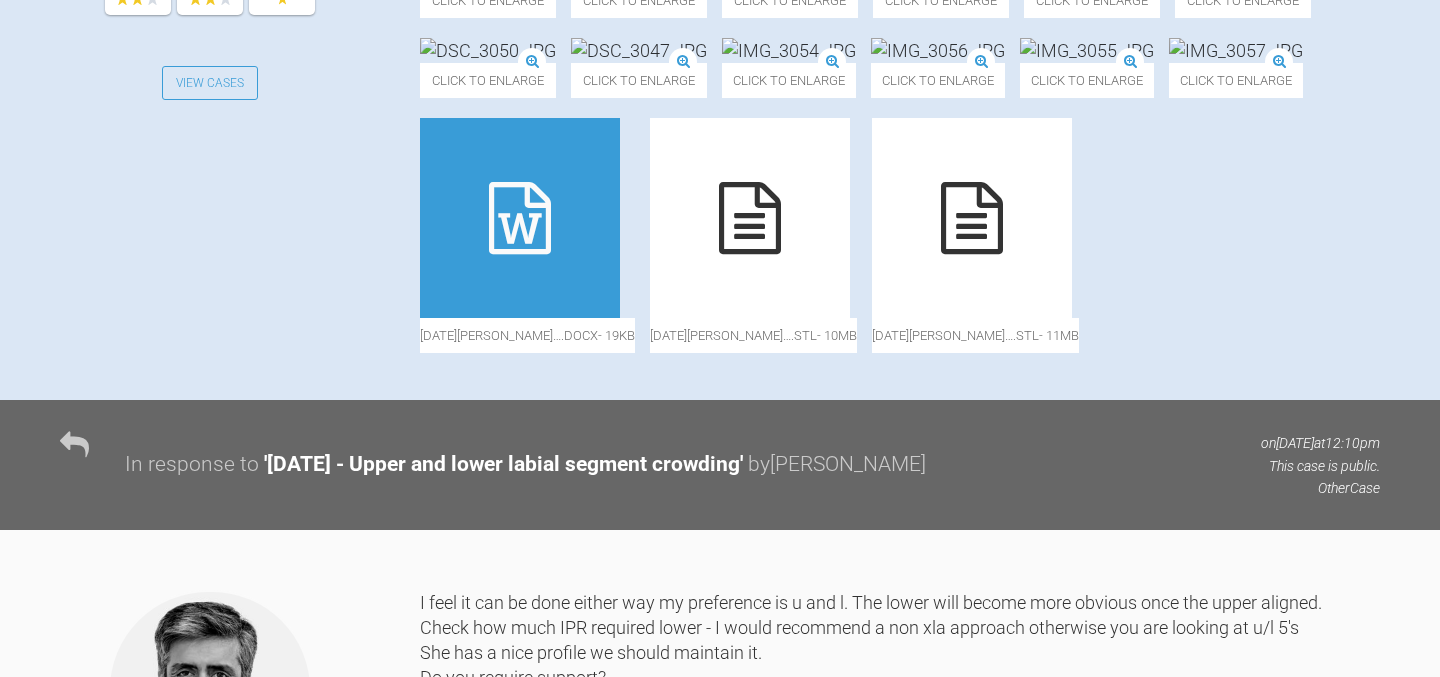 scroll, scrollTop: 0, scrollLeft: 0, axis: both 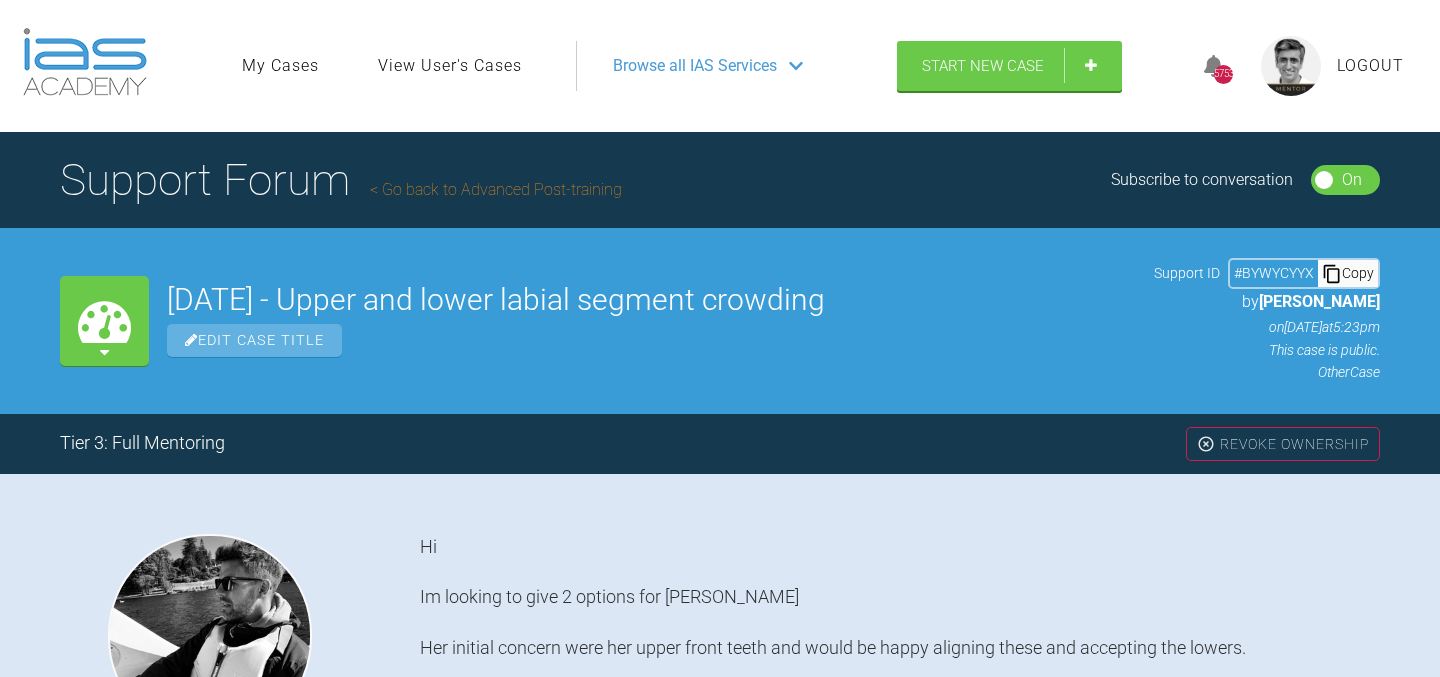 click on "Go back to Advanced Post-training" at bounding box center (496, 189) 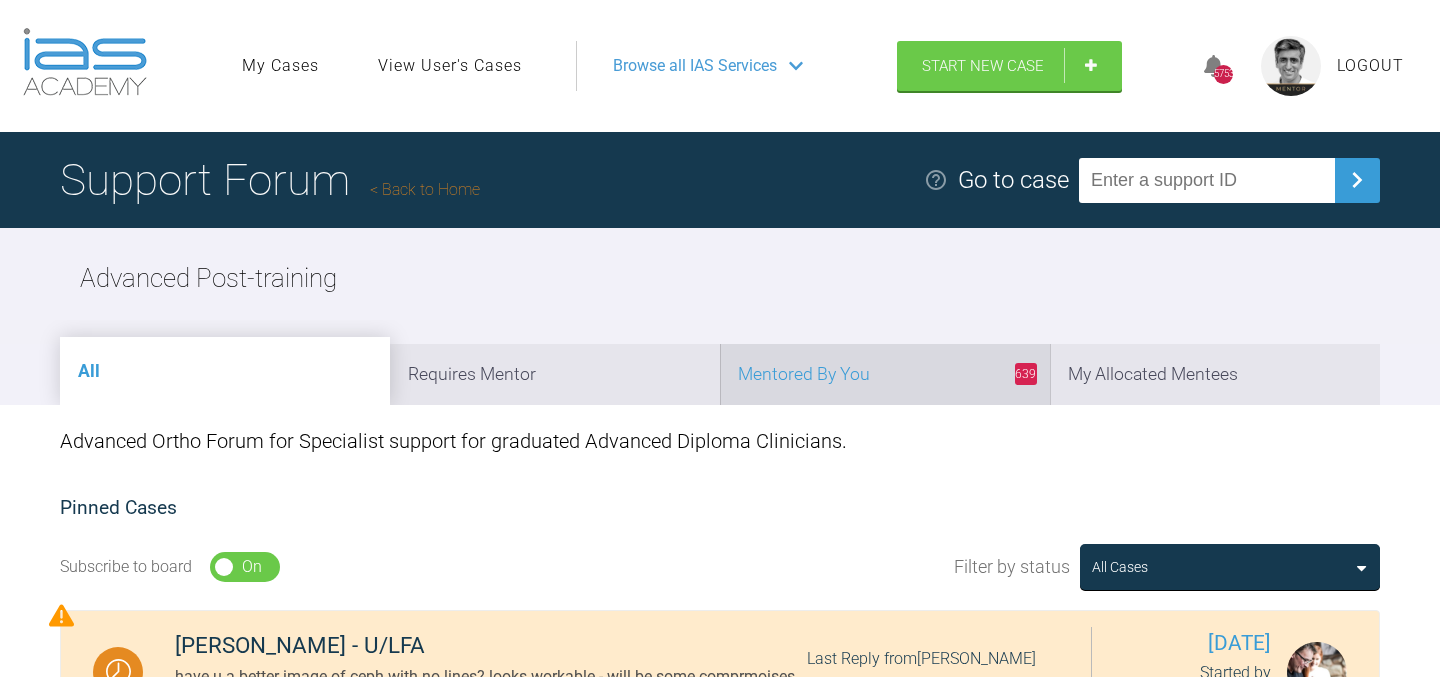 click on "639 Mentored By You" at bounding box center (885, 374) 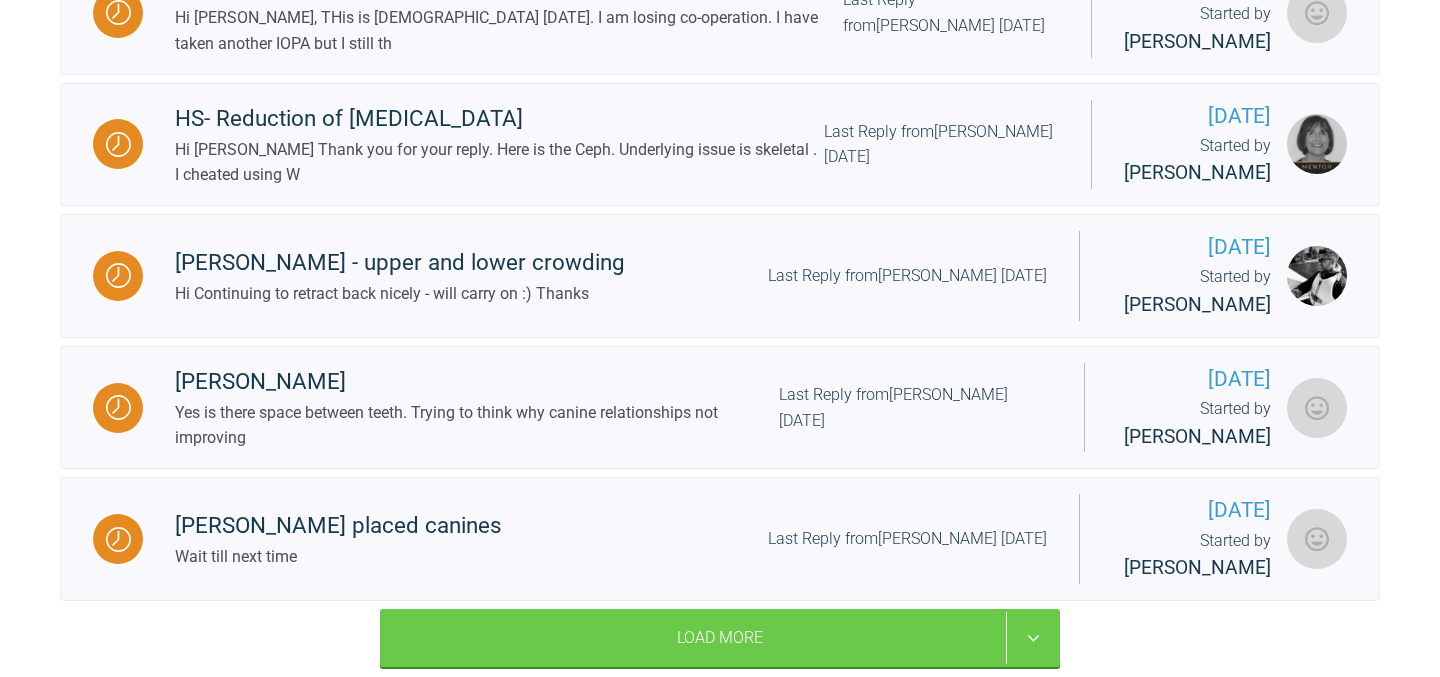 scroll, scrollTop: 2604, scrollLeft: 0, axis: vertical 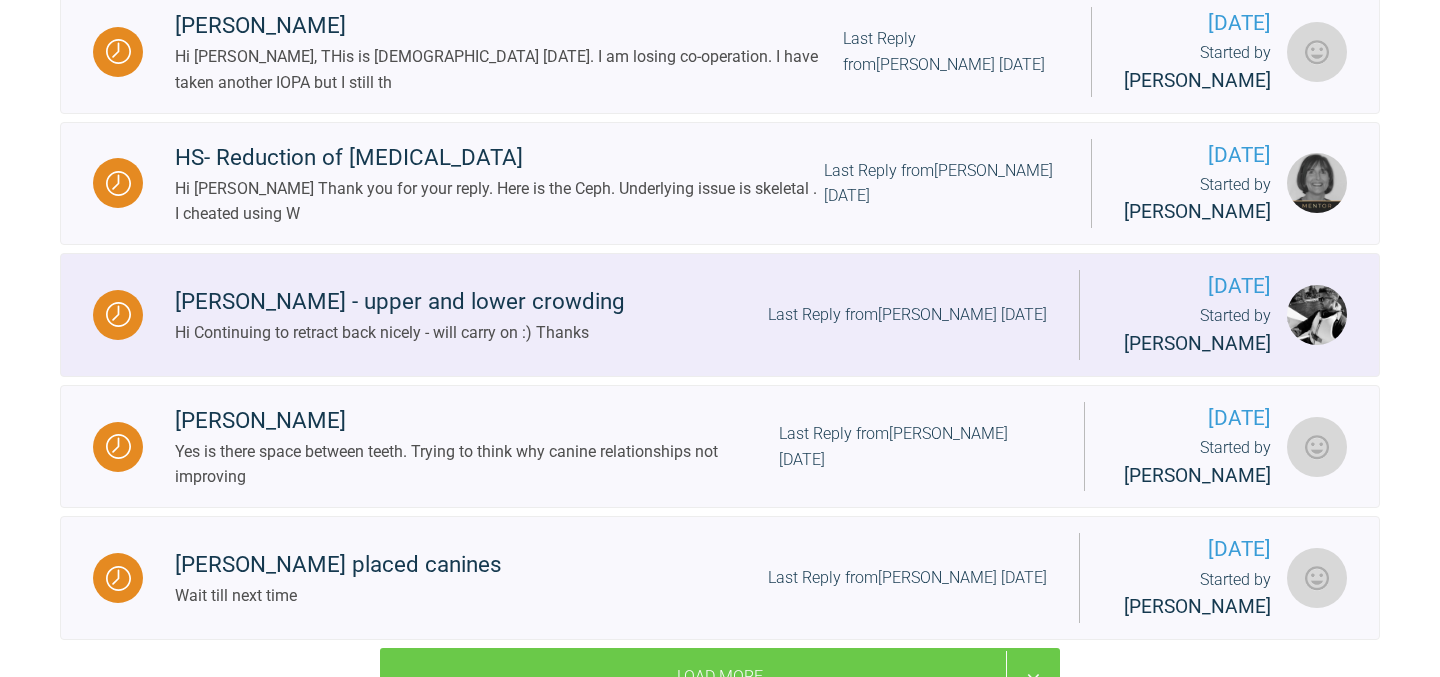 click on "Last Reply from  [PERSON_NAME]   [DATE]" at bounding box center (907, 315) 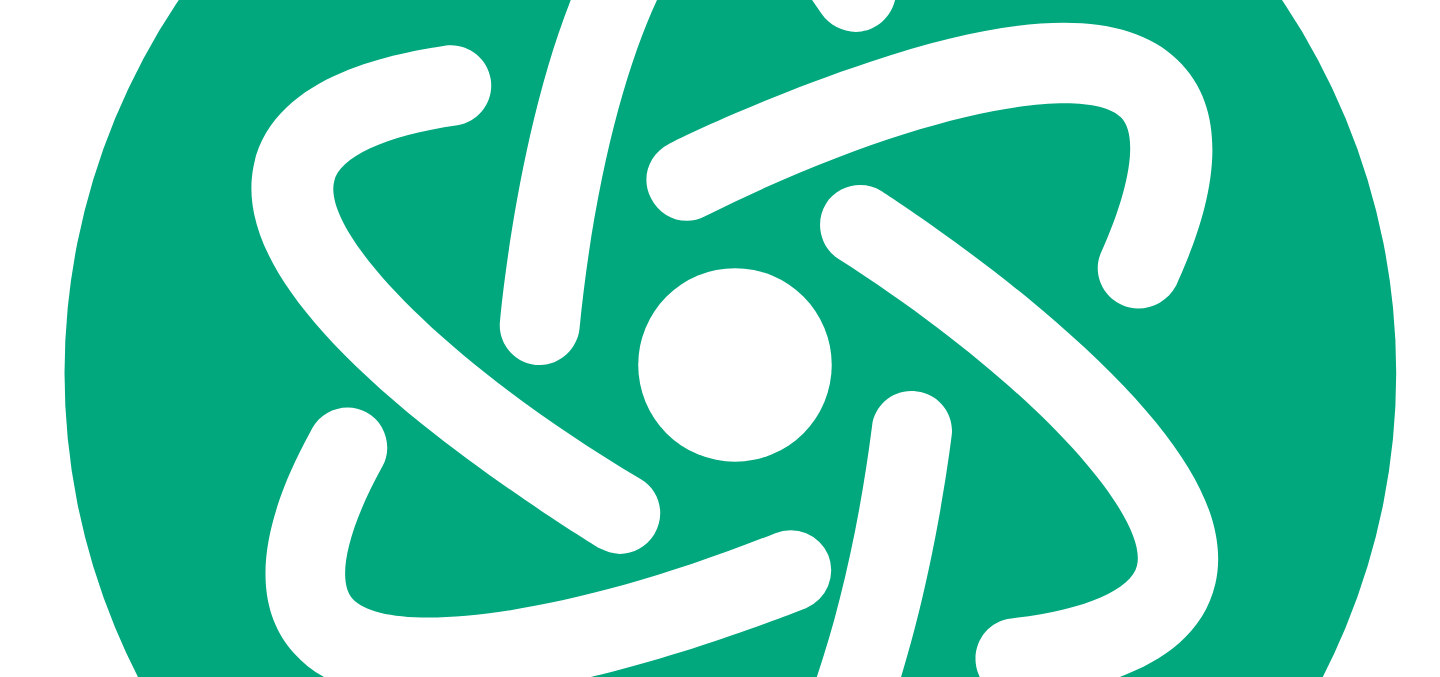 scroll, scrollTop: 54154, scrollLeft: 0, axis: vertical 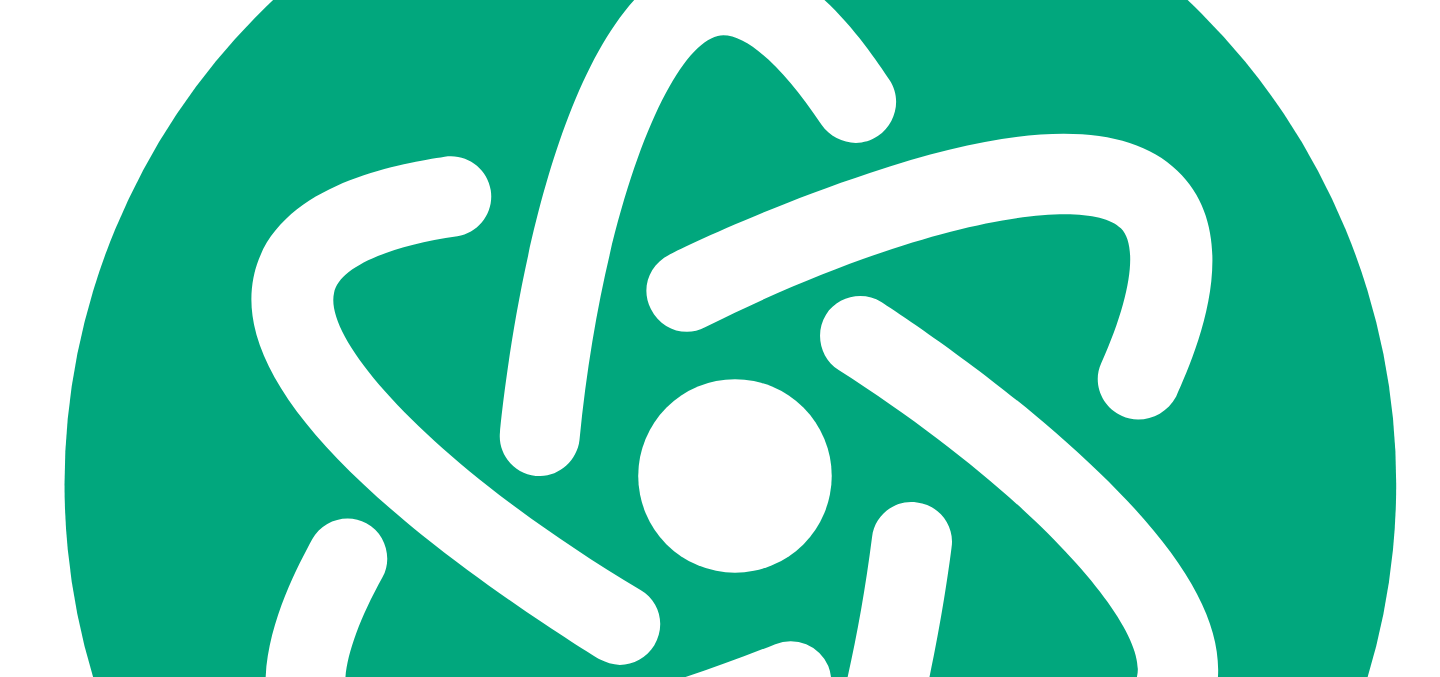 click at bounding box center [850, -3769] 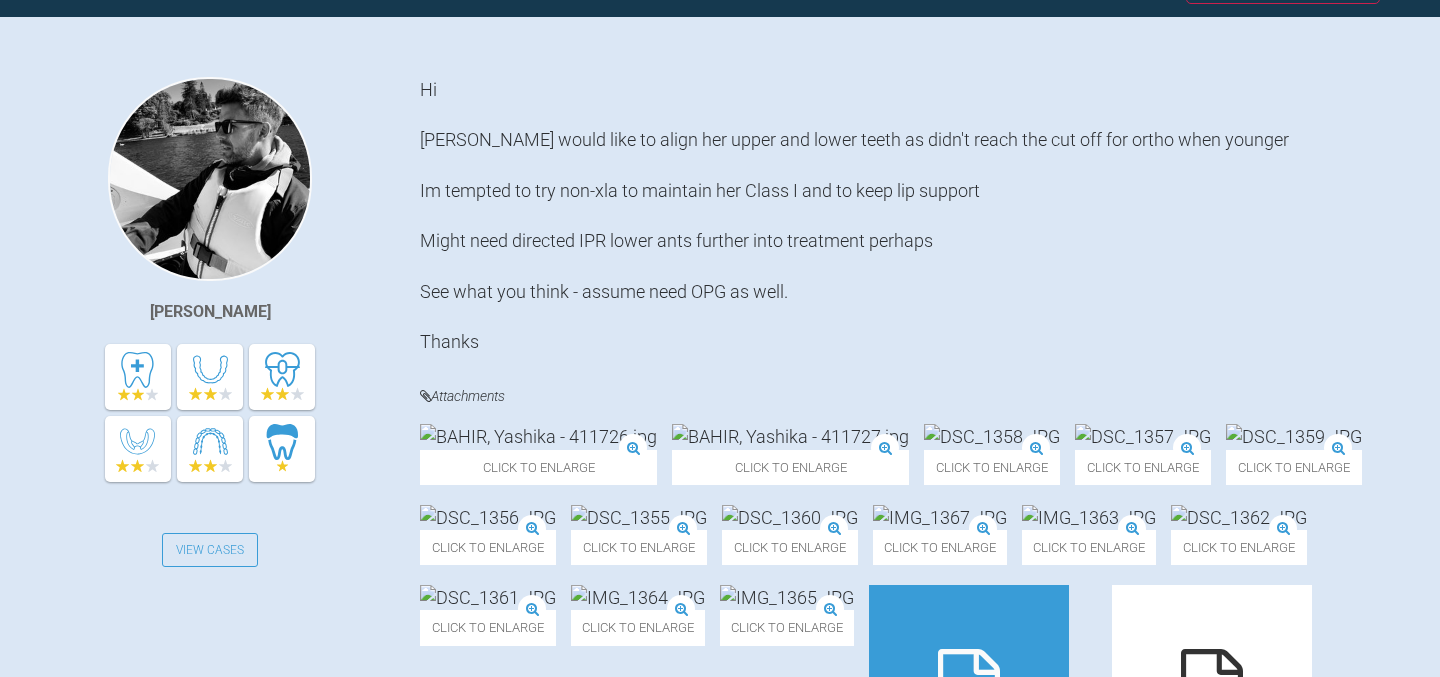 scroll, scrollTop: 0, scrollLeft: 0, axis: both 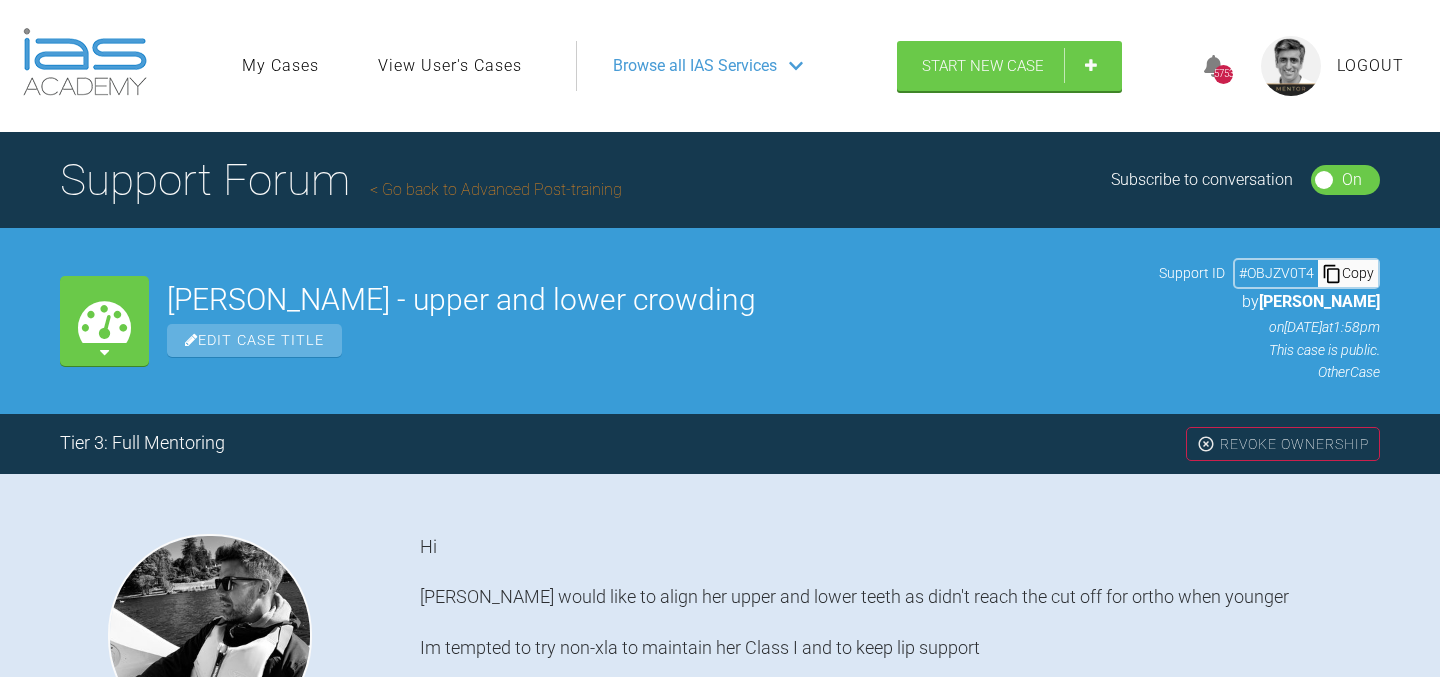 click on "Go back to Advanced Post-training" at bounding box center [496, 189] 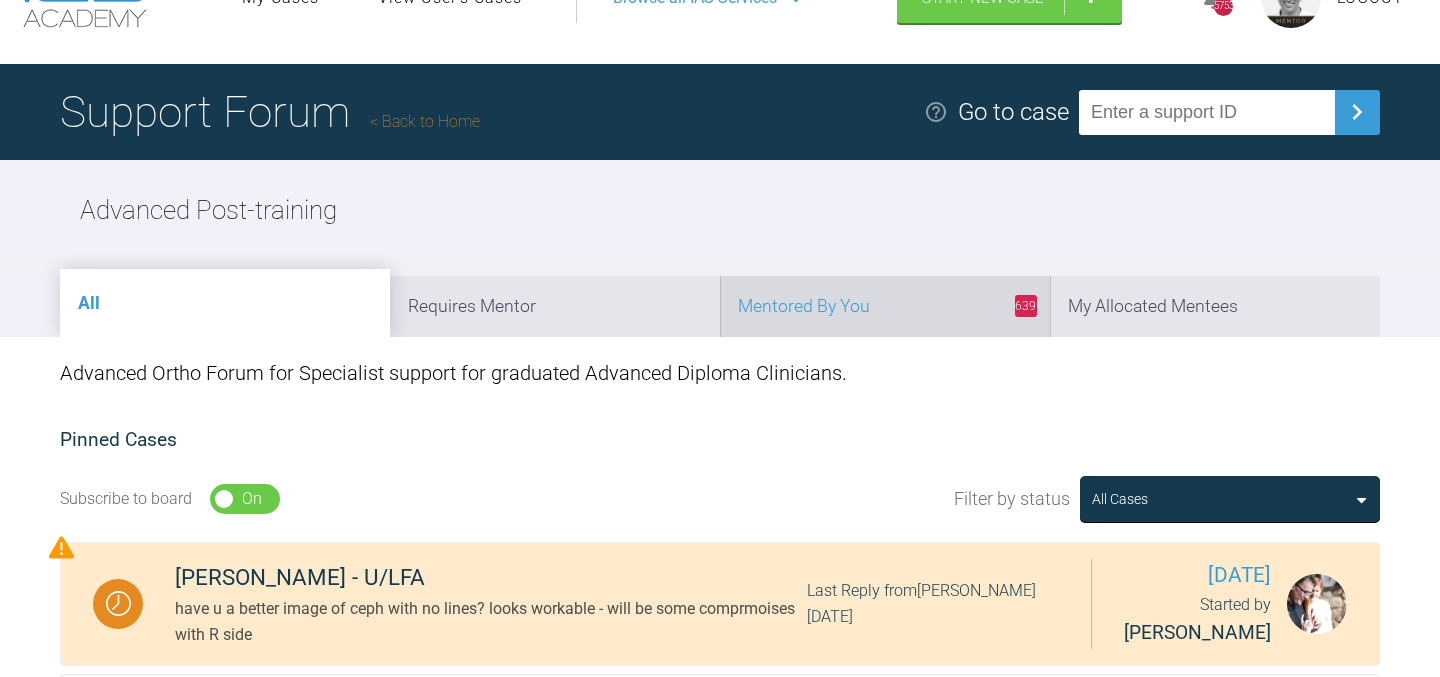 scroll, scrollTop: 85, scrollLeft: 0, axis: vertical 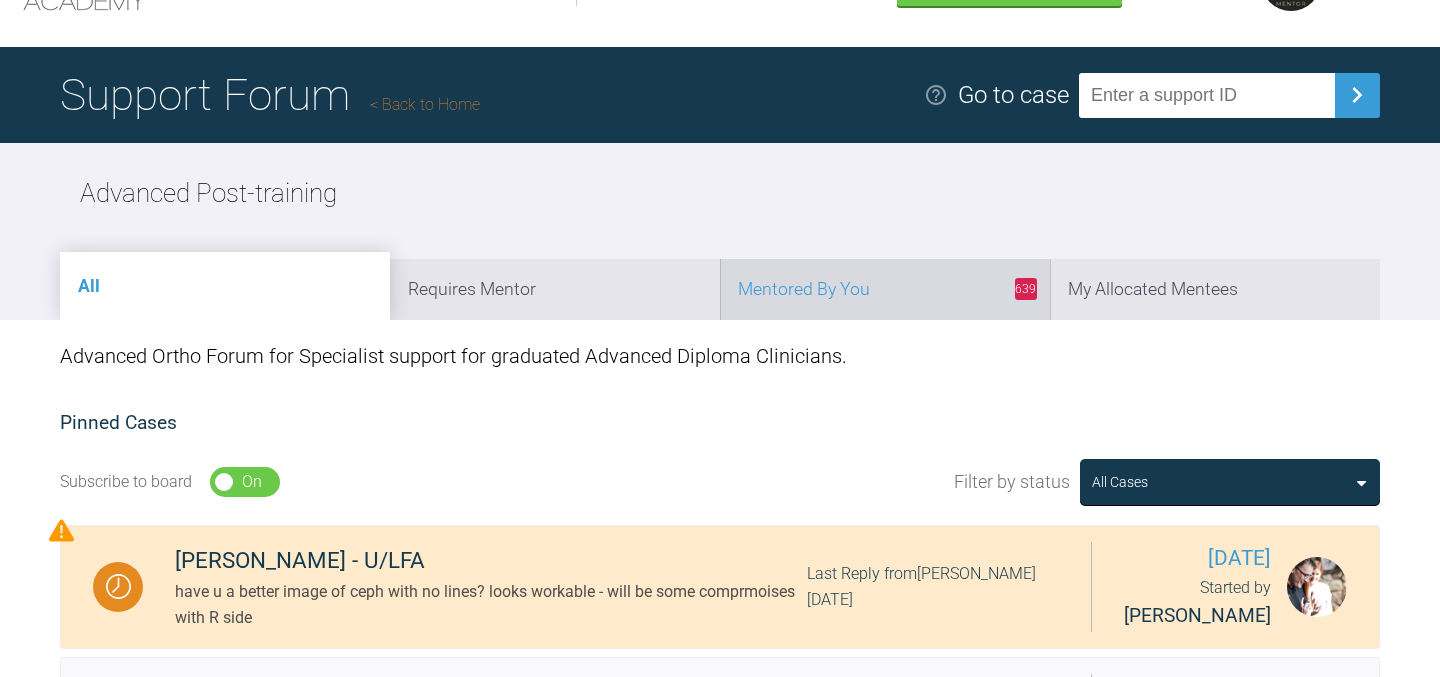 click on "639 Mentored By You" at bounding box center [885, 289] 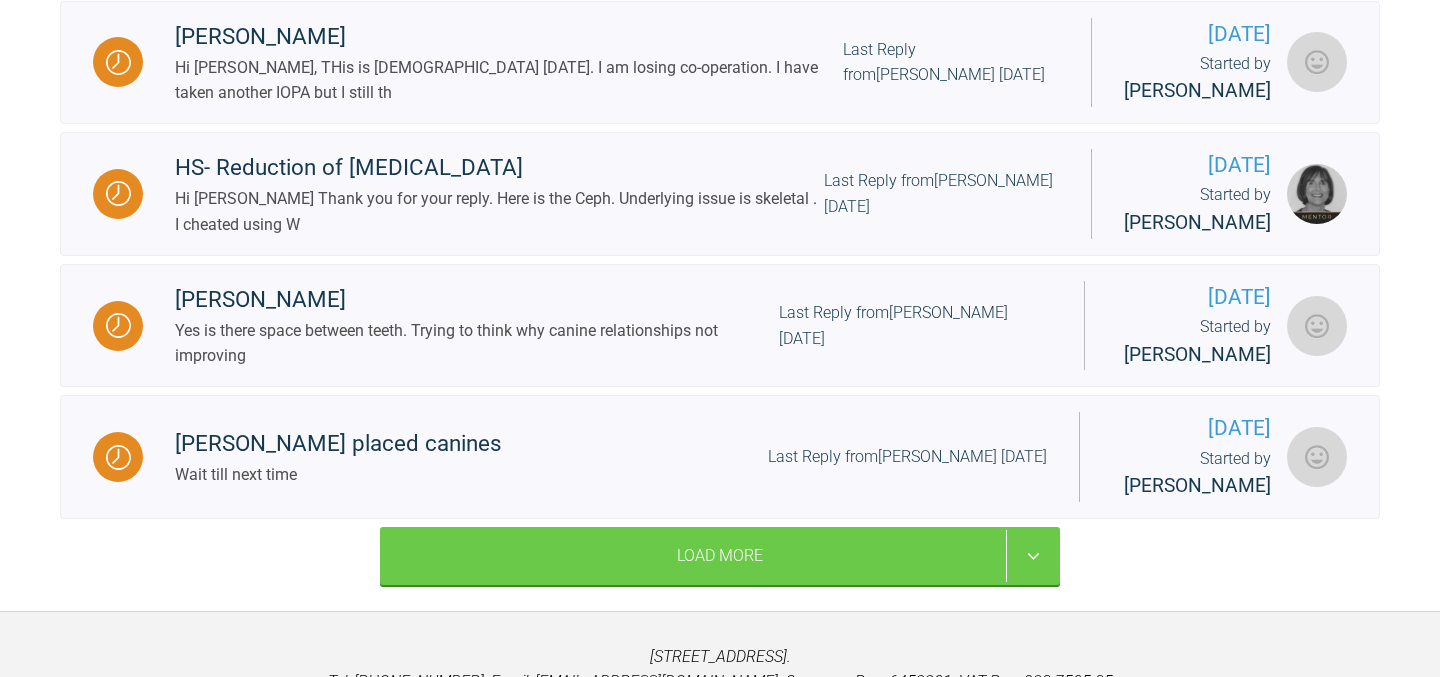scroll, scrollTop: 2708, scrollLeft: 0, axis: vertical 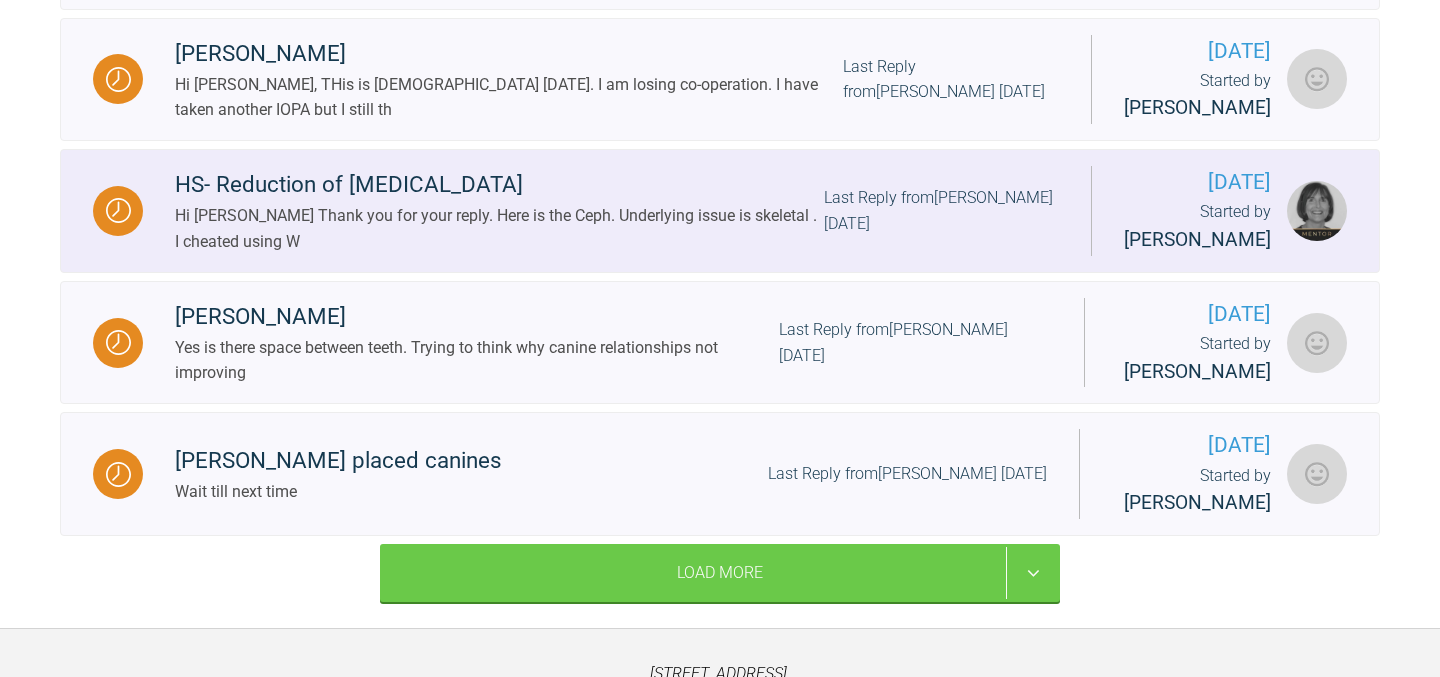 click on "Last Reply from  [PERSON_NAME]   [DATE]" at bounding box center (941, 210) 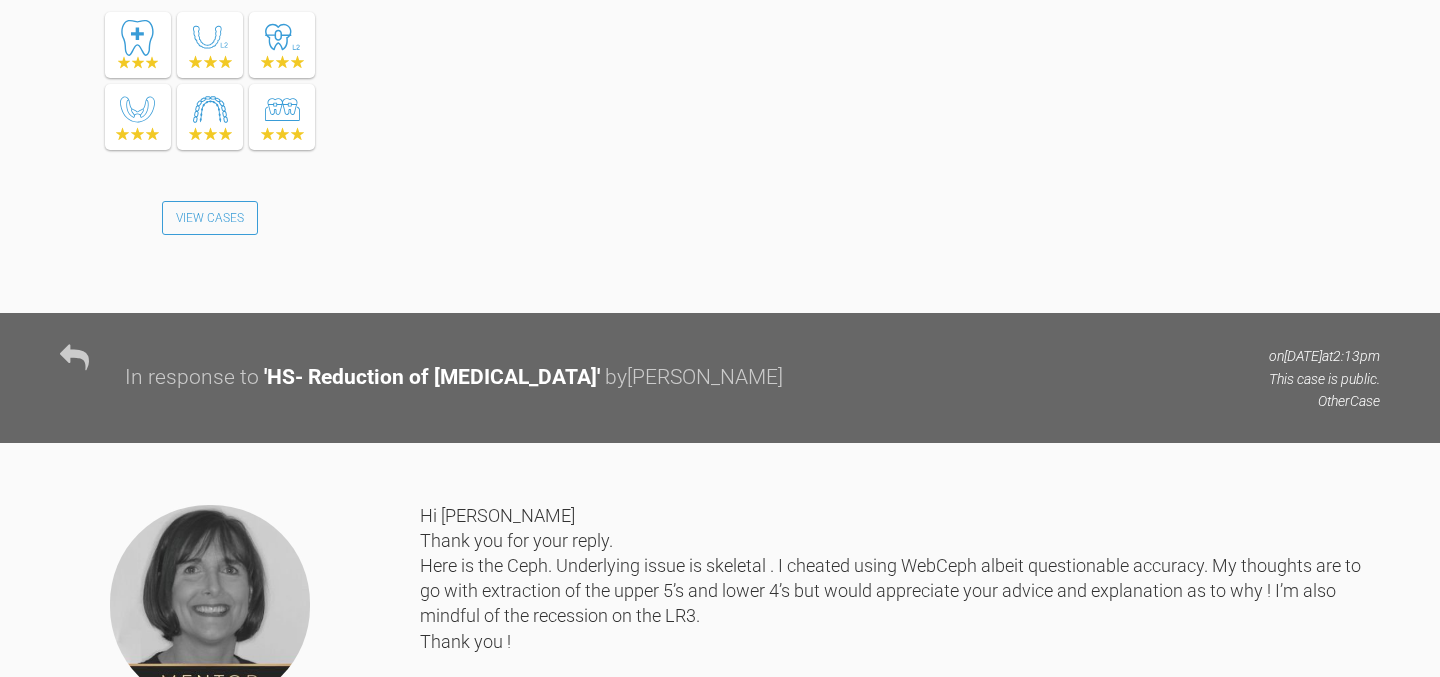 scroll, scrollTop: 1553, scrollLeft: 0, axis: vertical 